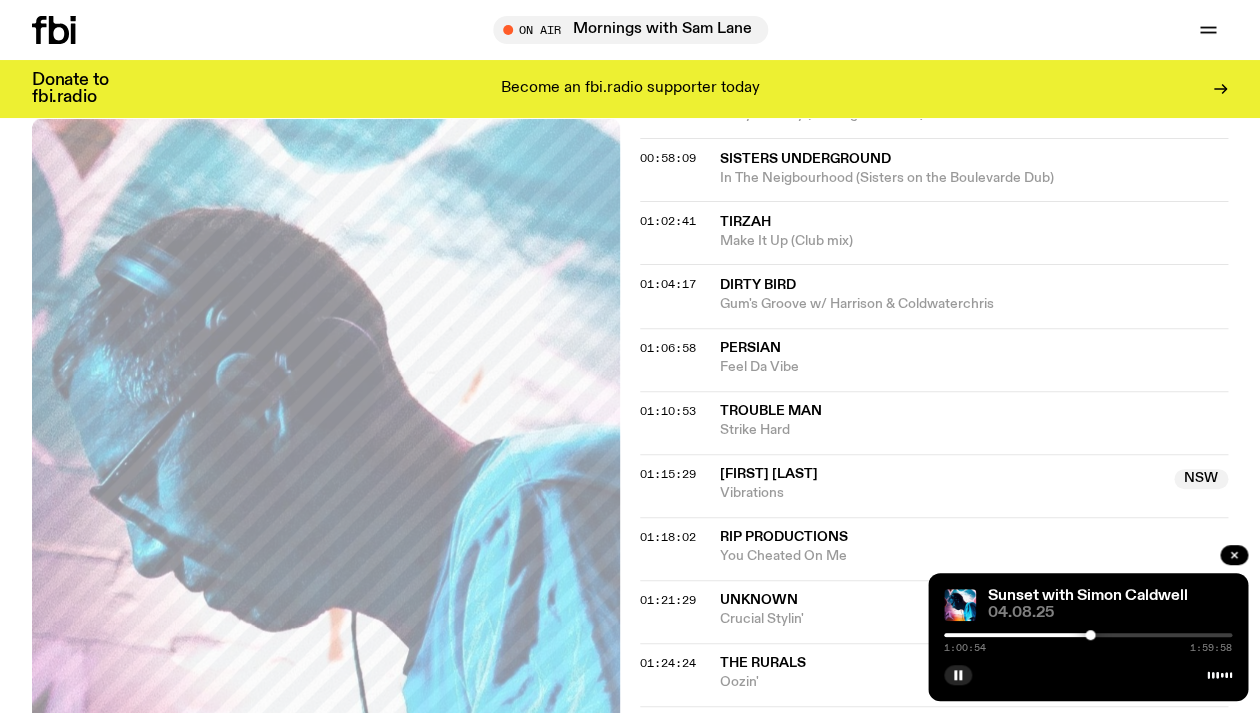 scroll, scrollTop: 1311, scrollLeft: 0, axis: vertical 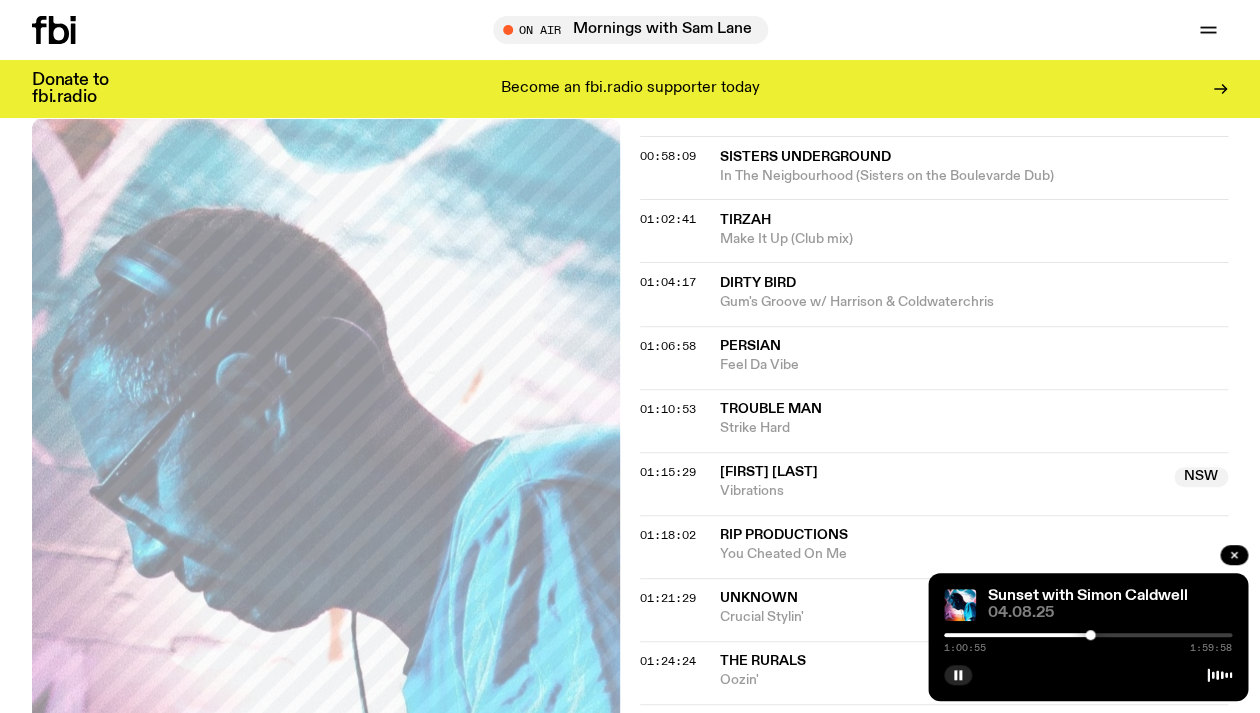 click on "Tirzah" 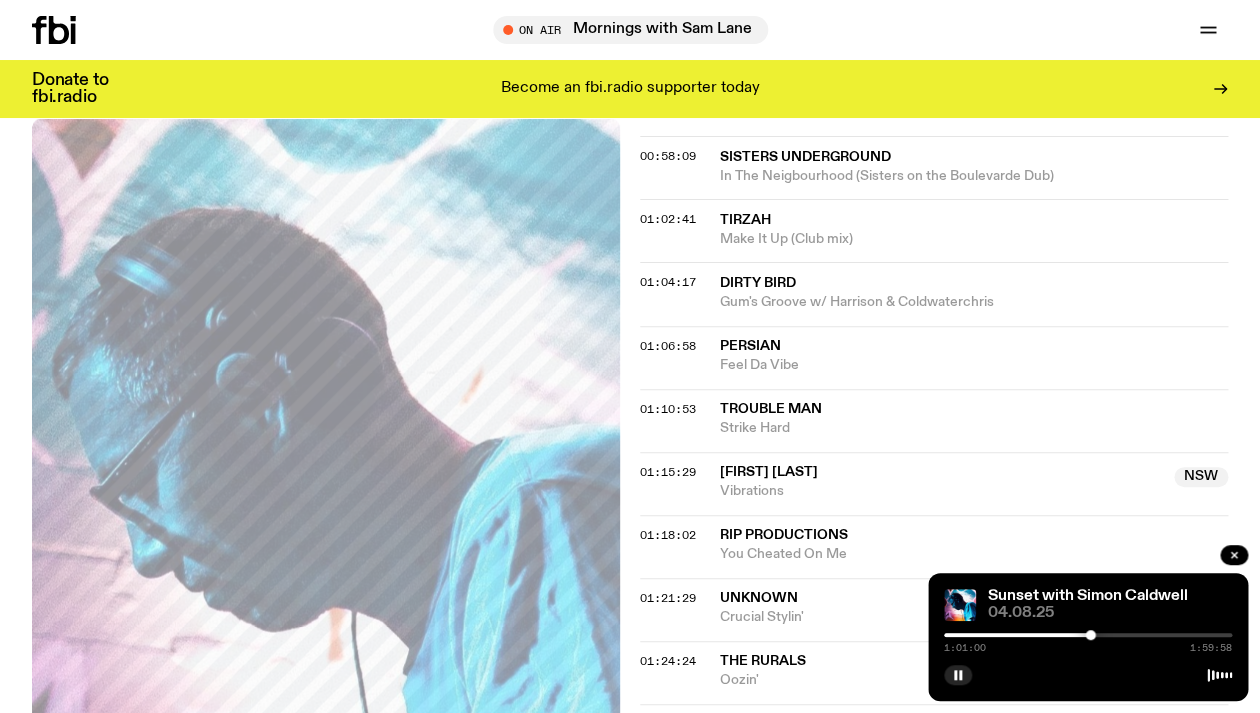 click on "Dirty Bird" 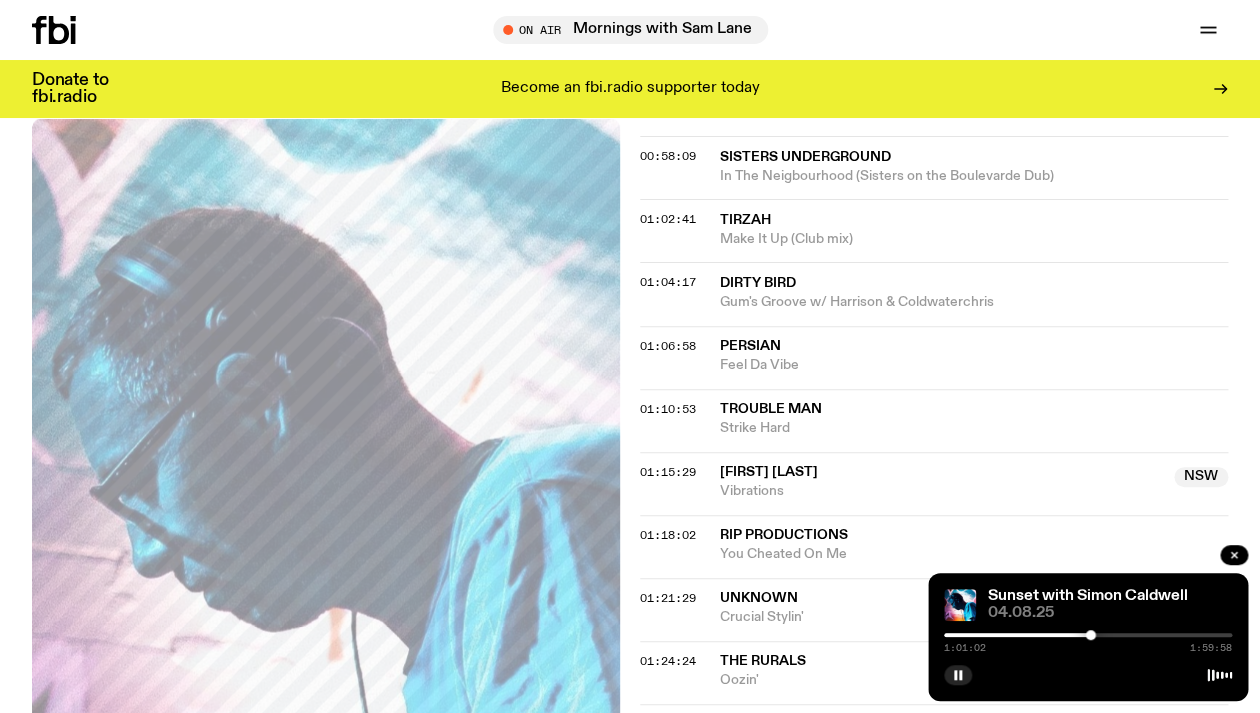 click on "Persian" 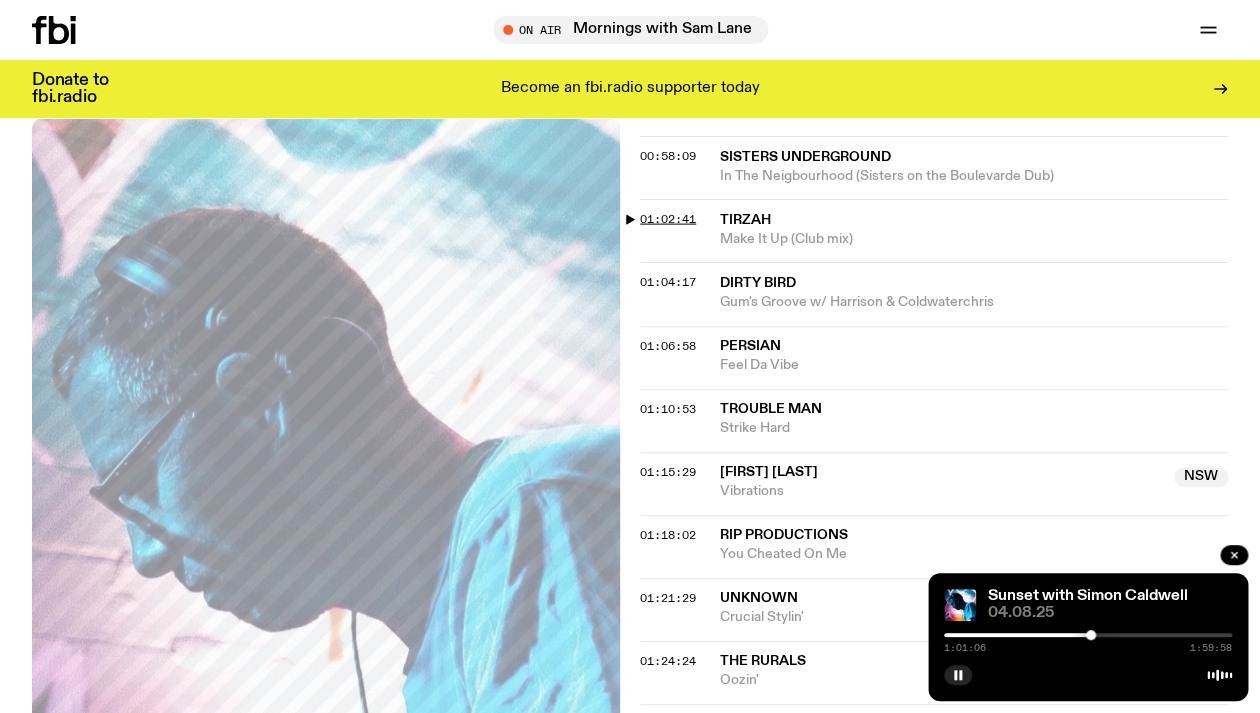 click on "01:02:41" at bounding box center [668, 219] 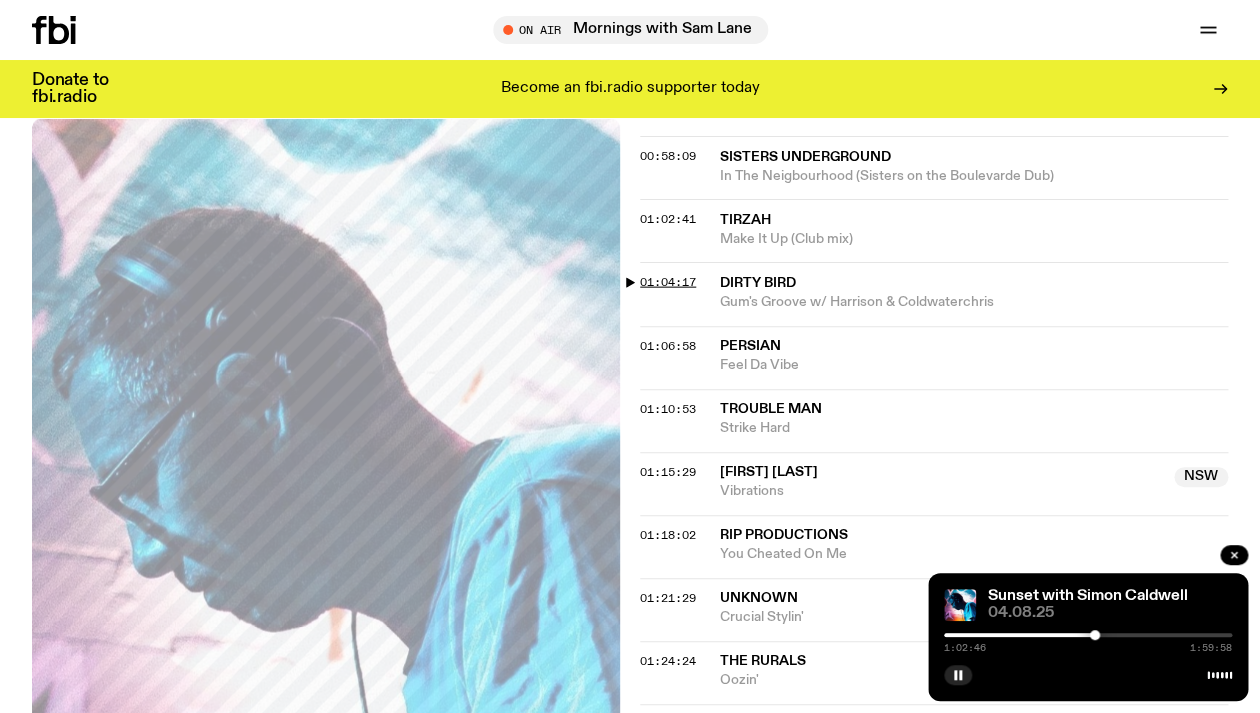 click on "01:04:17" at bounding box center [668, 282] 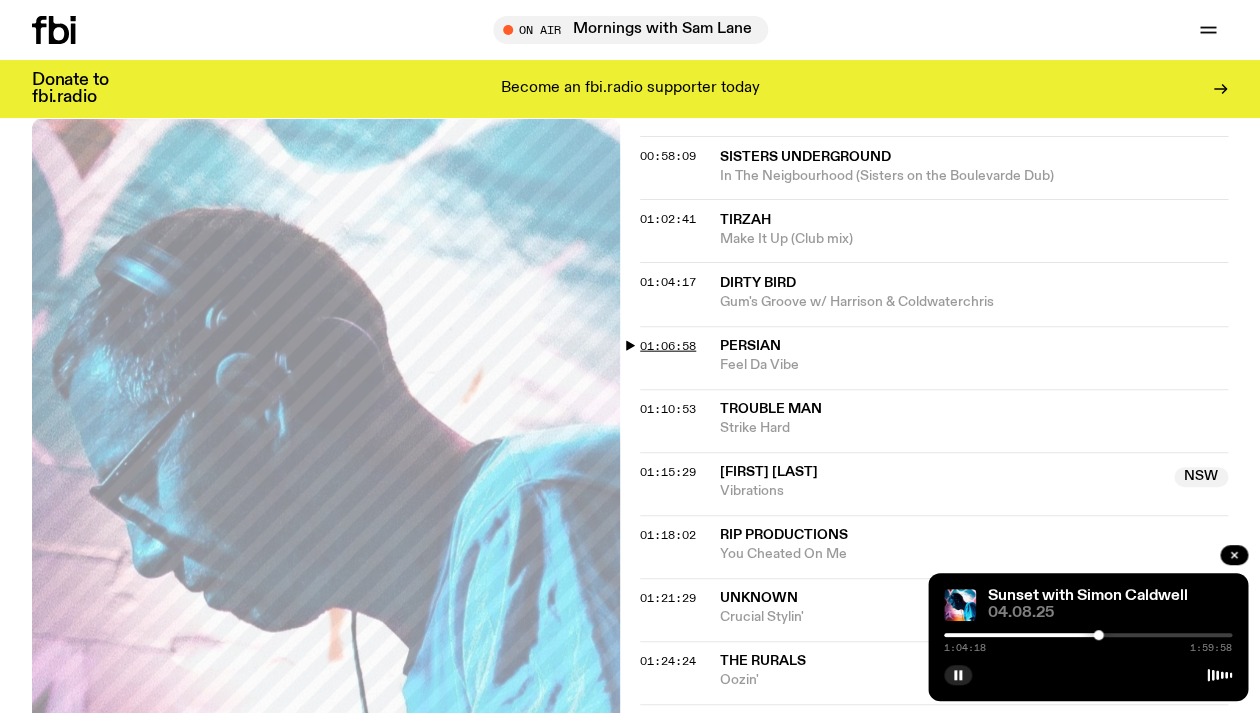 click on "01:06:58" at bounding box center [668, 346] 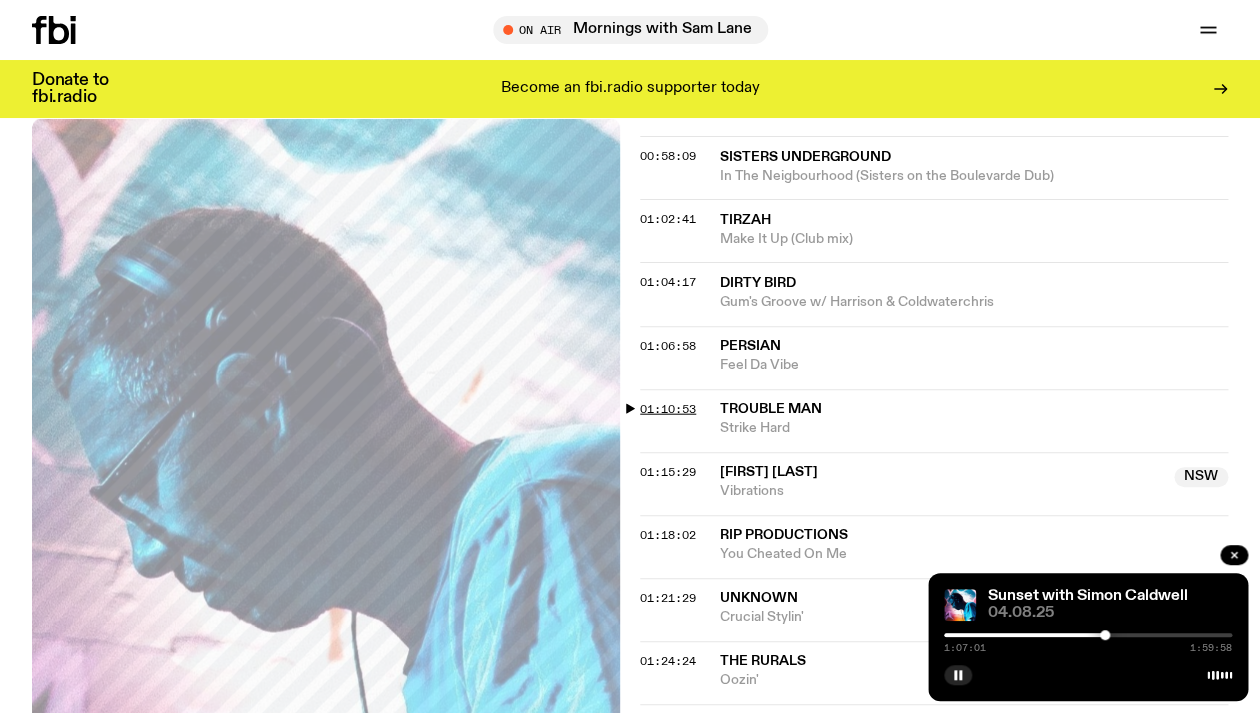 click on "01:10:53" at bounding box center [668, 409] 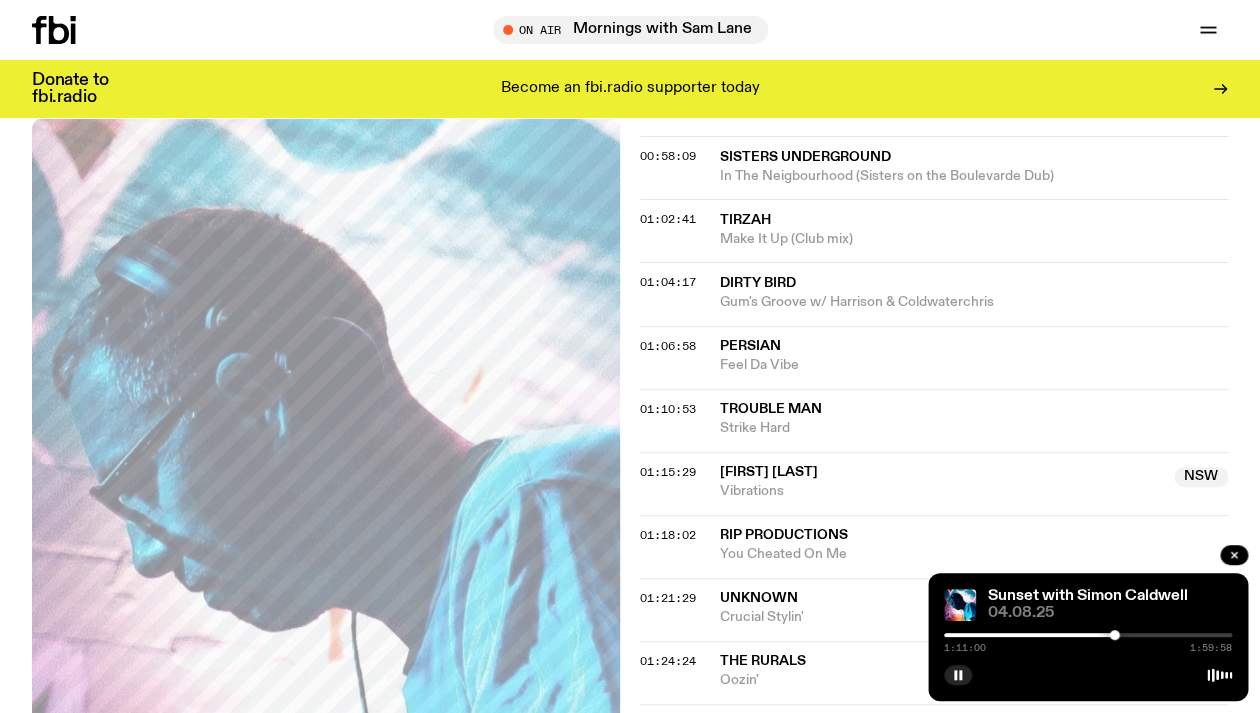 click at bounding box center [1114, 635] 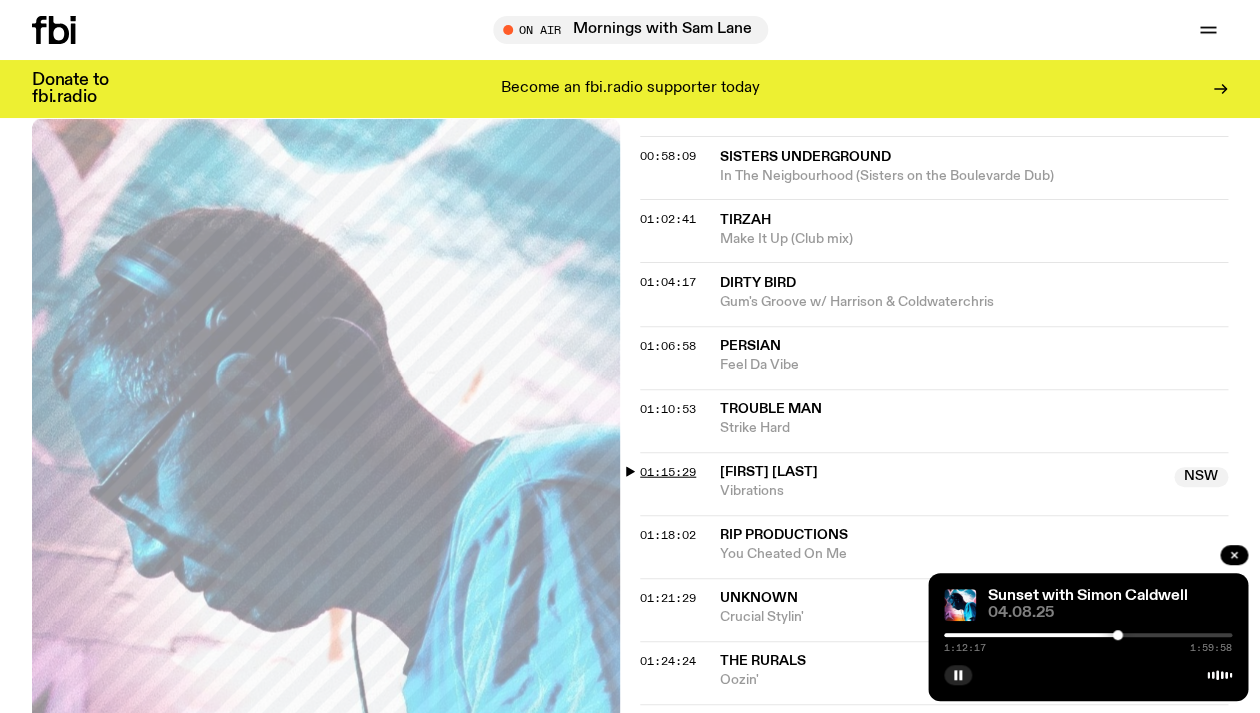 click on "01:15:29" at bounding box center [668, 472] 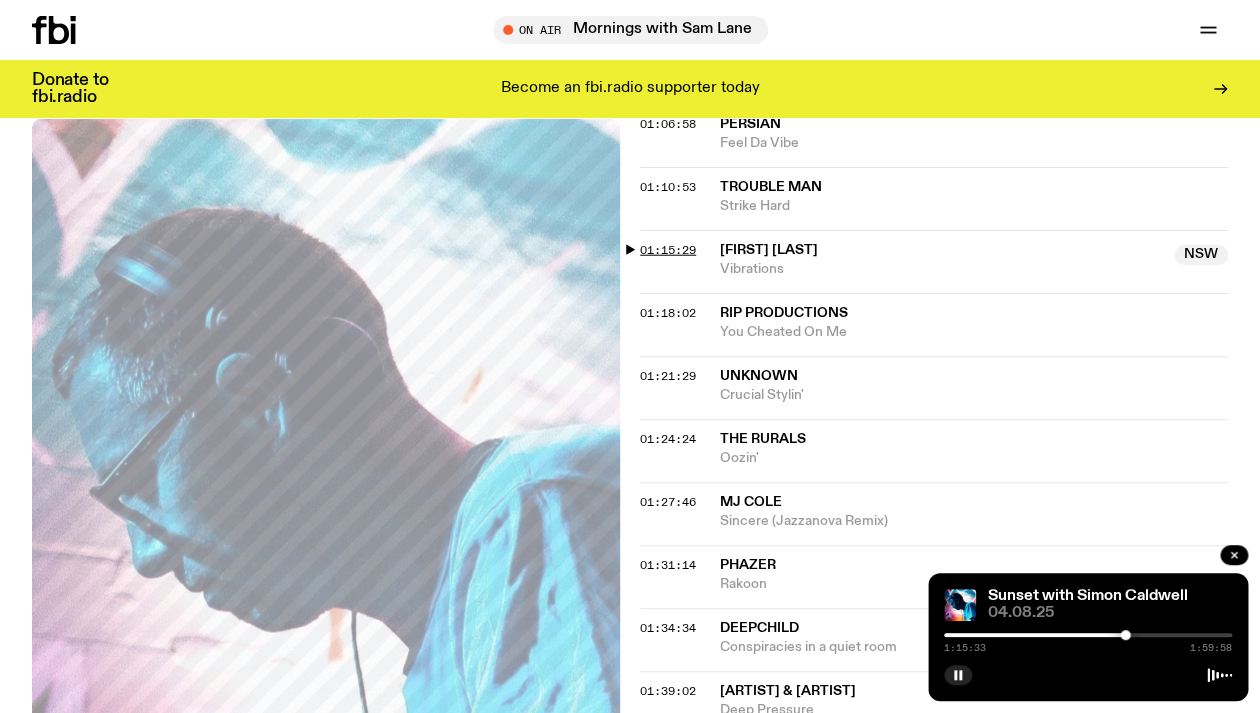 scroll, scrollTop: 1535, scrollLeft: 0, axis: vertical 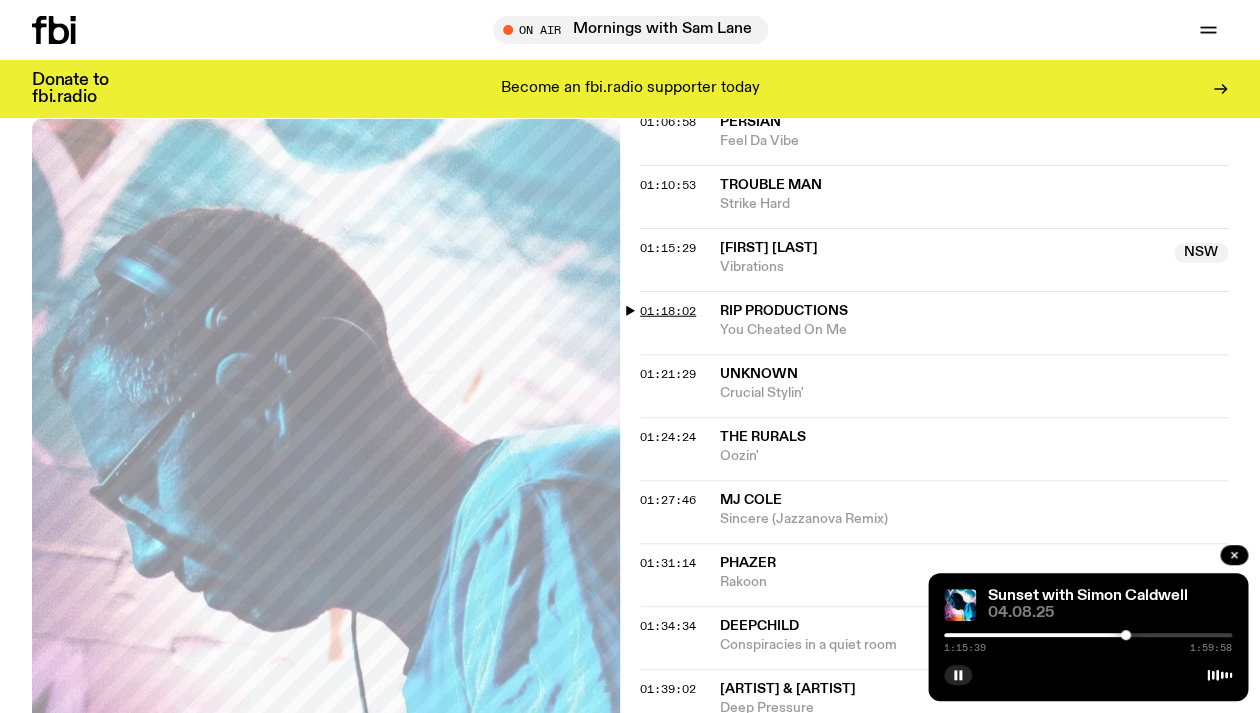click on "01:18:02" at bounding box center (668, 311) 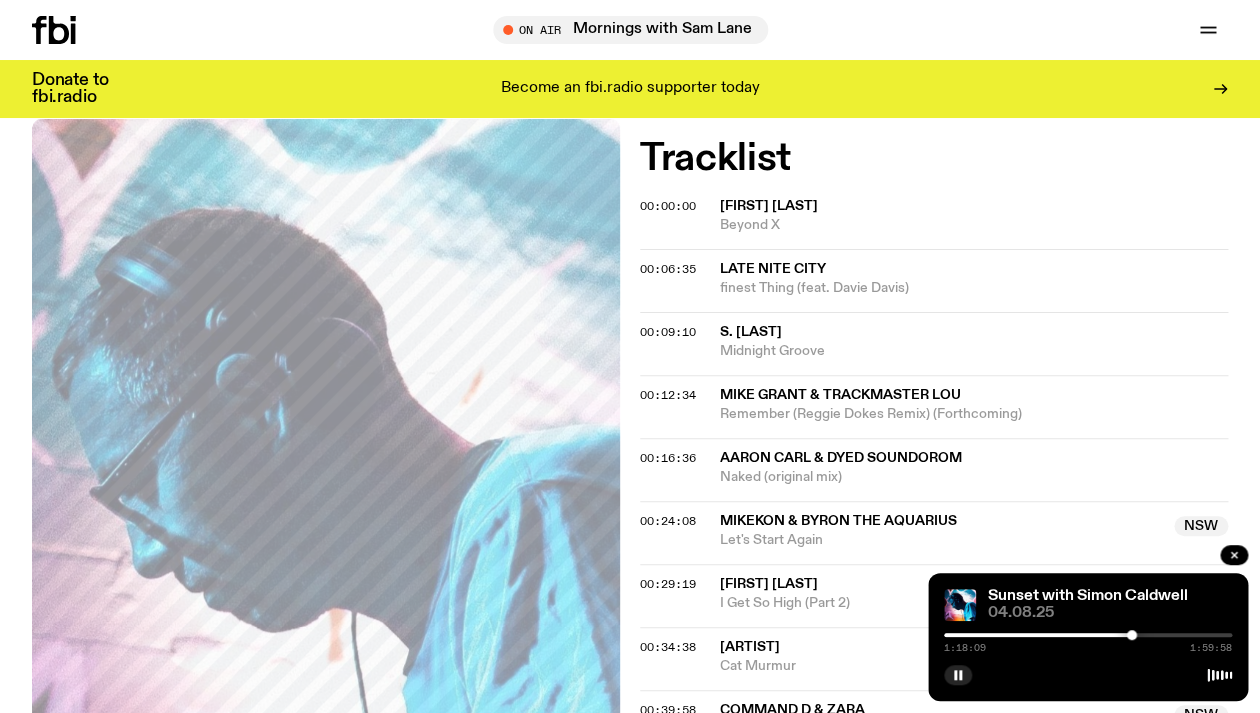 scroll, scrollTop: 486, scrollLeft: 0, axis: vertical 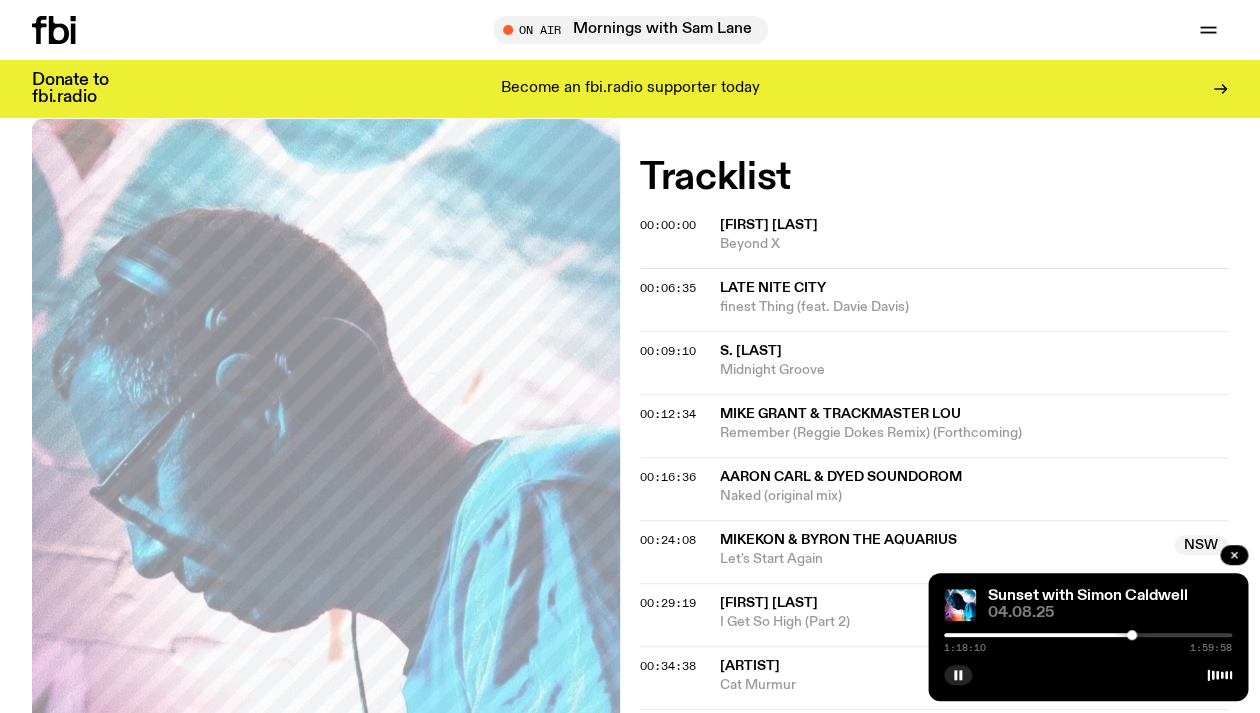 click on "Aired on  [DATE] , [TIME] DJ Mix Deep boogie mechanics. Tracklist More Episodes Tracklist 00:00:00 [ARTIST] Beyond X 00:06:35 [ARTIST] Finest Thing (feat. [ARTIST]) 00:09:10 [ARTIST] Midnight Groove 00:12:34 [ARTIST] & [ARTIST] Remember (Reggie Dokes Remix) (Forthcoming) 00:16:36 [ARTIST] & [ARTIST] Naked (original mix) 00:24:08 [ARTIST] & [ARTIST] NSW Let's Start Again NSW 00:29:19 [ARTIST] I Get So High (Part 2) 00:34:38 [ARTIST] Cat Murmur 00:39:58 [ARTIST] & [ARTIST] NSW 2Pulse NSW 00:46:17 [ARTIST] Keep On ([ARTIST] Don't Lose the Fire Remix) 00:51:58 [ARTIST] Flutes (165th Street mix) 00:55:22 [ARTIST] Body To Body (Underground mix) 00:58:09 [ARTIST] In The Neigbourhood (Sisters on the Boulevarde Dub) 01:02:41 [ARTIST] Make It Up (Club mix) 01:04:17 [ARTIST] Gum's Groove w/ [ARTIST] & [ARTIST] 01:06:58 [ARTIST] Da Vibe 01:10:53 [ARTIST] Strike Hard 01:15:29 [ARTIST] NSW Vibrations NSW 01:18:02 [ARTIST]" 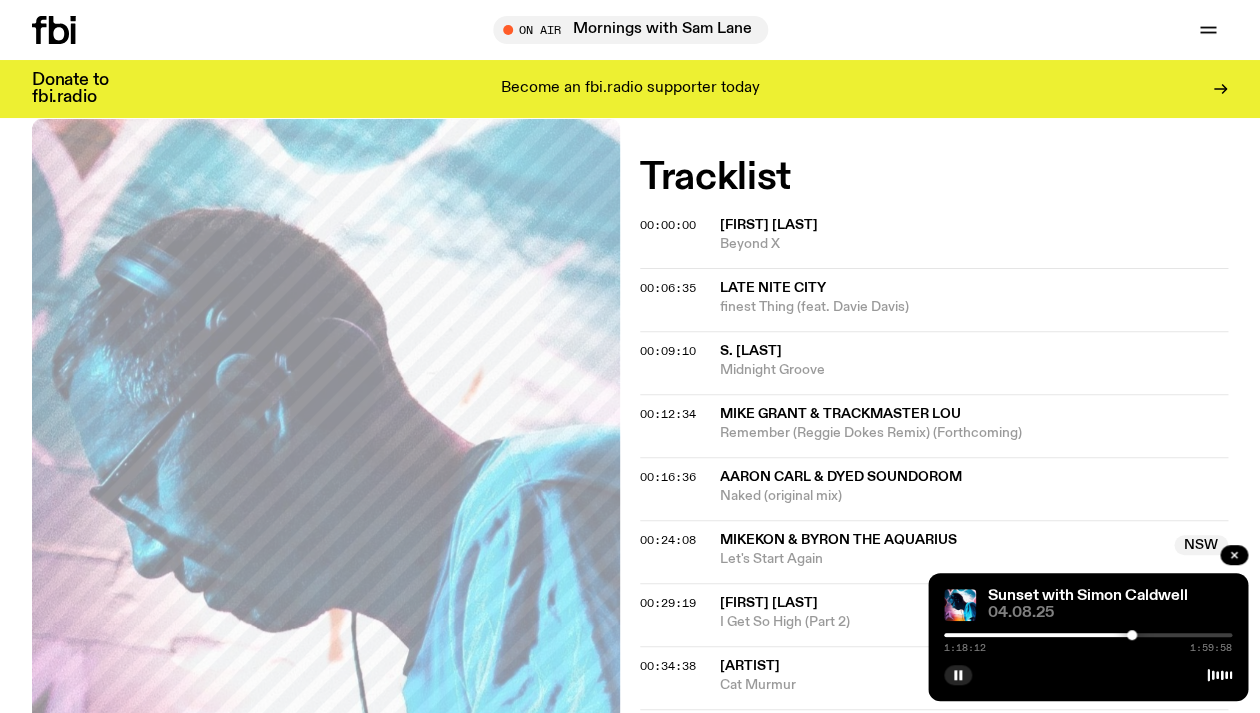 click on "Aired on  [DATE] , [TIME] DJ Mix Deep boogie mechanics. Tracklist More Episodes Tracklist 00:00:00 [ARTIST] Beyond X 00:06:35 [ARTIST] Finest Thing (feat. [ARTIST]) 00:09:10 [ARTIST] Midnight Groove 00:12:34 [ARTIST] & [ARTIST] Remember (Reggie Dokes Remix) (Forthcoming) 00:16:36 [ARTIST] & [ARTIST] Naked (original mix) 00:24:08 [ARTIST] & [ARTIST] NSW Let's Start Again NSW 00:29:19 [ARTIST] I Get So High (Part 2) 00:34:38 [ARTIST] Cat Murmur 00:39:58 [ARTIST] & [ARTIST] NSW 2Pulse NSW 00:46:17 [ARTIST] Keep On ([ARTIST] Don't Lose the Fire Remix) 00:51:58 [ARTIST] Flutes (165th Street mix) 00:55:22 [ARTIST] Body To Body (Underground mix) 00:58:09 [ARTIST] In The Neigbourhood (Sisters on the Boulevarde Dub) 01:02:41 [ARTIST] Make It Up (Club mix) 01:04:17 [ARTIST] Gum's Groove w/ [ARTIST] & [ARTIST] 01:06:58 [ARTIST] Da Vibe 01:10:53 [ARTIST] Strike Hard 01:15:29 [ARTIST] NSW Vibrations NSW 01:18:02 [ARTIST]" 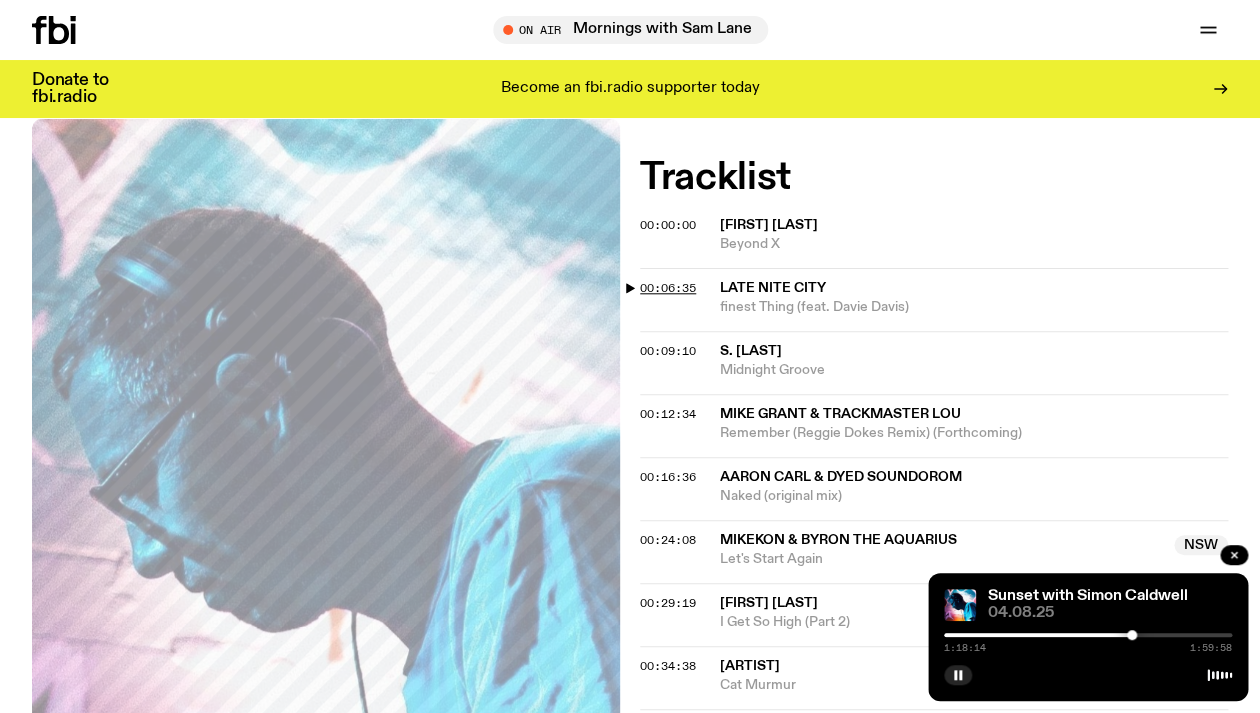 click on "00:06:35" at bounding box center [668, 288] 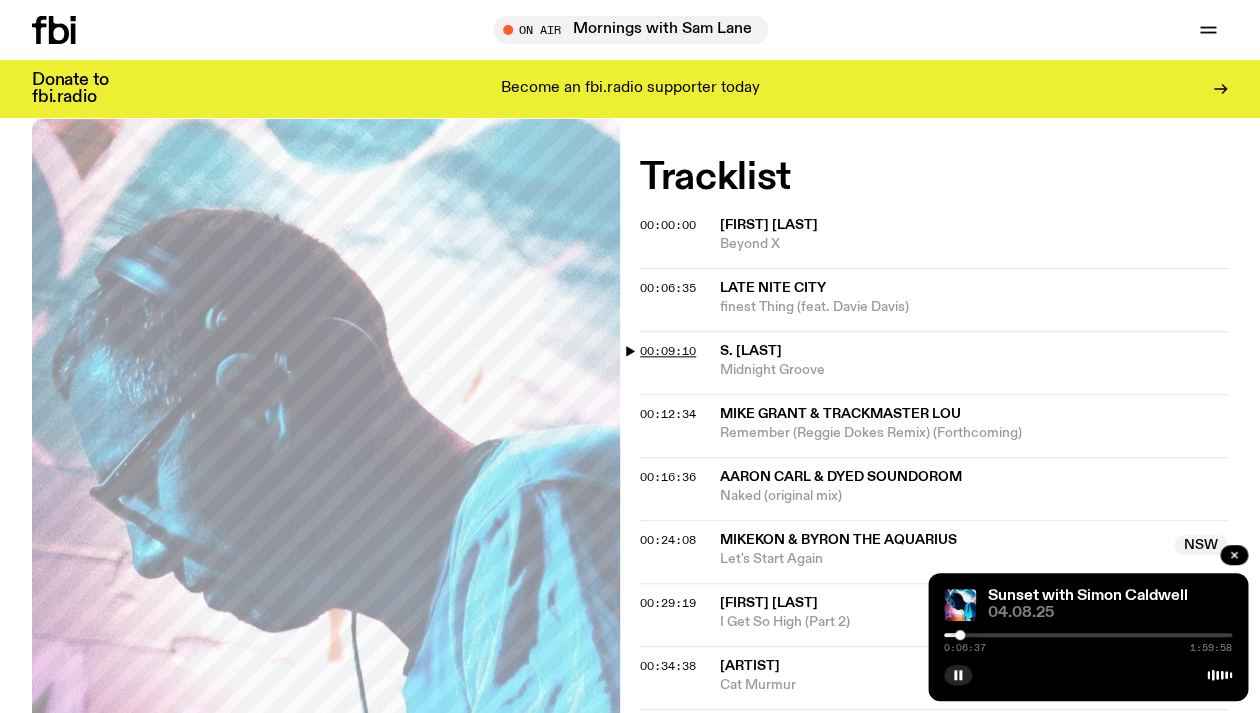 click on "00:09:10" at bounding box center [668, 351] 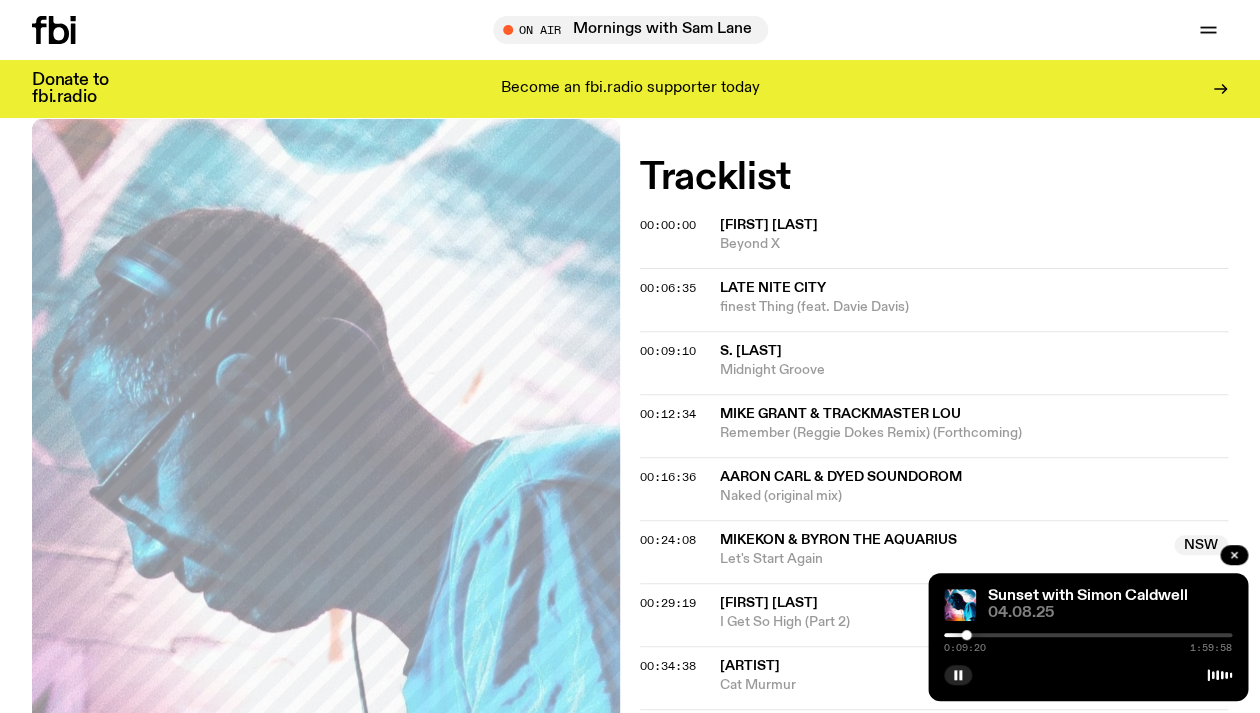 click at bounding box center [1088, 635] 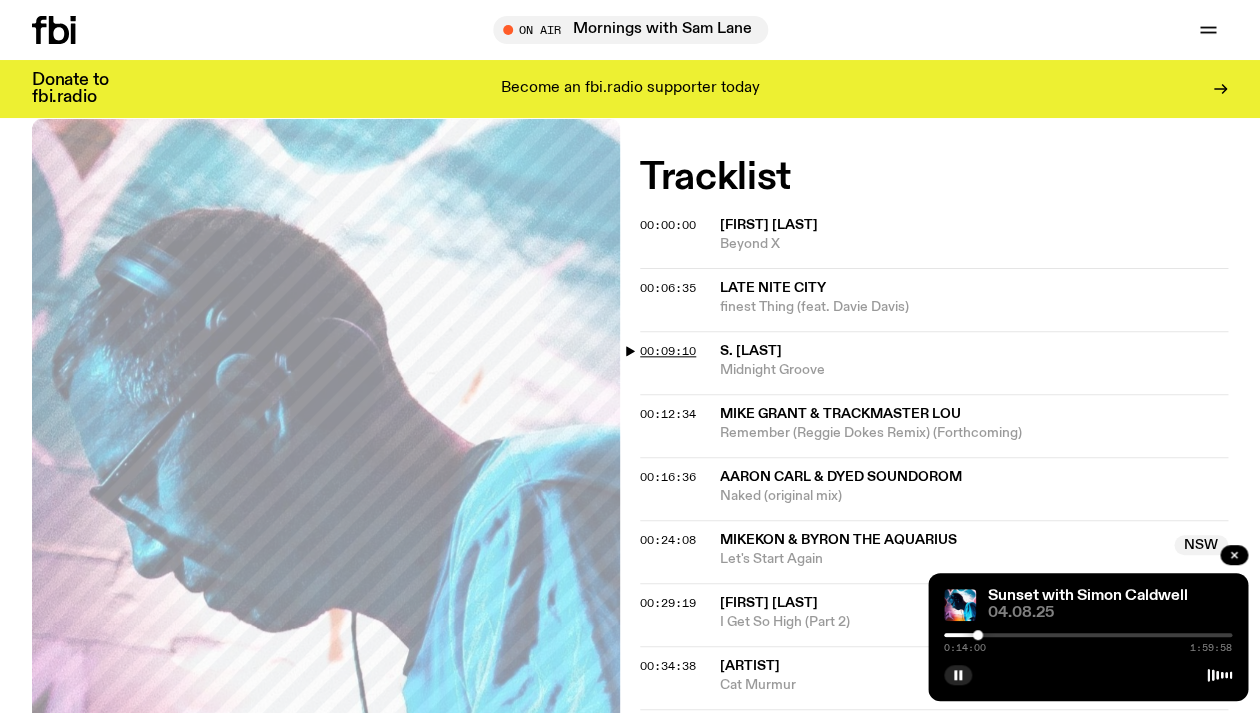 click on "00:09:10" at bounding box center [668, 351] 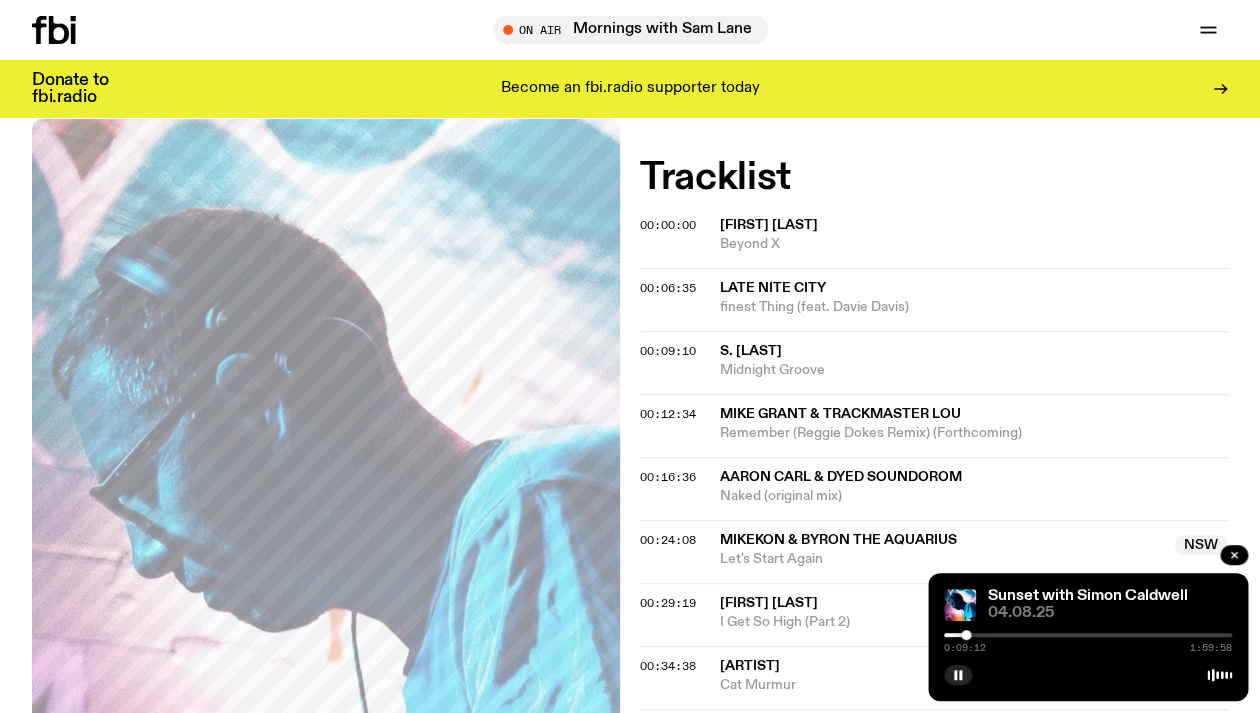 click on "Aired on  [DATE] , [TIME] DJ Mix Deep boogie mechanics. Tracklist More Episodes Tracklist 00:00:00 [ARTIST] Beyond X 00:06:35 [ARTIST] Finest Thing (feat. [ARTIST]) 00:09:10 [ARTIST] Midnight Groove 00:12:34 [ARTIST] & [ARTIST] Remember (Reggie Dokes Remix) (Forthcoming) 00:16:36 [ARTIST] & [ARTIST] Naked (original mix) 00:24:08 [ARTIST] & [ARTIST] NSW Let's Start Again NSW 00:29:19 [ARTIST] I Get So High (Part 2) 00:34:38 [ARTIST] Cat Murmur 00:39:58 [ARTIST] & [ARTIST] NSW 2Pulse NSW 00:46:17 [ARTIST] Keep On ([ARTIST] Don't Lose the Fire Remix) 00:51:58 [ARTIST] Flutes (165th Street mix) 00:55:22 [ARTIST] Body To Body (Underground mix) 00:58:09 [ARTIST] In The Neigbourhood (Sisters on the Boulevarde Dub) 01:02:41 [ARTIST] Make It Up (Club mix) 01:04:17 [ARTIST] Gum's Groove w/ [ARTIST] & [ARTIST] 01:06:58 [ARTIST] Da Vibe 01:10:53 [ARTIST] Strike Hard 01:15:29 [ARTIST] NSW Vibrations NSW 01:18:02 [ARTIST]" 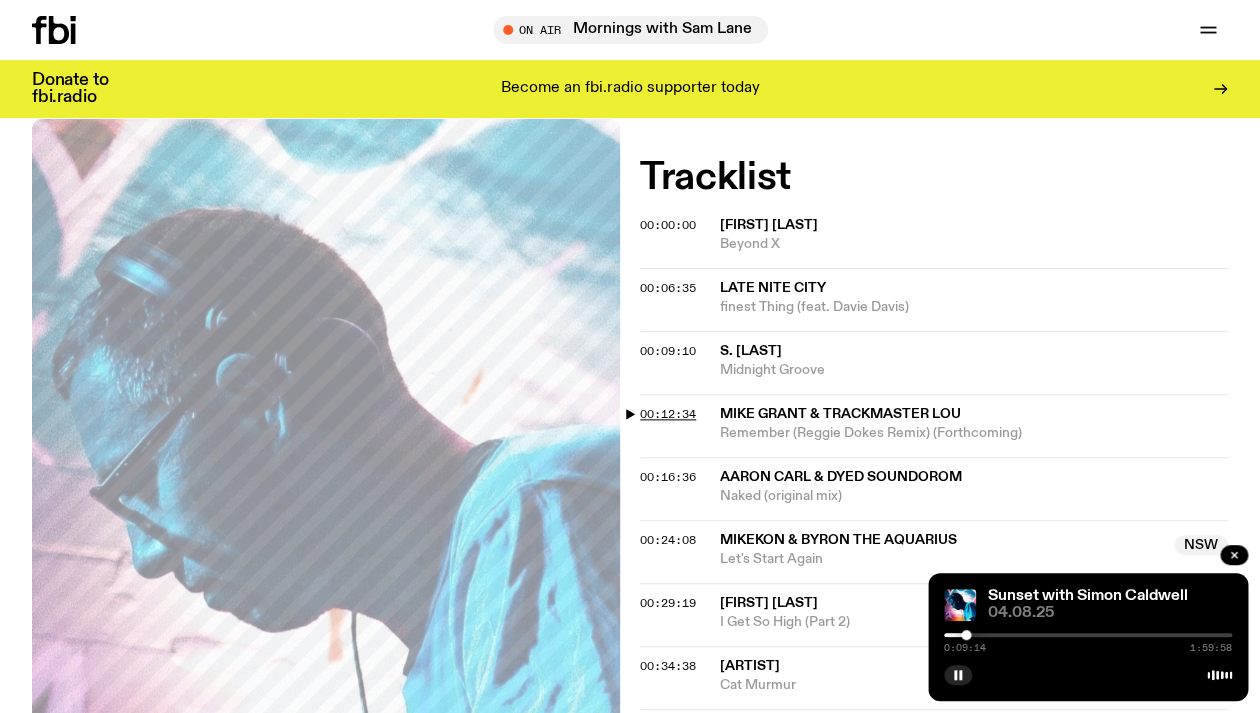 click on "00:12:34" at bounding box center [668, 414] 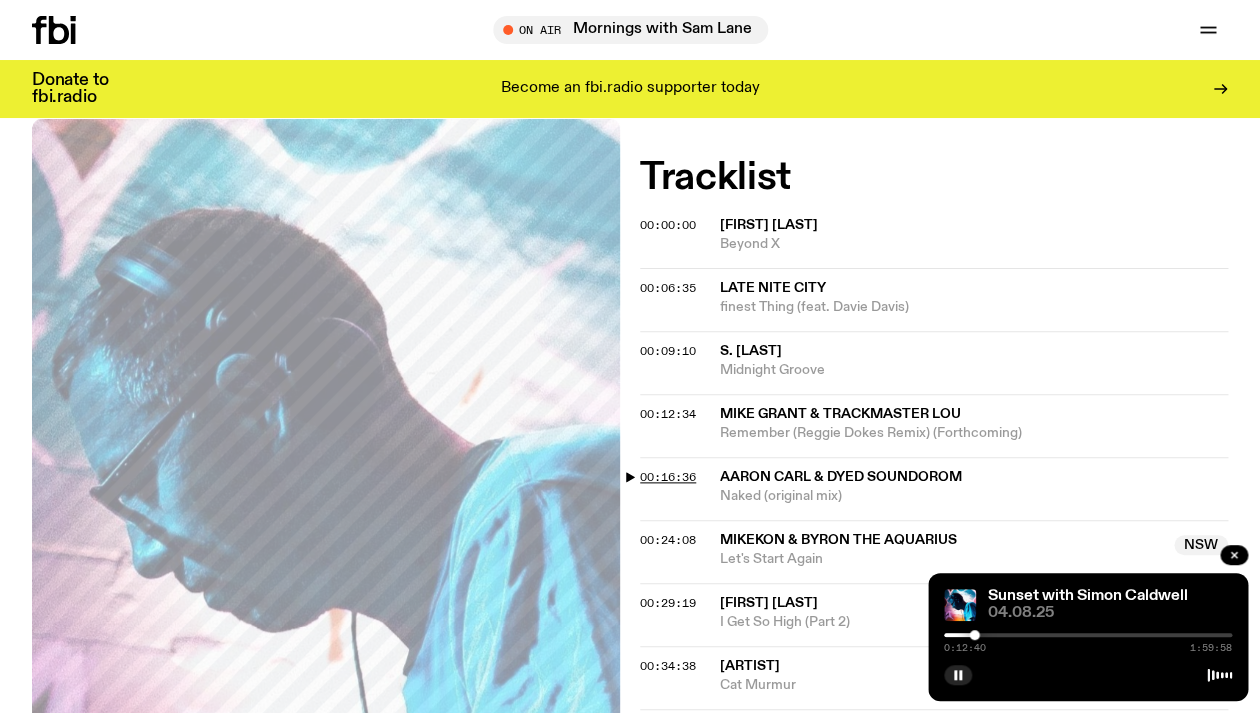 click on "00:16:36" at bounding box center (668, 477) 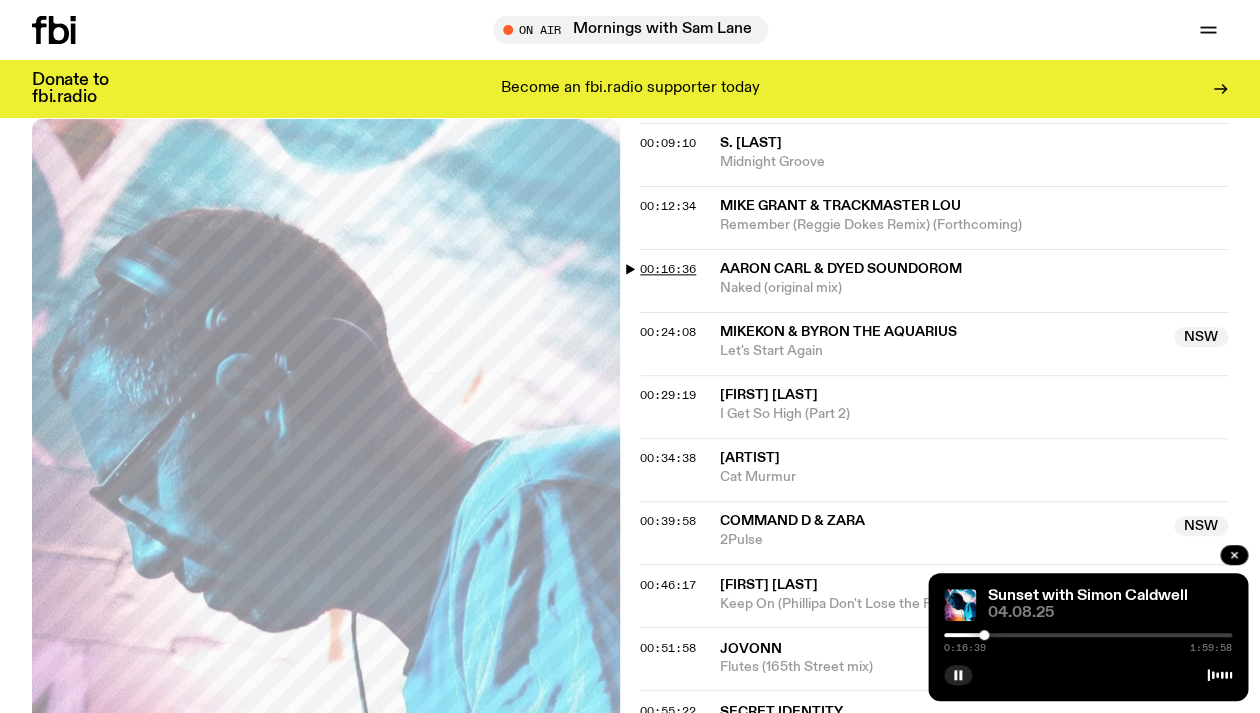 scroll, scrollTop: 709, scrollLeft: 0, axis: vertical 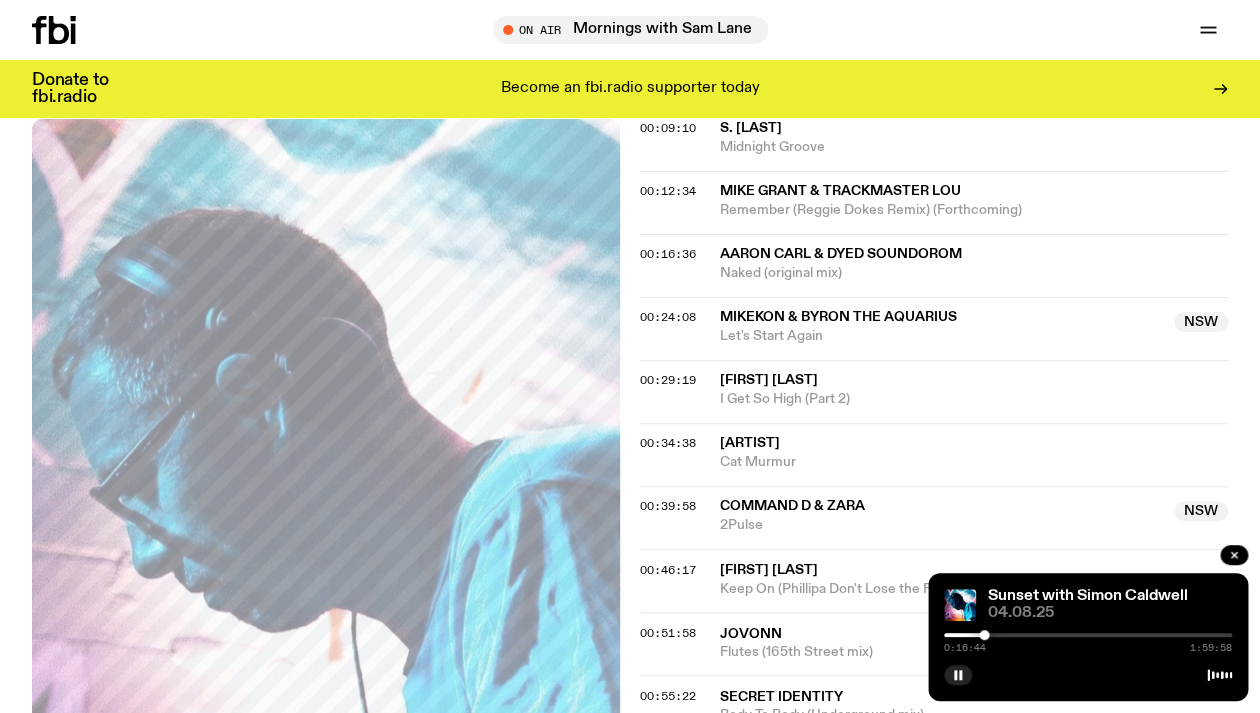 click on "Aired on  [DATE] , [TIME] DJ Mix Deep boogie mechanics. Tracklist More Episodes Tracklist 00:00:00 [ARTIST] Beyond X 00:06:35 [ARTIST] Finest Thing (feat. [ARTIST]) 00:09:10 [ARTIST] Midnight Groove 00:12:34 [ARTIST] & [ARTIST] Remember (Reggie Dokes Remix) (Forthcoming) 00:16:36 [ARTIST] & [ARTIST] Naked (original mix) 00:24:08 [ARTIST] & [ARTIST] NSW Let's Start Again NSW 00:29:19 [ARTIST] I Get So High (Part 2) 00:34:38 [ARTIST] Cat Murmur 00:39:58 [ARTIST] & [ARTIST] NSW 2Pulse NSW 00:46:17 [ARTIST] Keep On ([ARTIST] Don't Lose the Fire Remix) 00:51:58 [ARTIST] Flutes (165th Street mix) 00:55:22 [ARTIST] Body To Body (Underground mix) 00:58:09 [ARTIST] In The Neigbourhood (Sisters on the Boulevarde Dub) 01:02:41 [ARTIST] Make It Up (Club mix) 01:04:17 [ARTIST] Gum's Groove w/ [ARTIST] & [ARTIST] 01:06:58 [ARTIST] Da Vibe 01:10:53 [ARTIST] Strike Hard 01:15:29 [ARTIST] NSW Vibrations NSW 01:18:02 [ARTIST]" 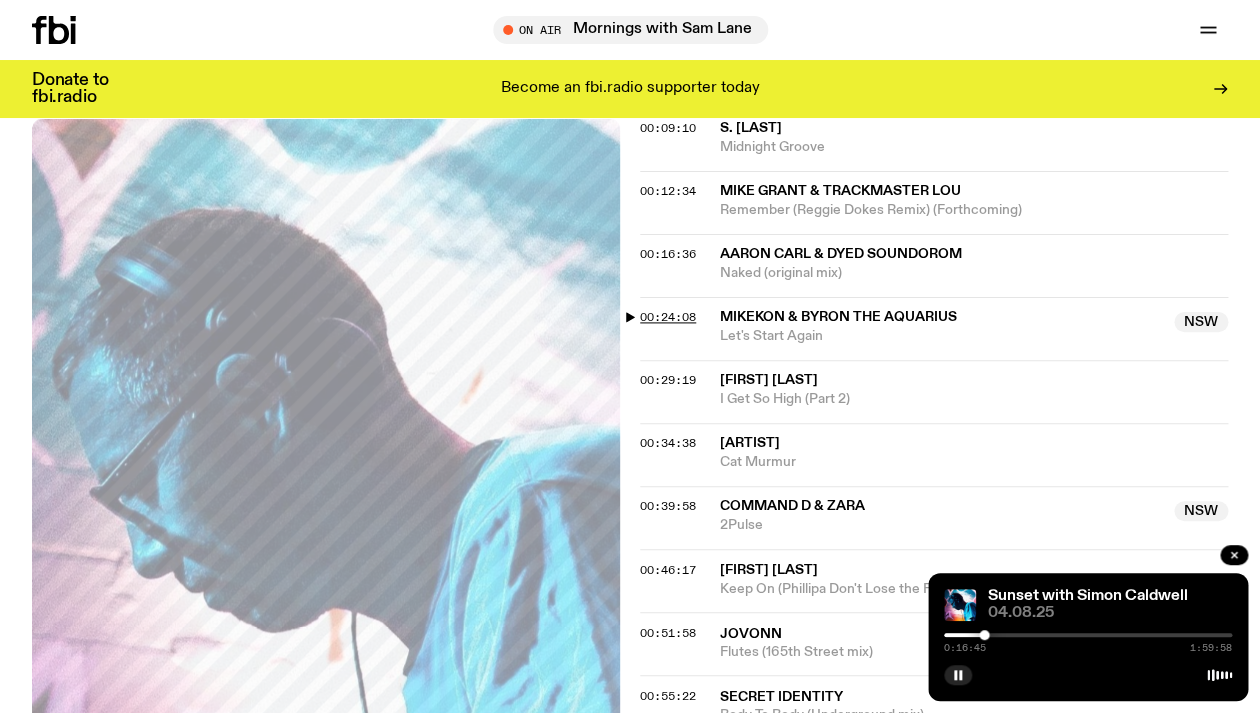 click on "00:24:08" at bounding box center (668, 317) 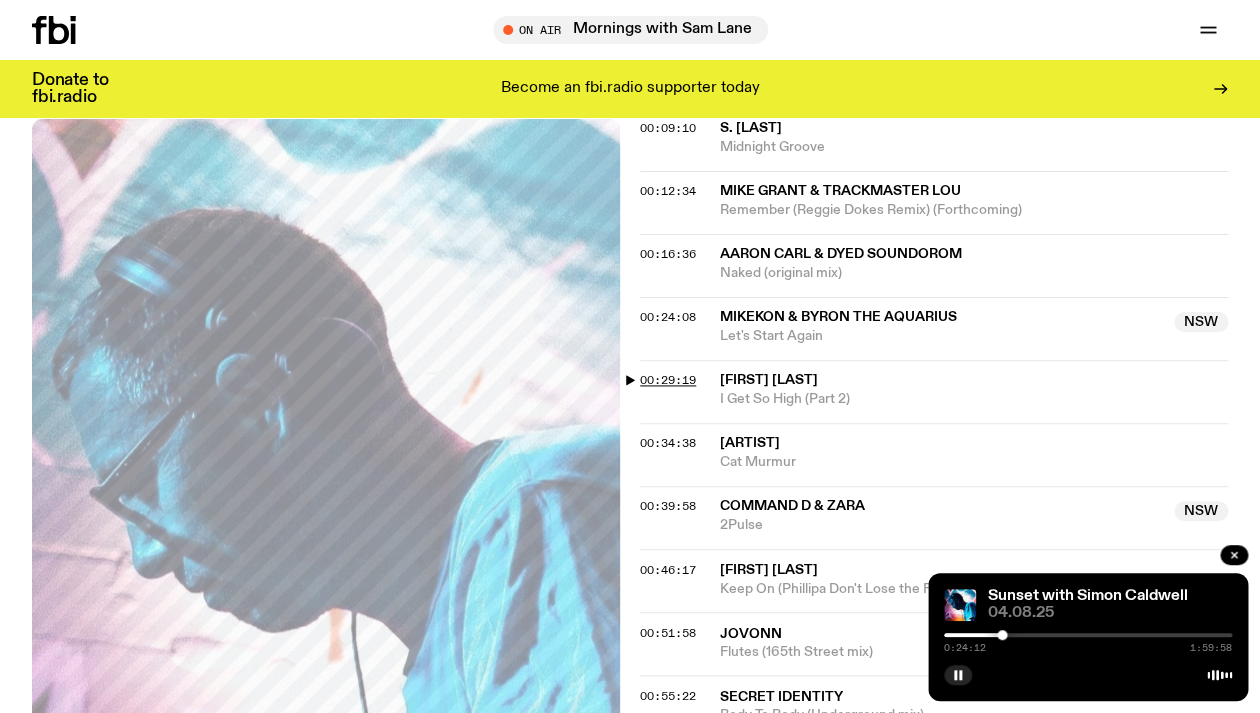 click on "00:29:19" at bounding box center [668, 380] 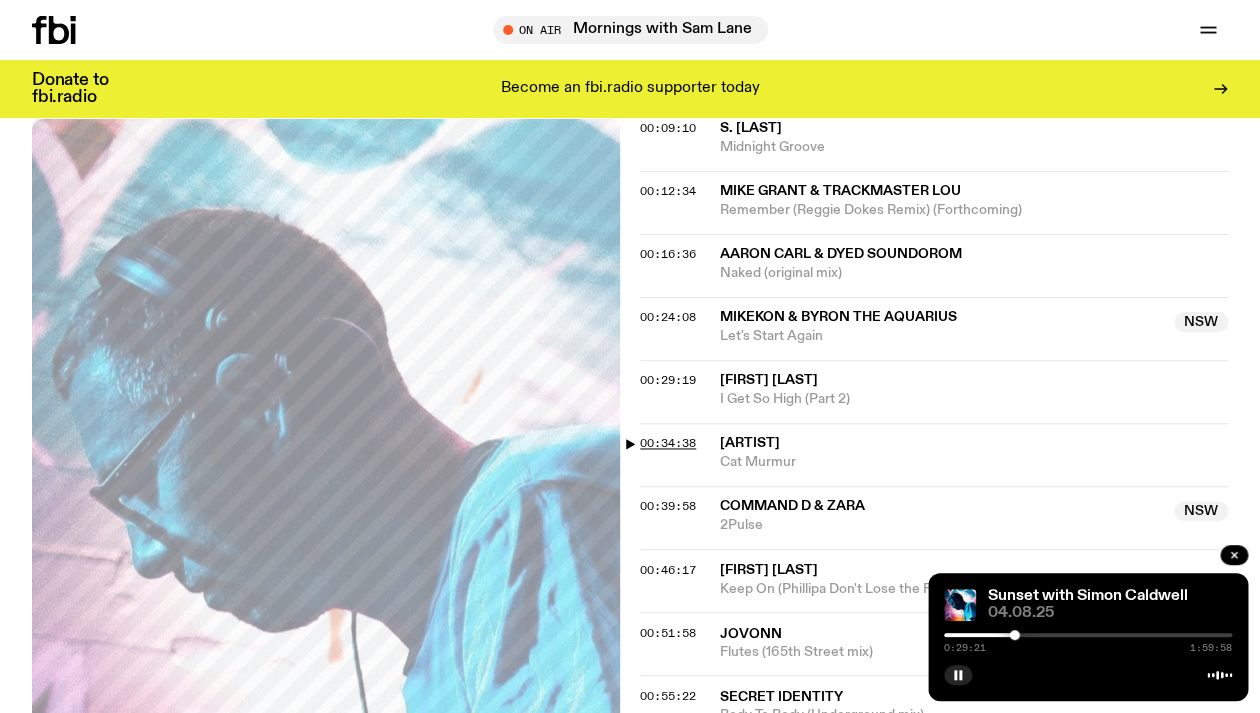 click on "00:34:38" at bounding box center [668, 443] 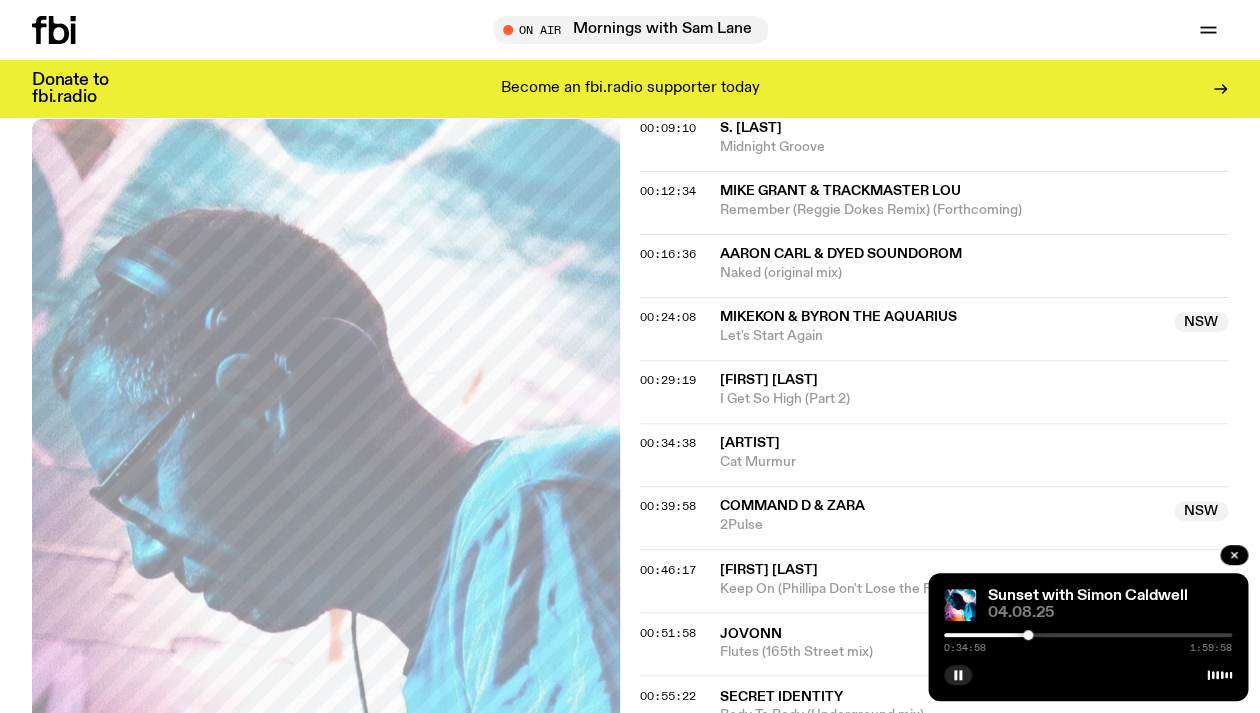 click at bounding box center (1088, 635) 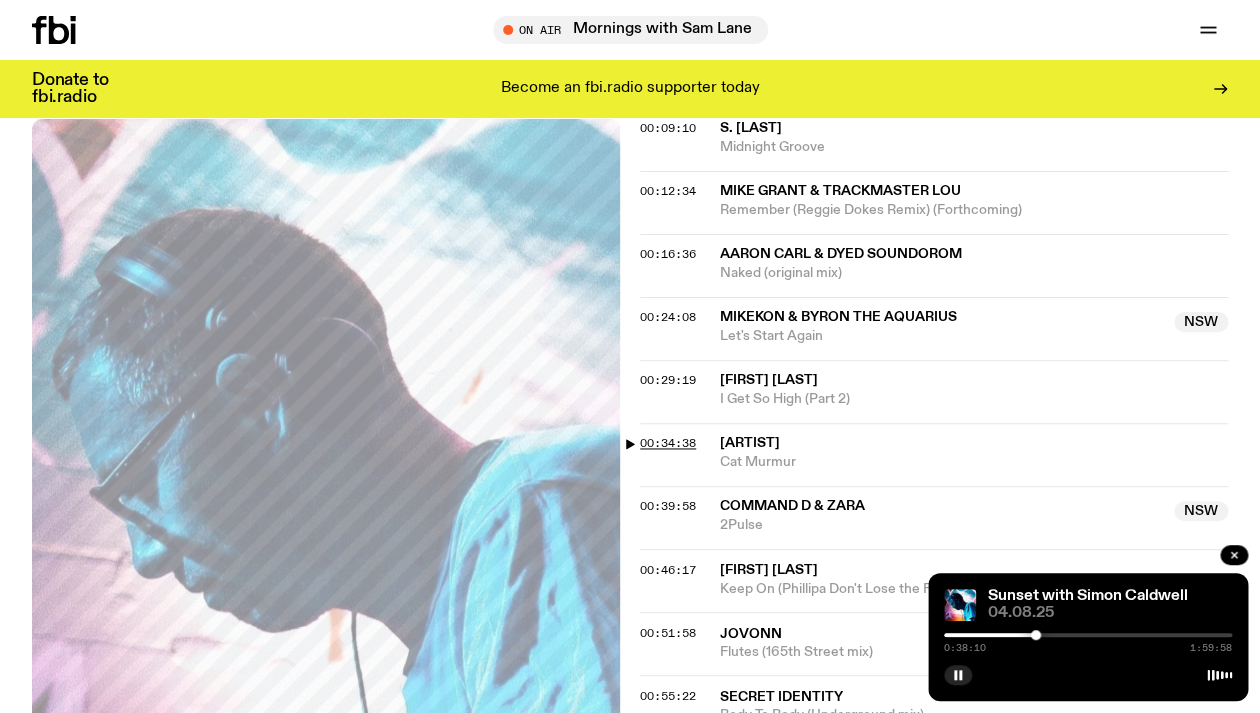 click on "00:34:38" at bounding box center [668, 443] 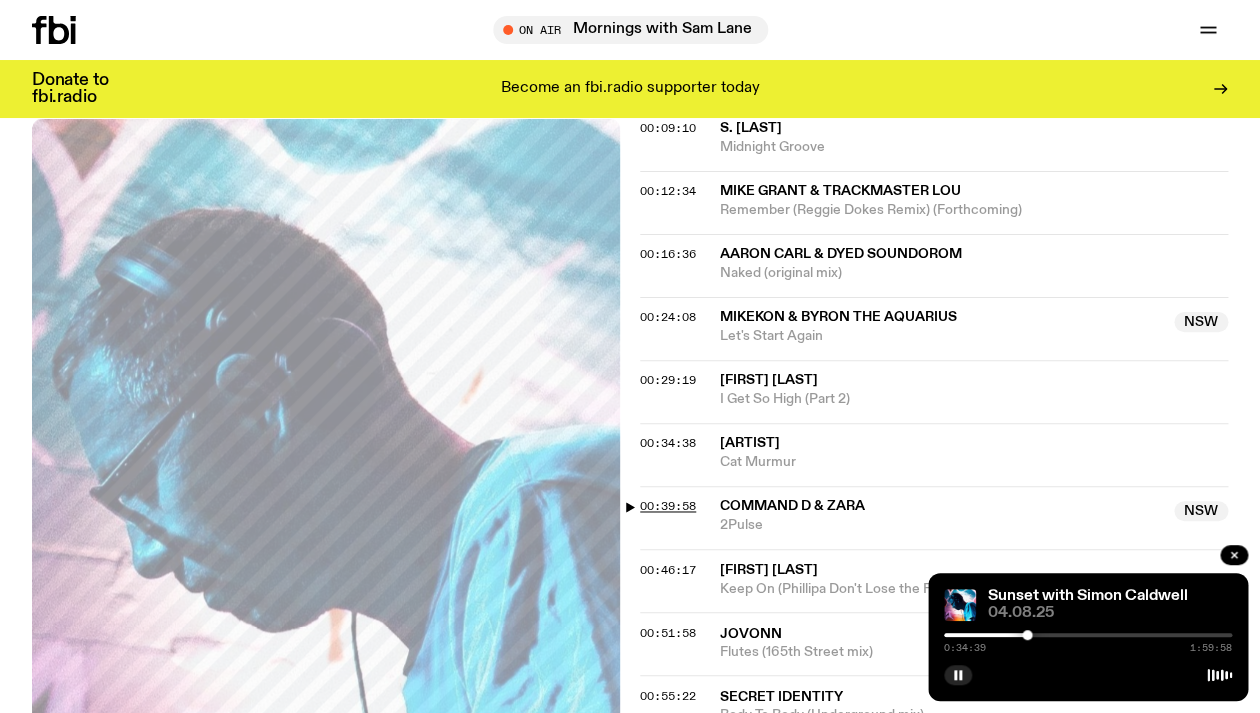 click on "00:39:58" at bounding box center [668, 506] 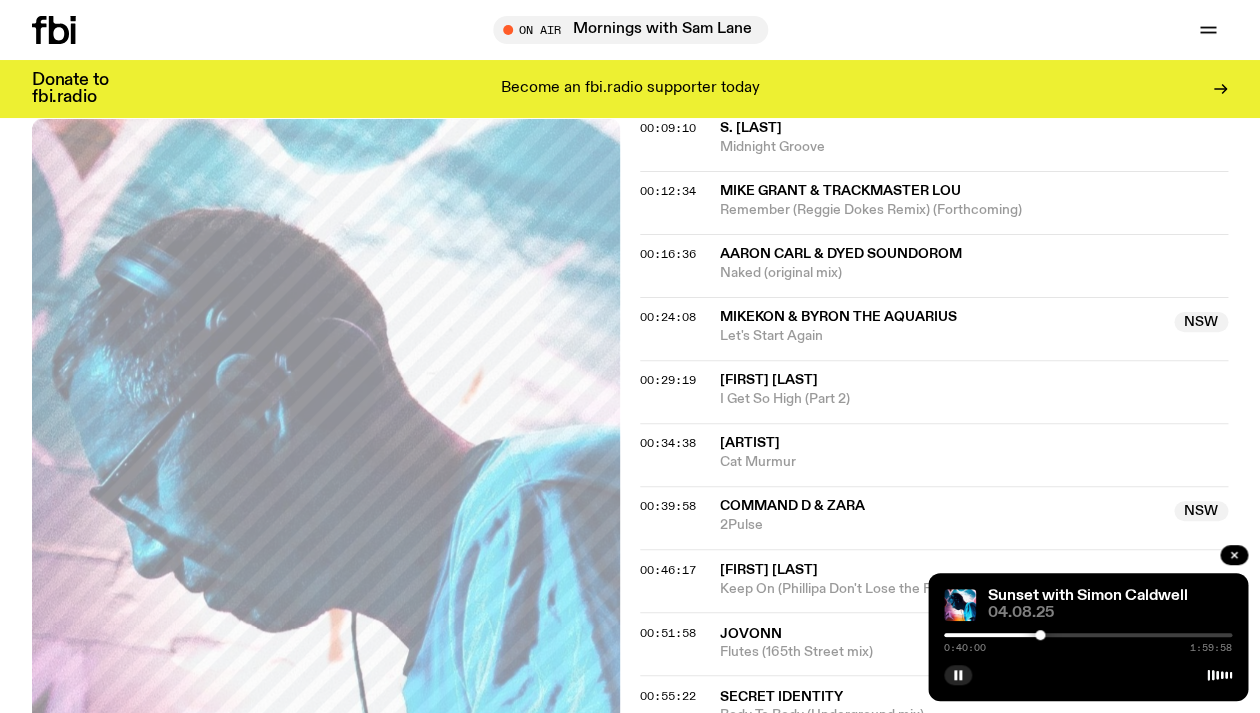 click at bounding box center [1088, 635] 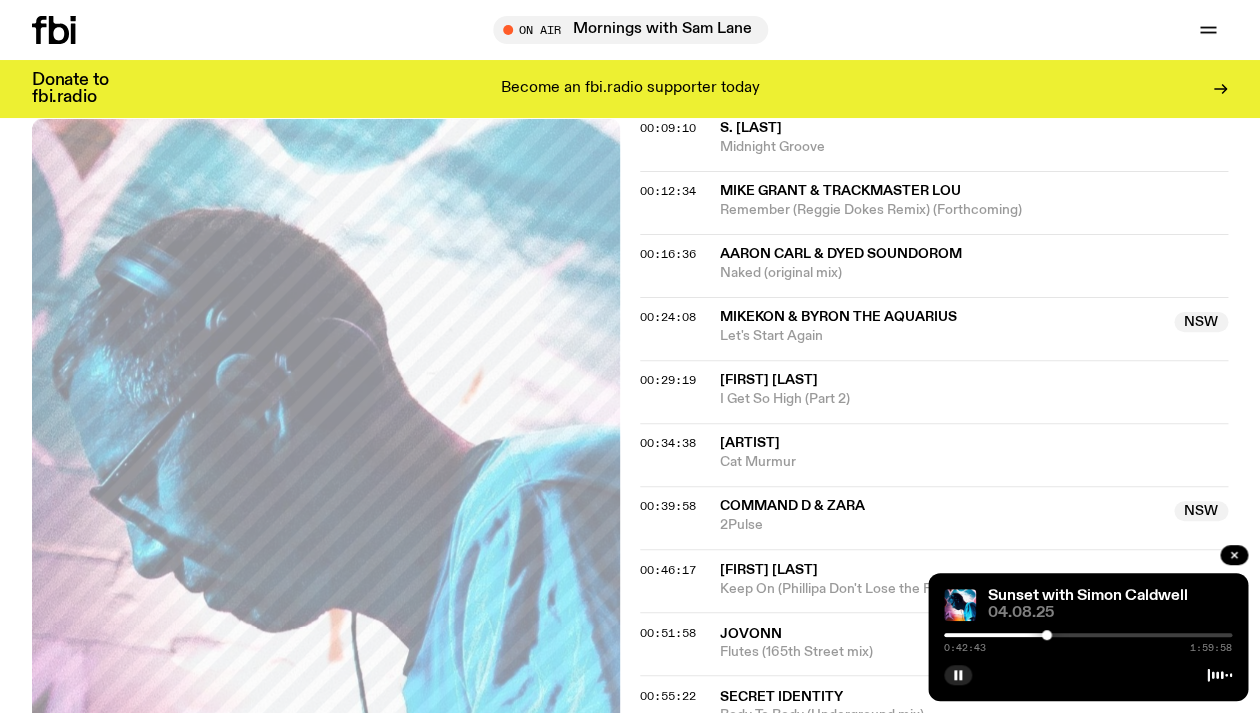 click on "0:42:43 1:59:58" at bounding box center [1088, 641] 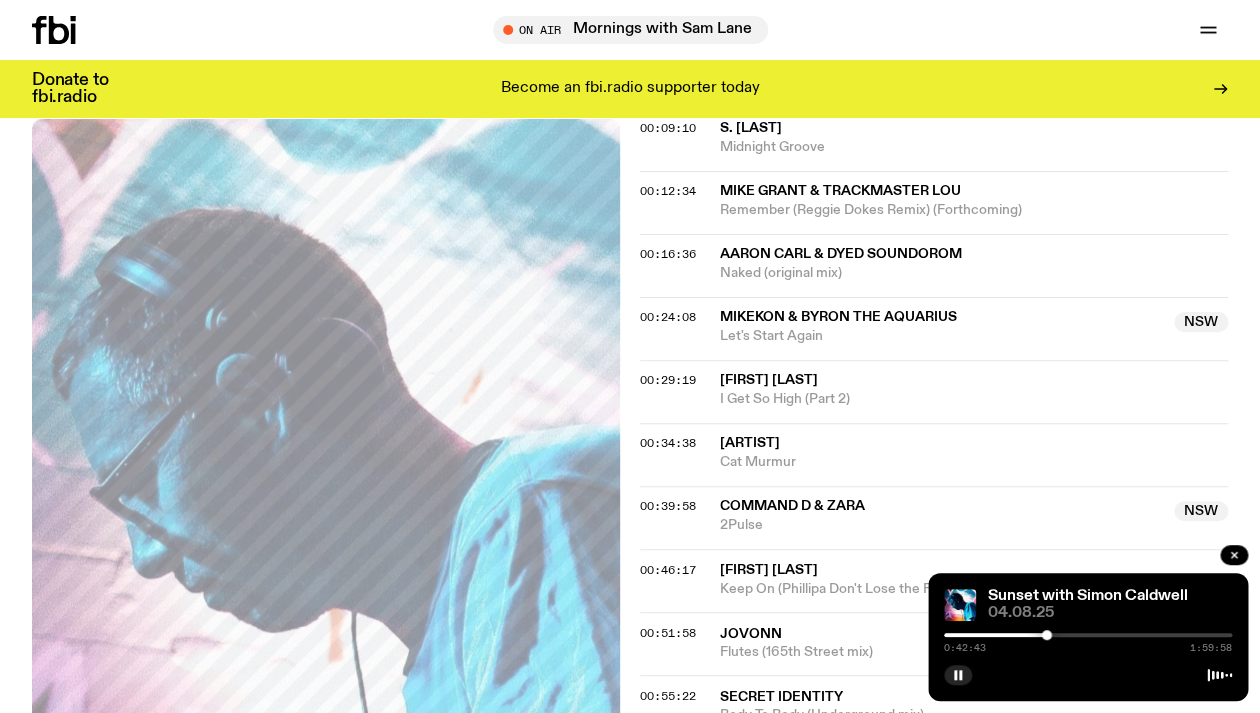 click at bounding box center [1088, 635] 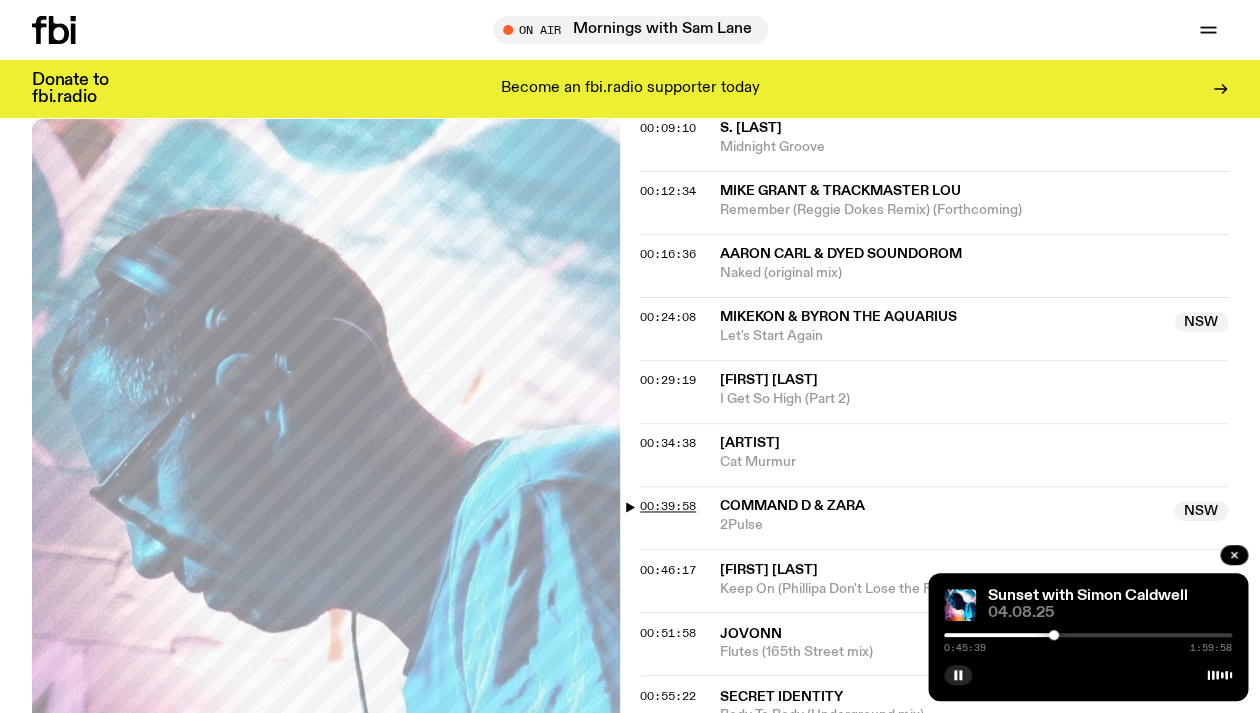 click on "00:39:58" at bounding box center (668, 506) 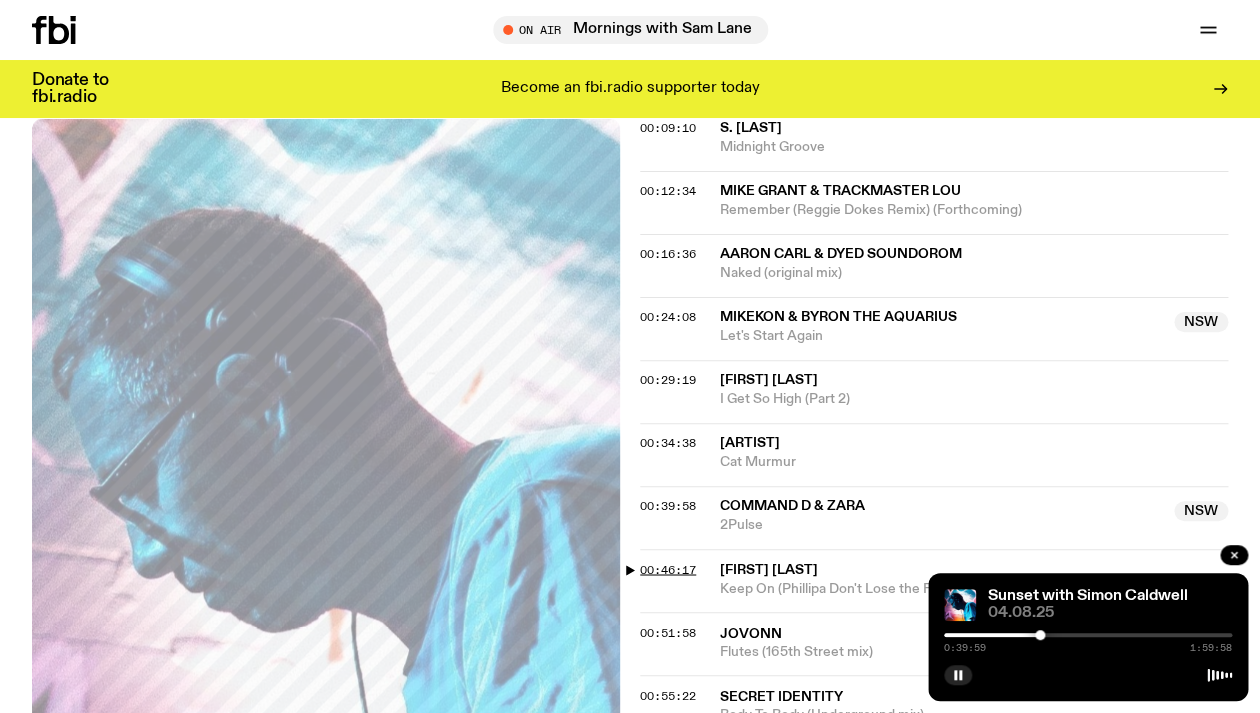 click on "00:46:17" at bounding box center (668, 569) 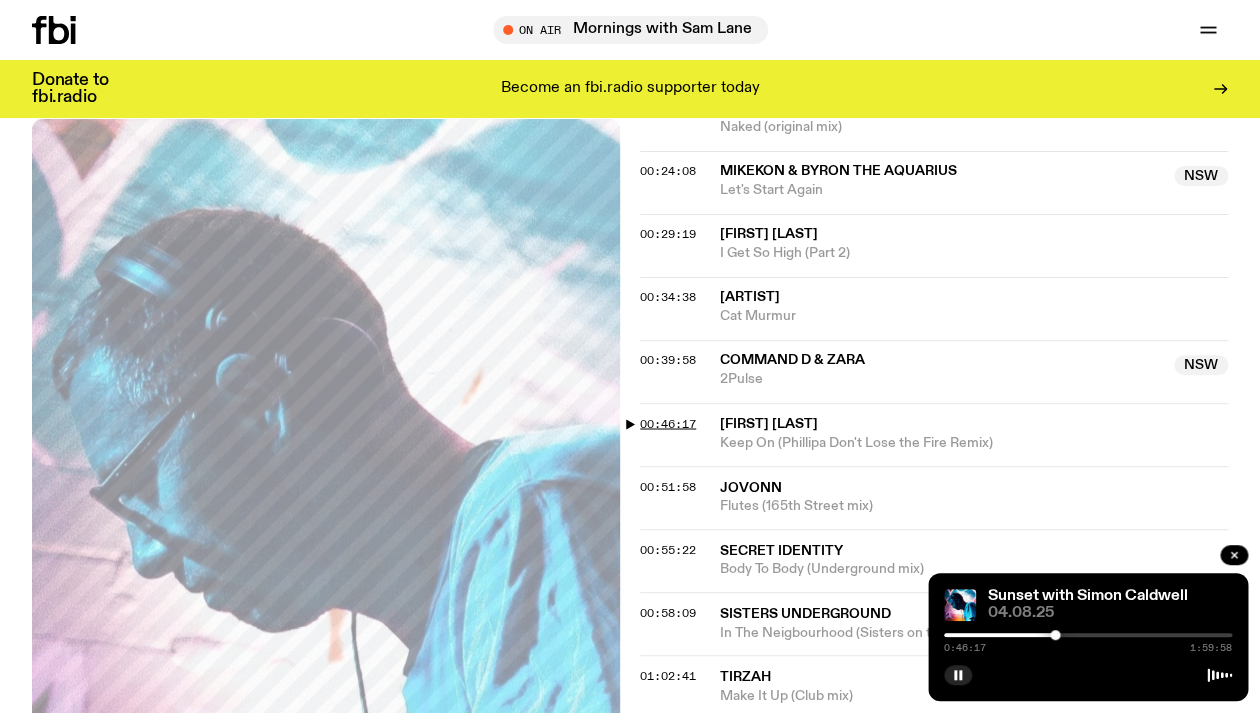 scroll, scrollTop: 856, scrollLeft: 0, axis: vertical 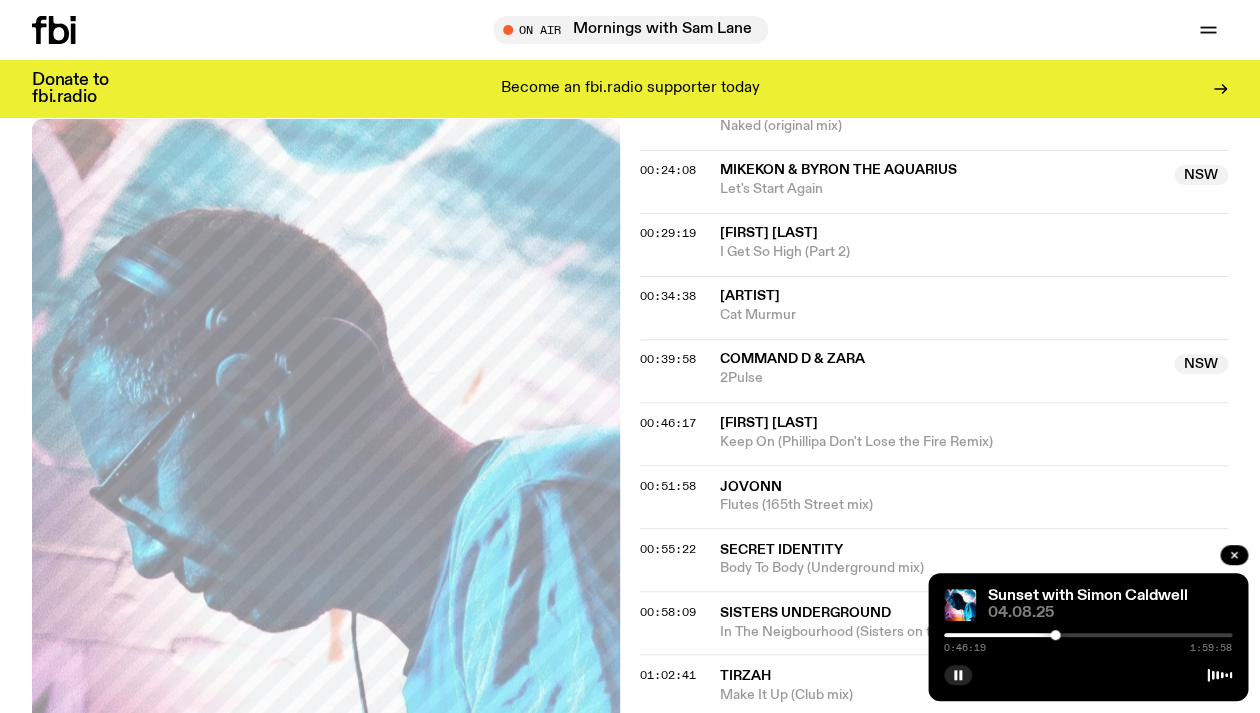 click at bounding box center [1088, 635] 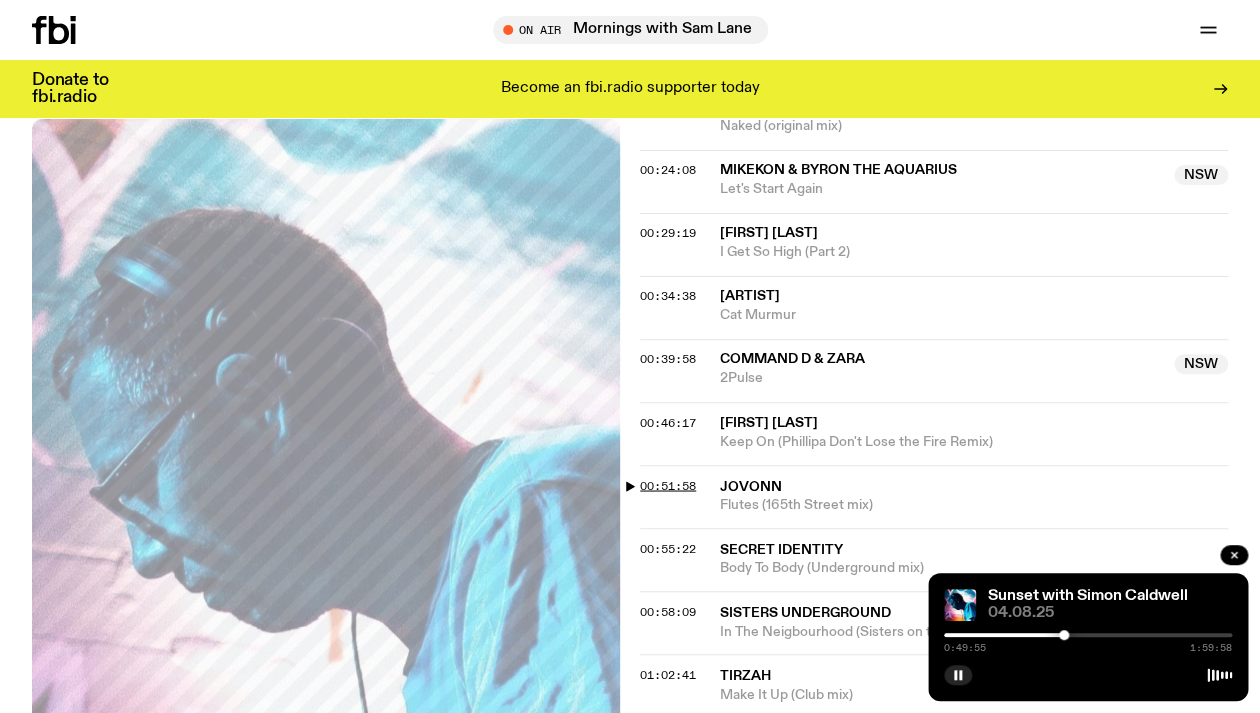 click on "00:51:58" at bounding box center [668, 485] 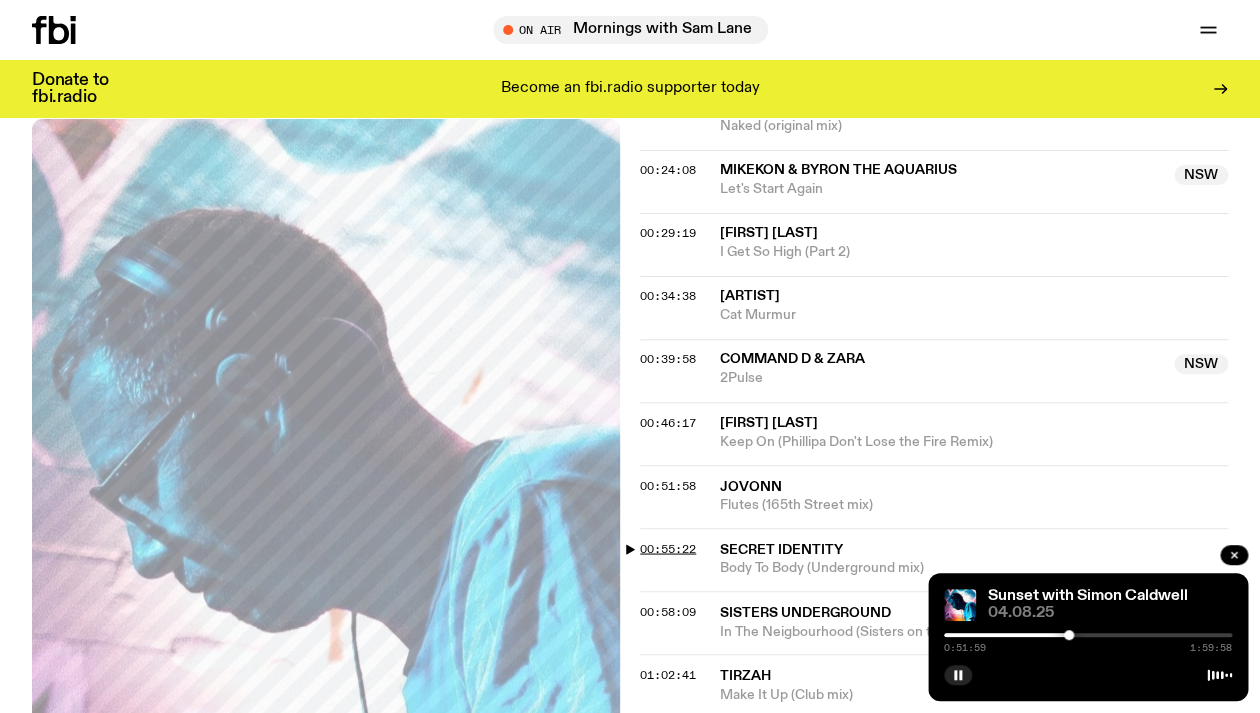 click on "00:55:22" at bounding box center [668, 548] 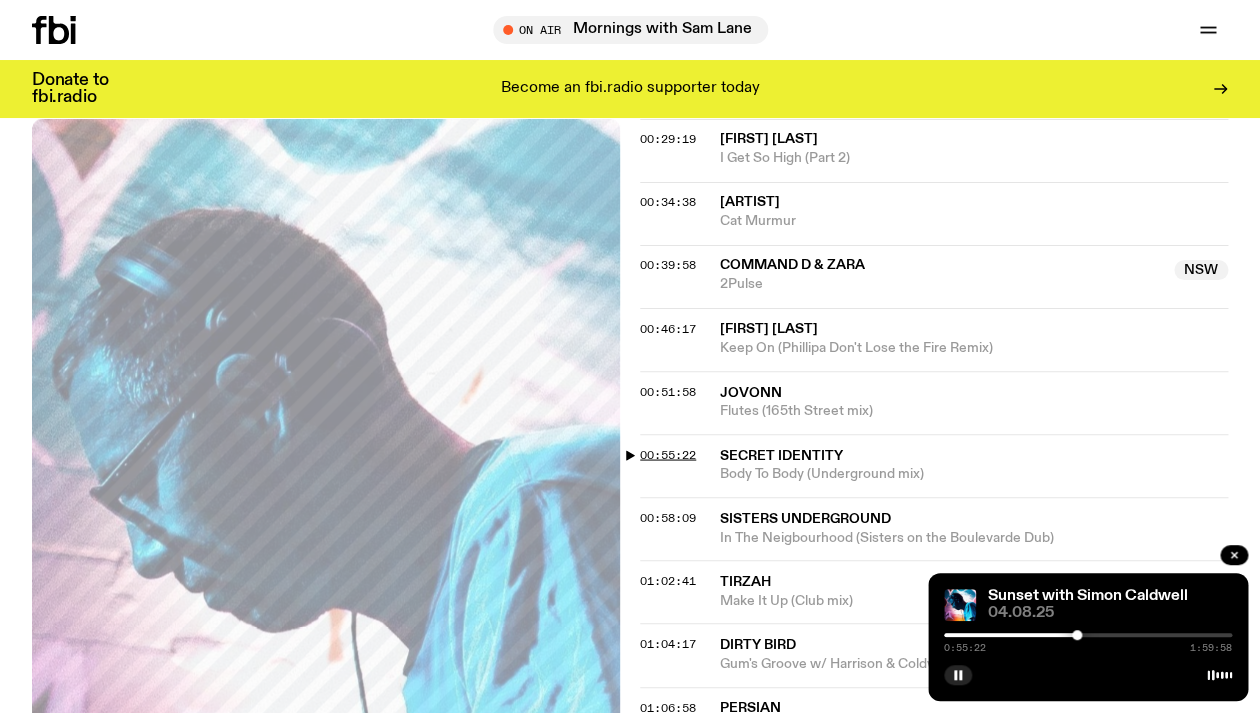 scroll, scrollTop: 948, scrollLeft: 0, axis: vertical 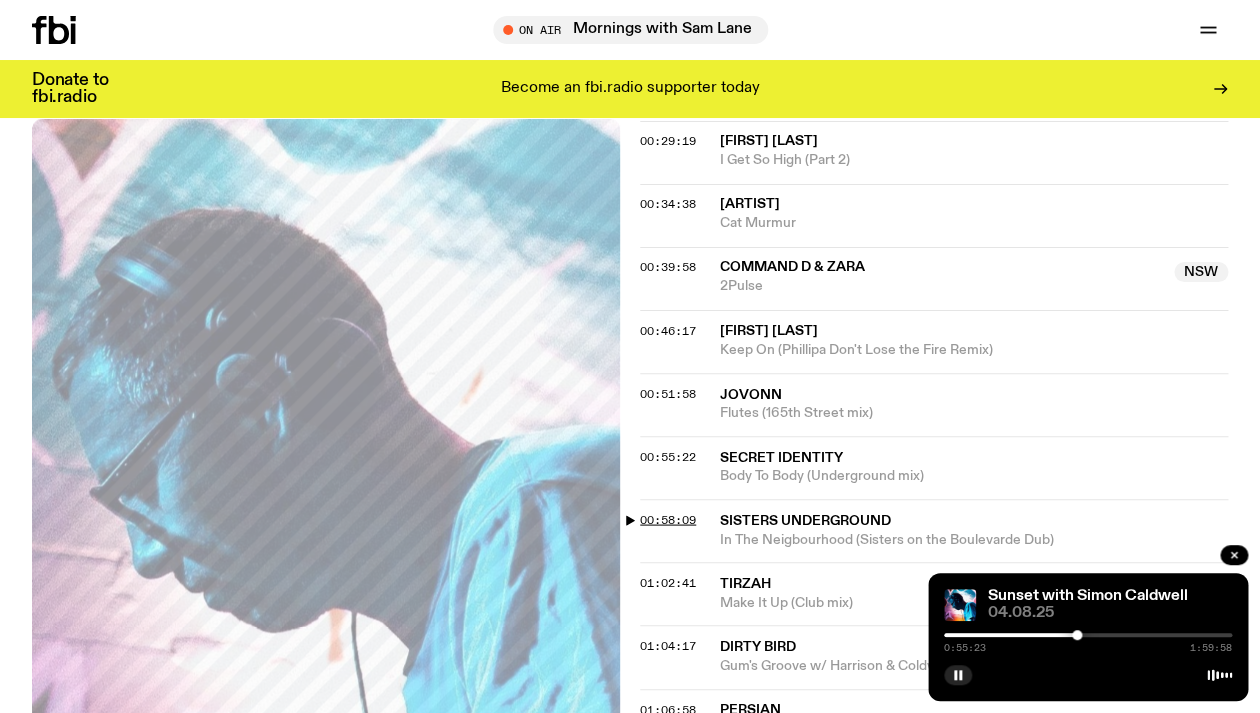 click on "00:58:09" at bounding box center [668, 519] 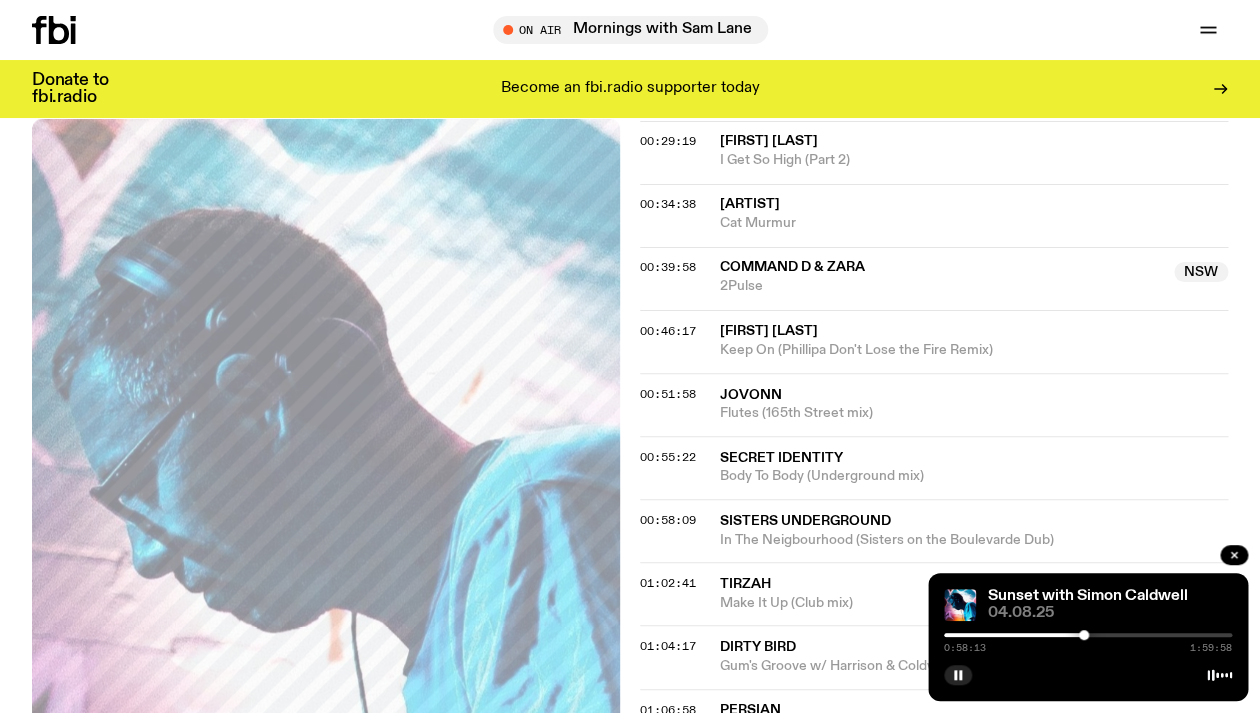 click on "0:58:13 1:59:58" at bounding box center (1088, 641) 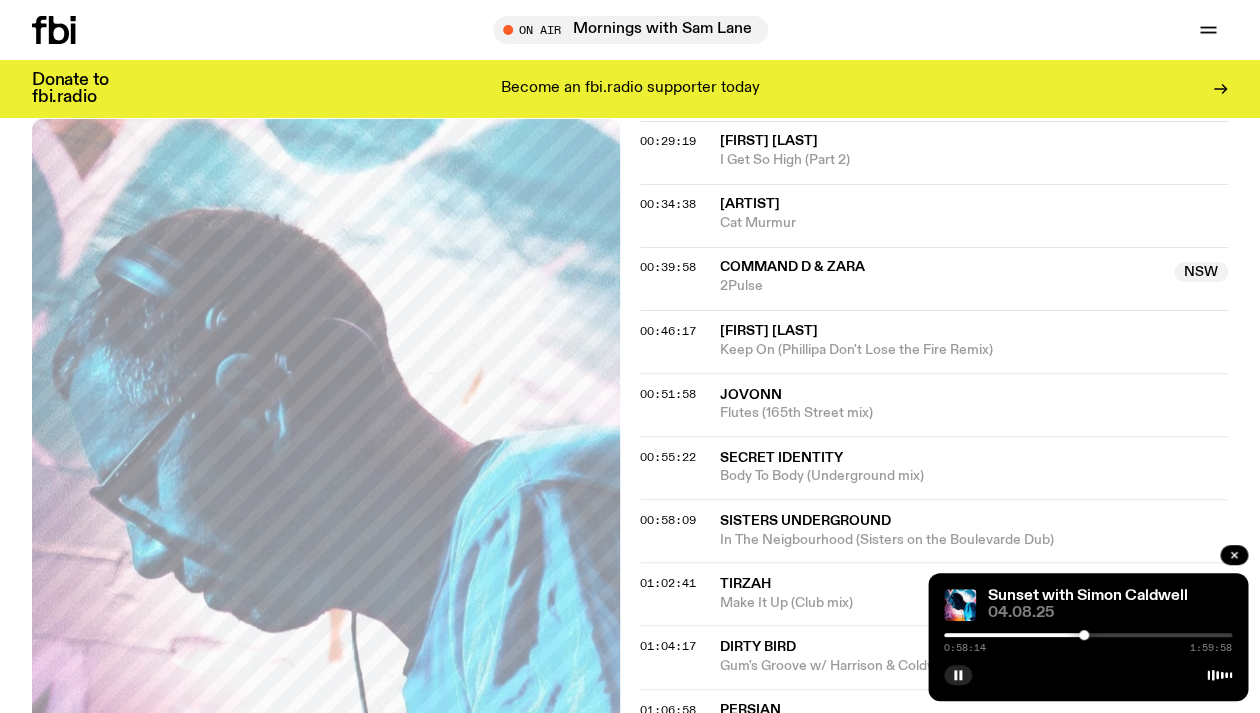 click at bounding box center [1088, 635] 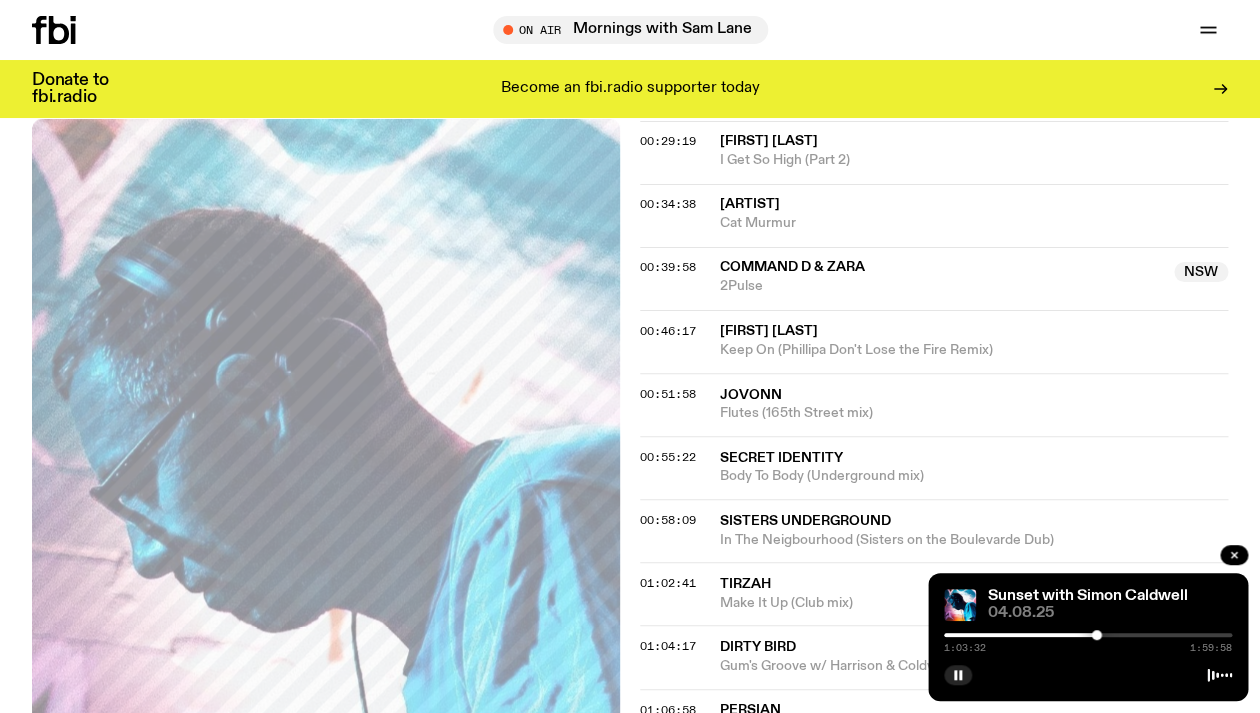 click at bounding box center (1088, 635) 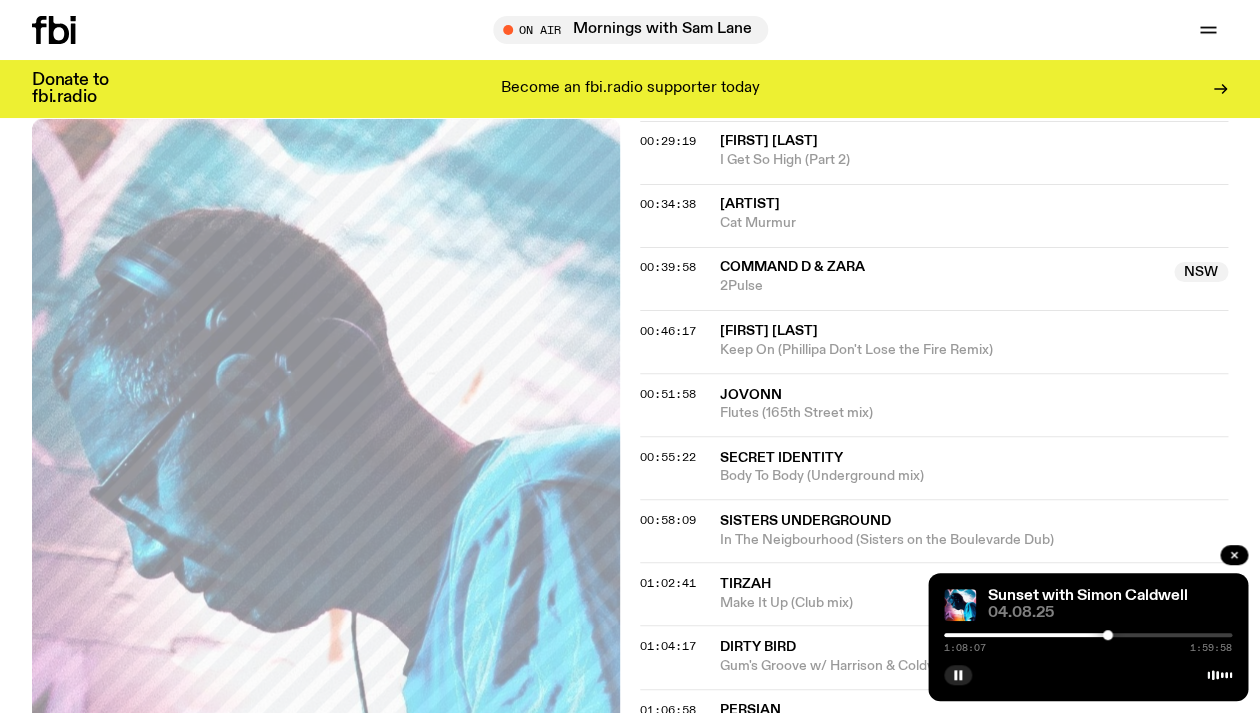 click at bounding box center (1088, 635) 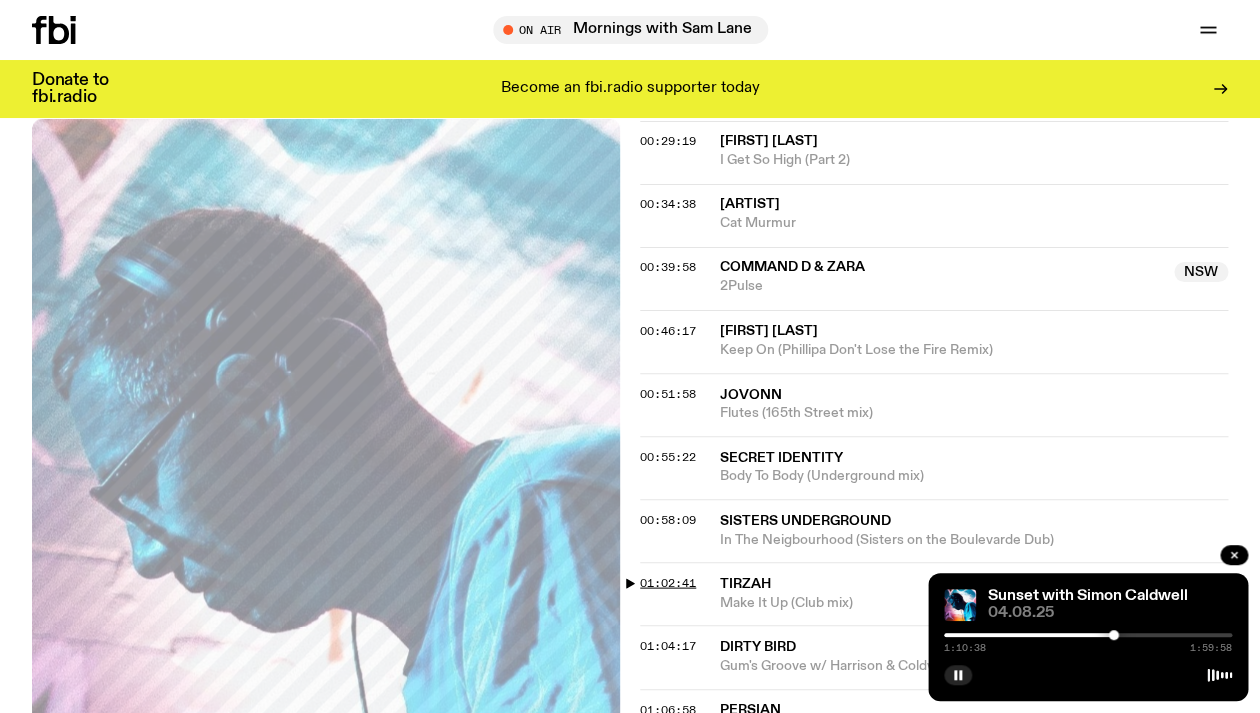 click on "01:02:41" at bounding box center [668, 582] 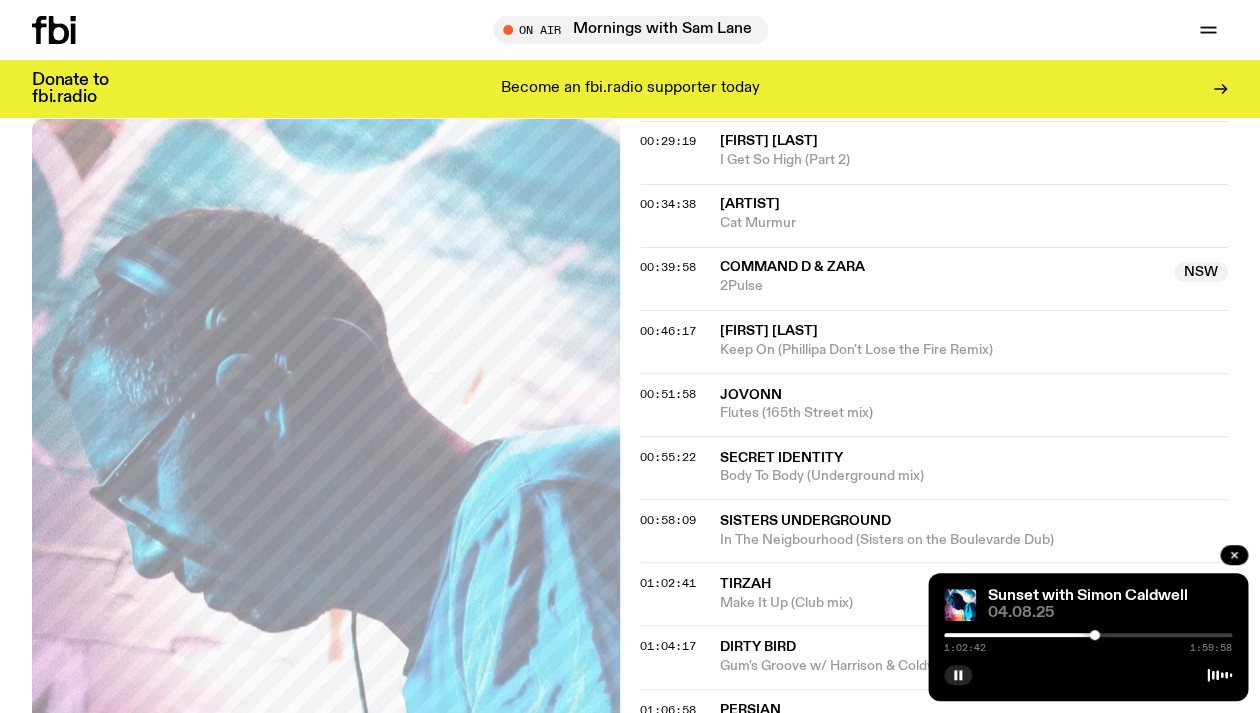 click at bounding box center (1088, 635) 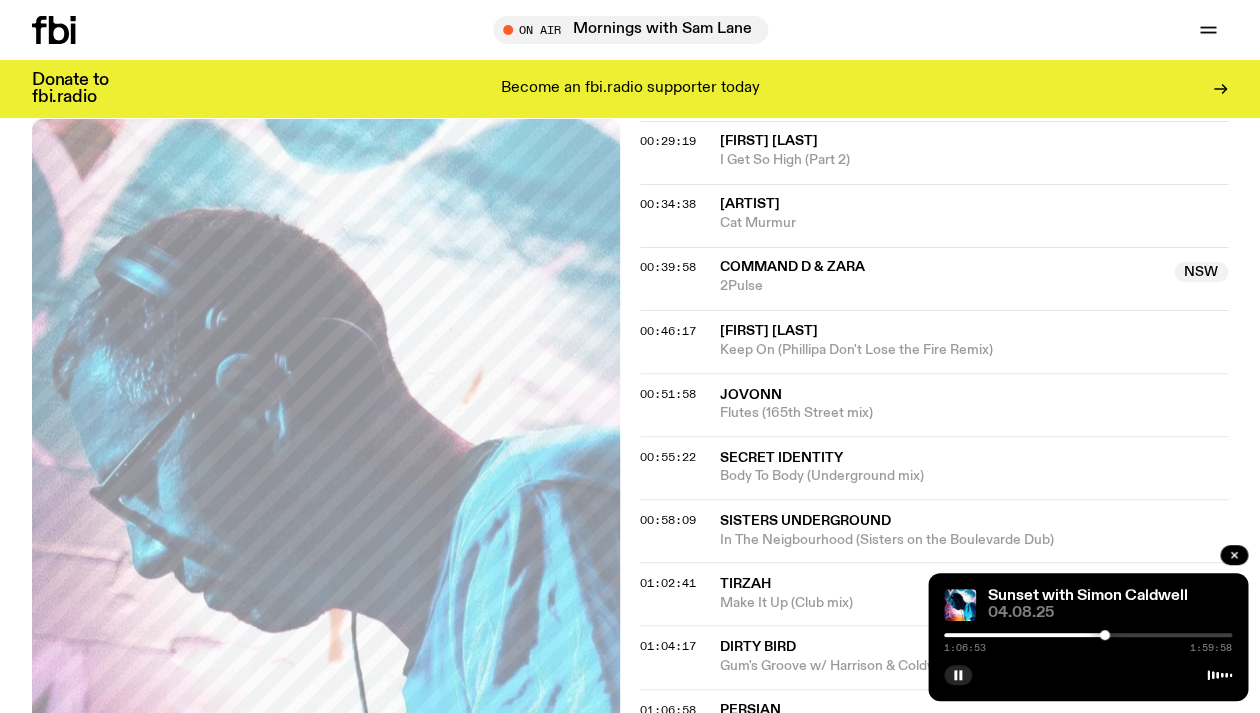 click on "01:04:17 [ARTIST] Gum's Groove w/ [ARTIST] & [ARTIST]" 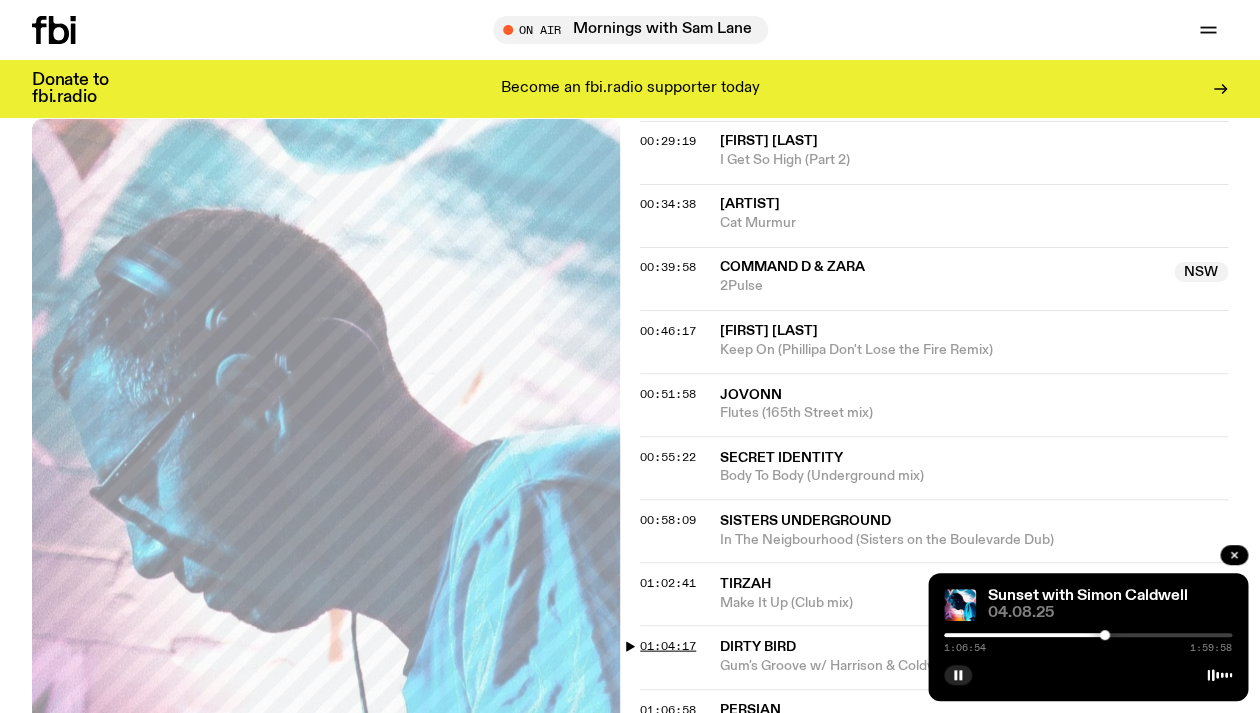 click on "01:04:17" at bounding box center (668, 645) 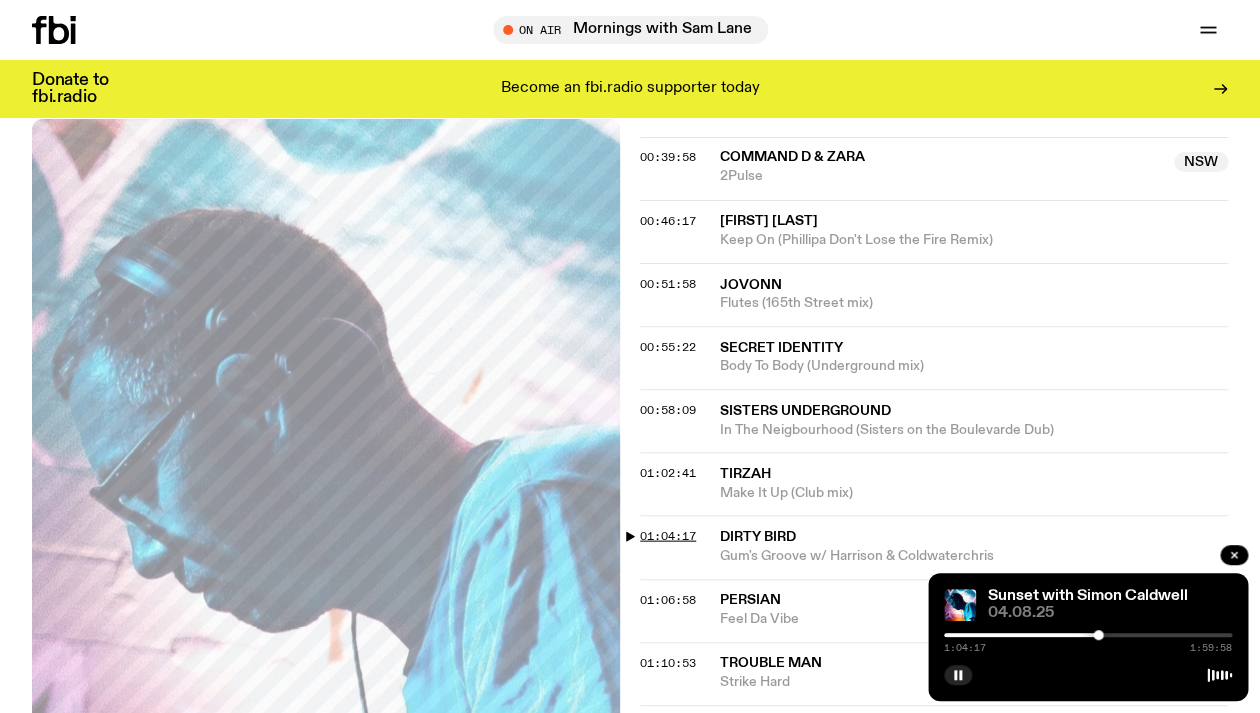 scroll, scrollTop: 1065, scrollLeft: 0, axis: vertical 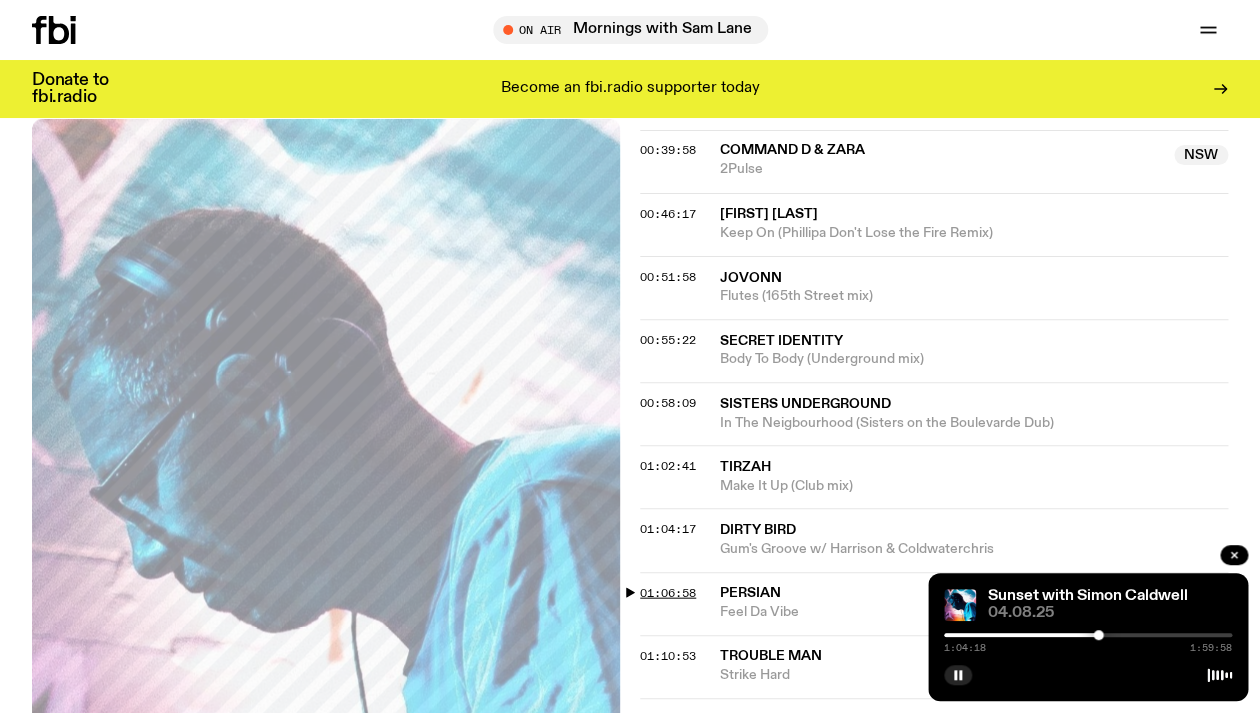 click on "01:06:58" at bounding box center (668, 592) 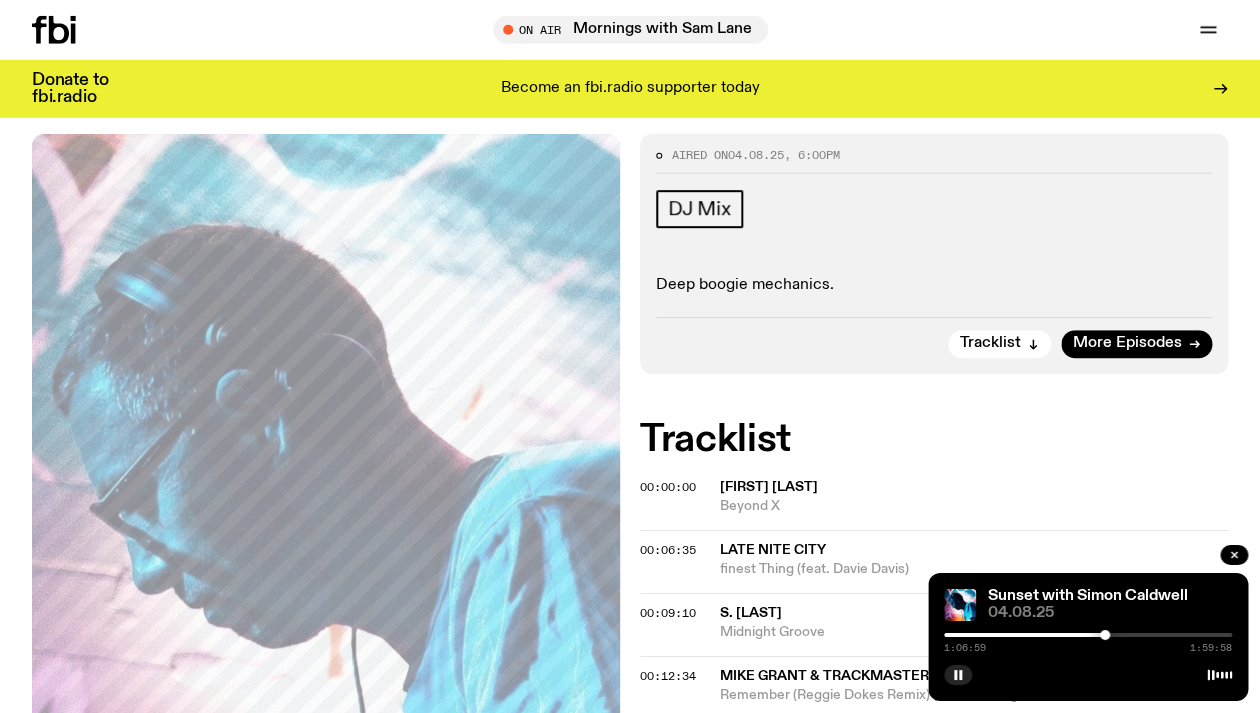 scroll, scrollTop: 282, scrollLeft: 0, axis: vertical 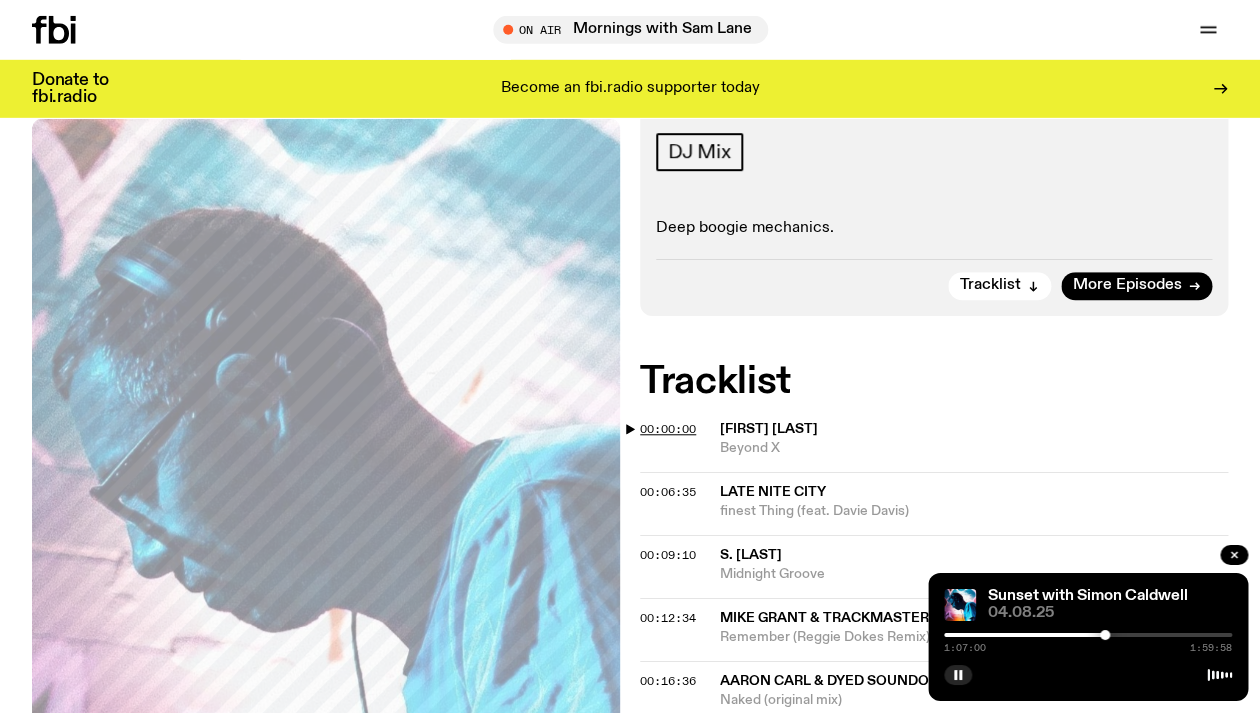 click on "00:00:00" at bounding box center [668, 429] 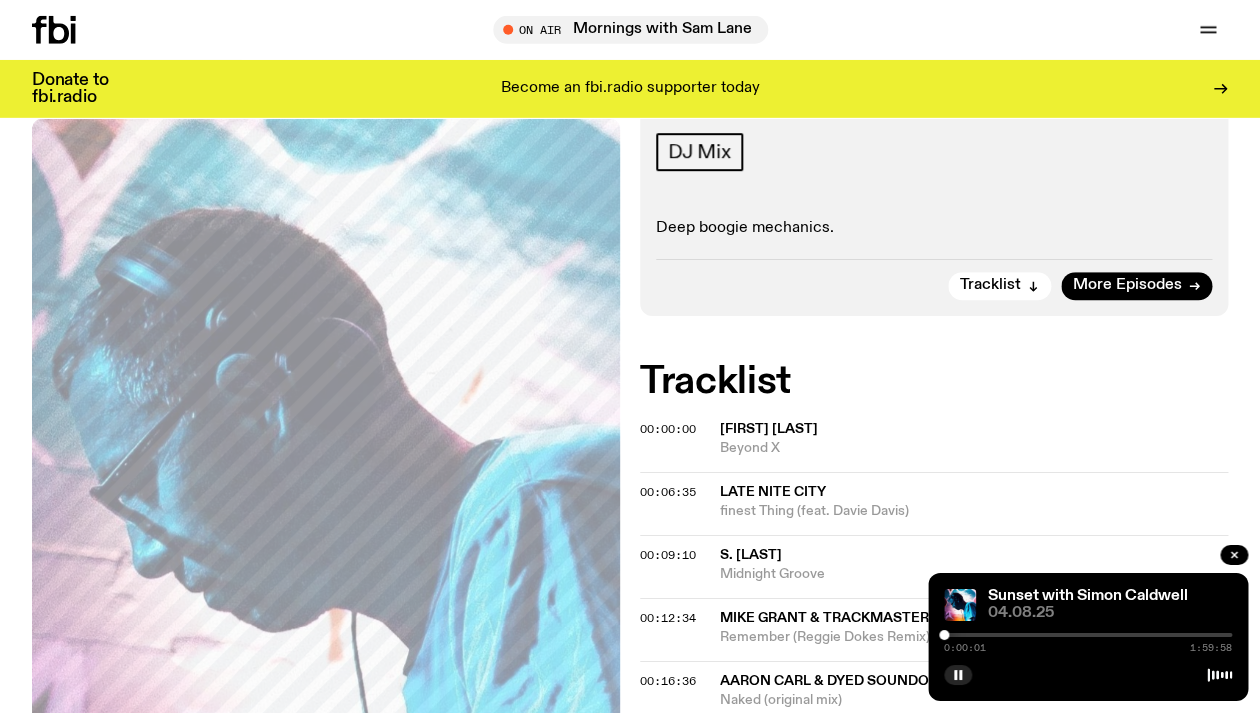 click at bounding box center (1088, 635) 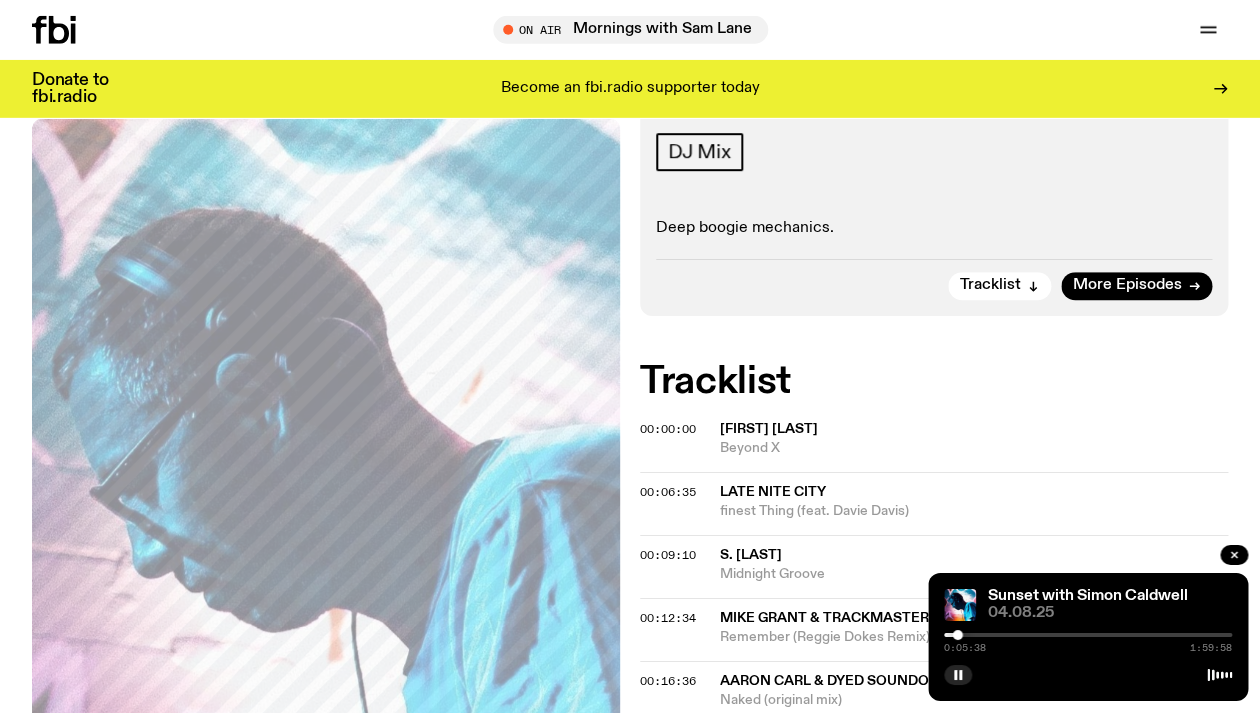 click at bounding box center (1088, 635) 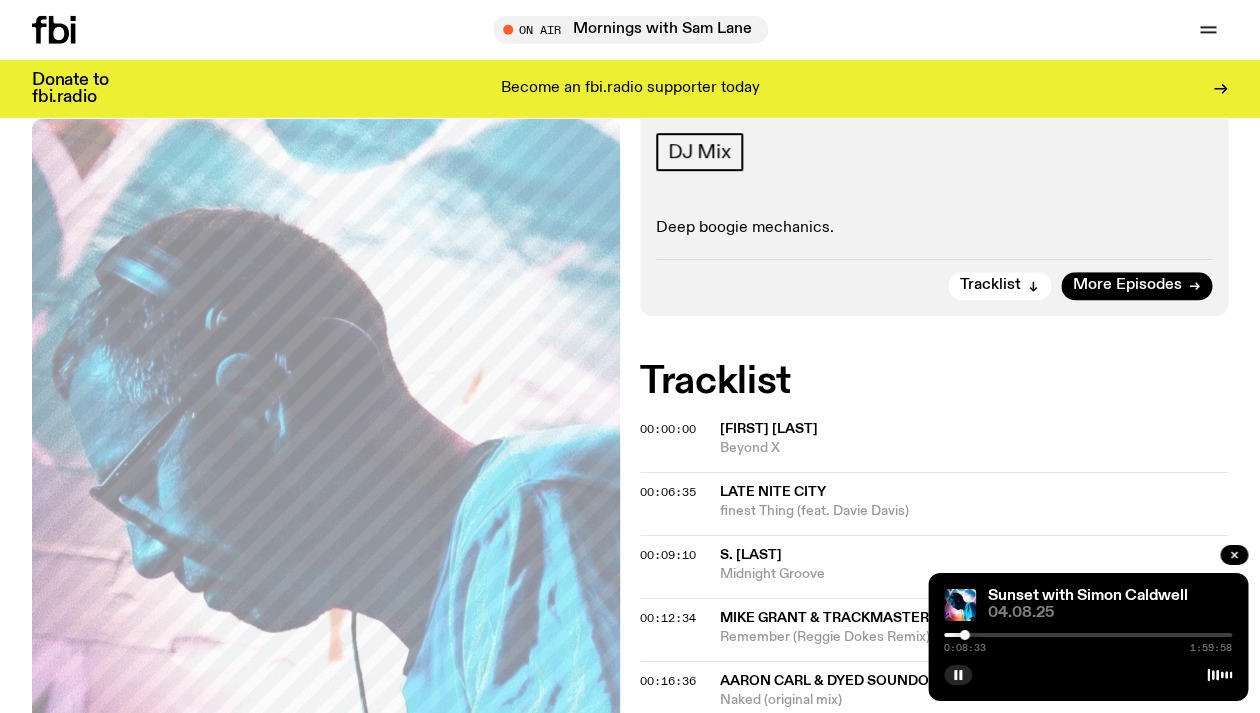 click on "0:08:33 1:59:58" at bounding box center [1088, 641] 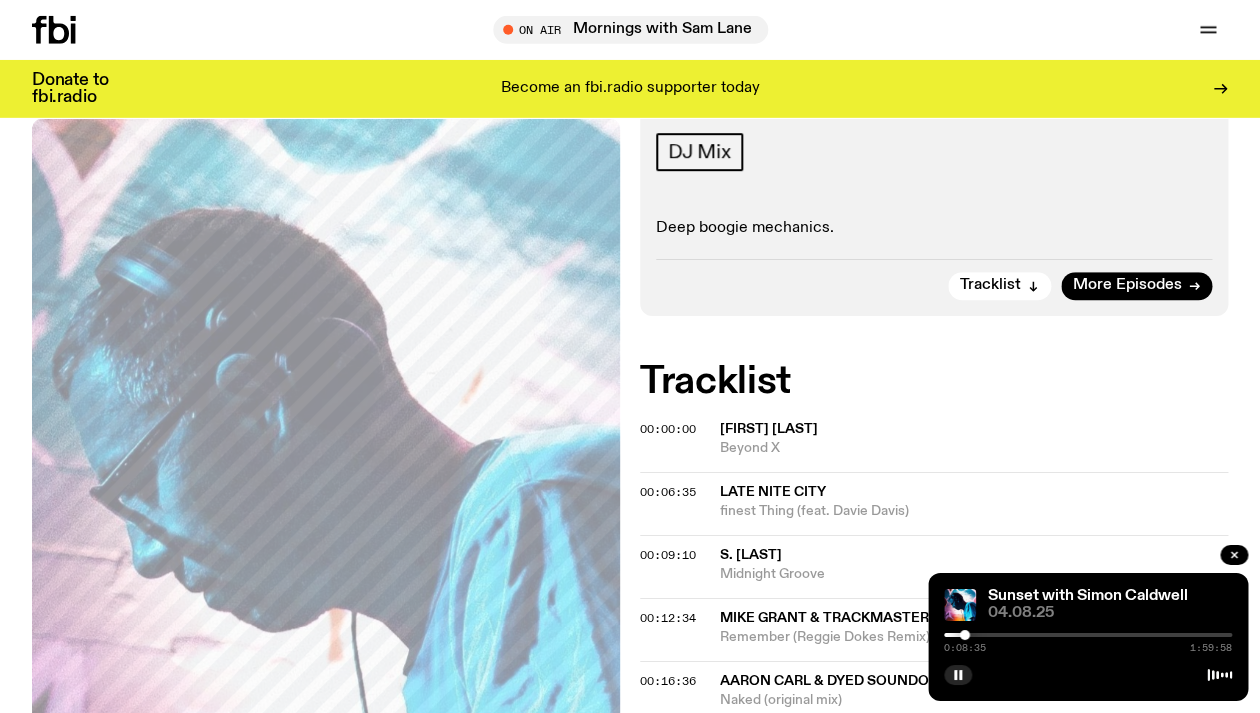 click on "0:08:35 1:59:58" at bounding box center (1088, 641) 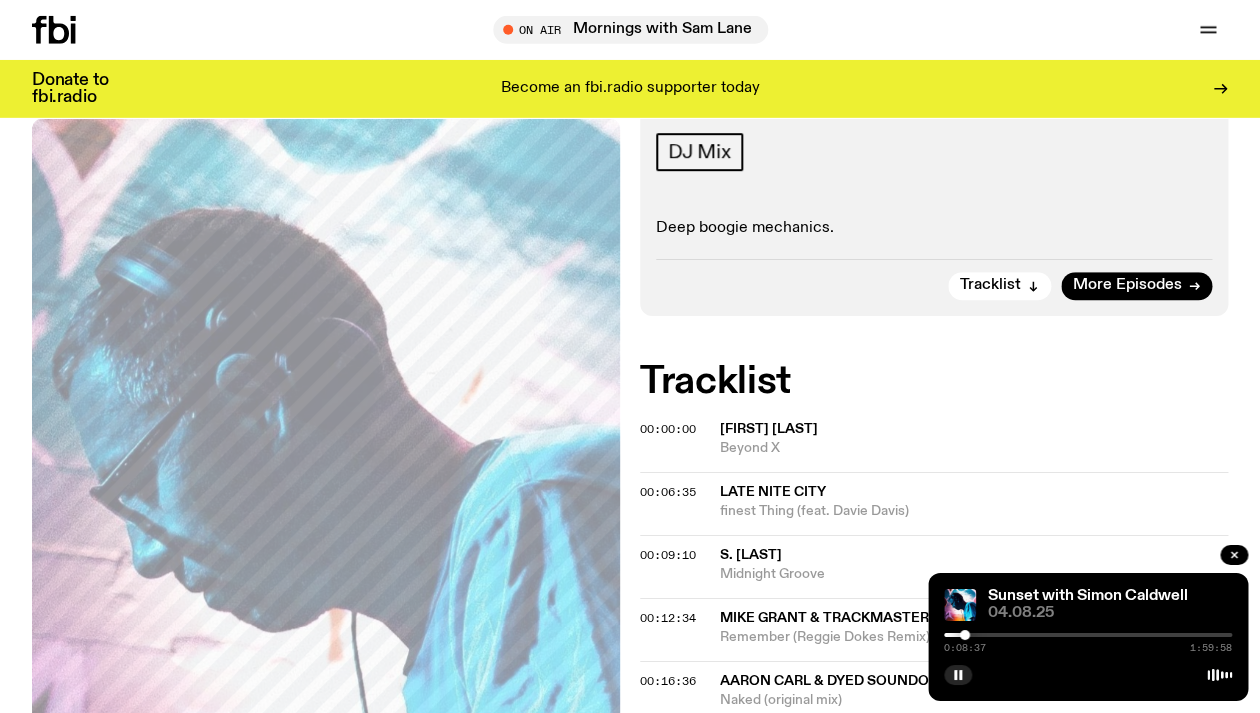 click at bounding box center [1088, 635] 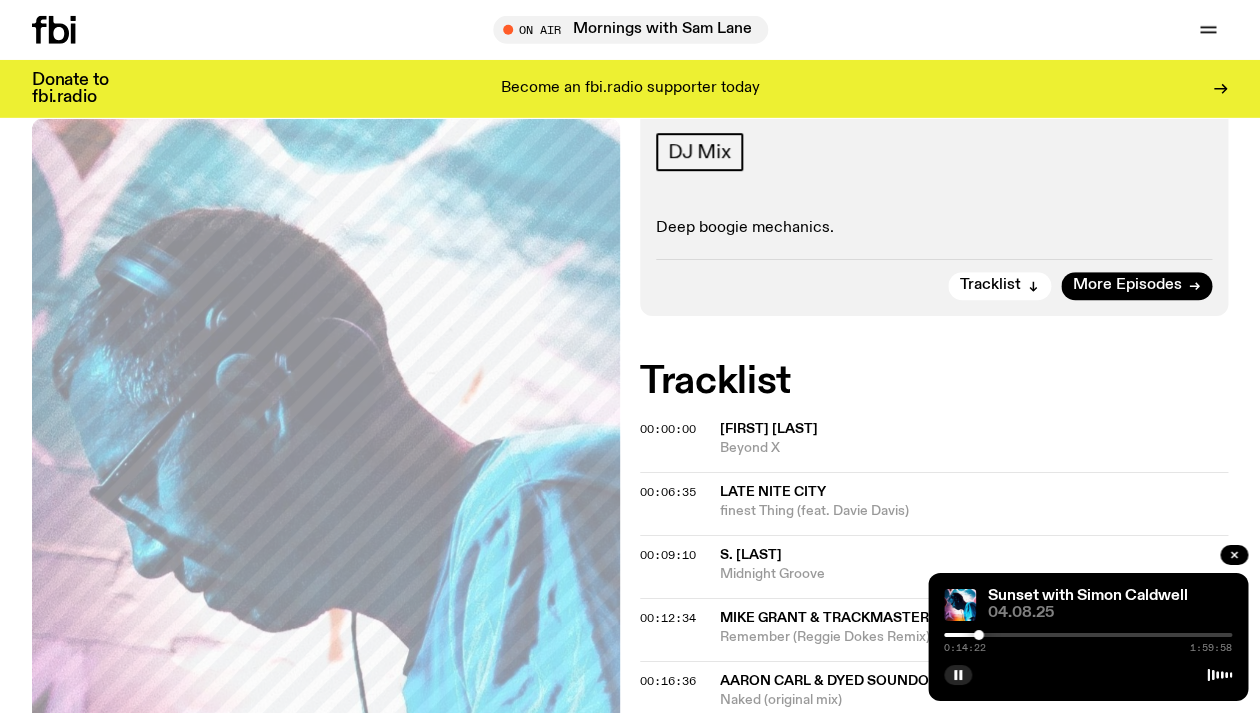 click at bounding box center [979, 635] 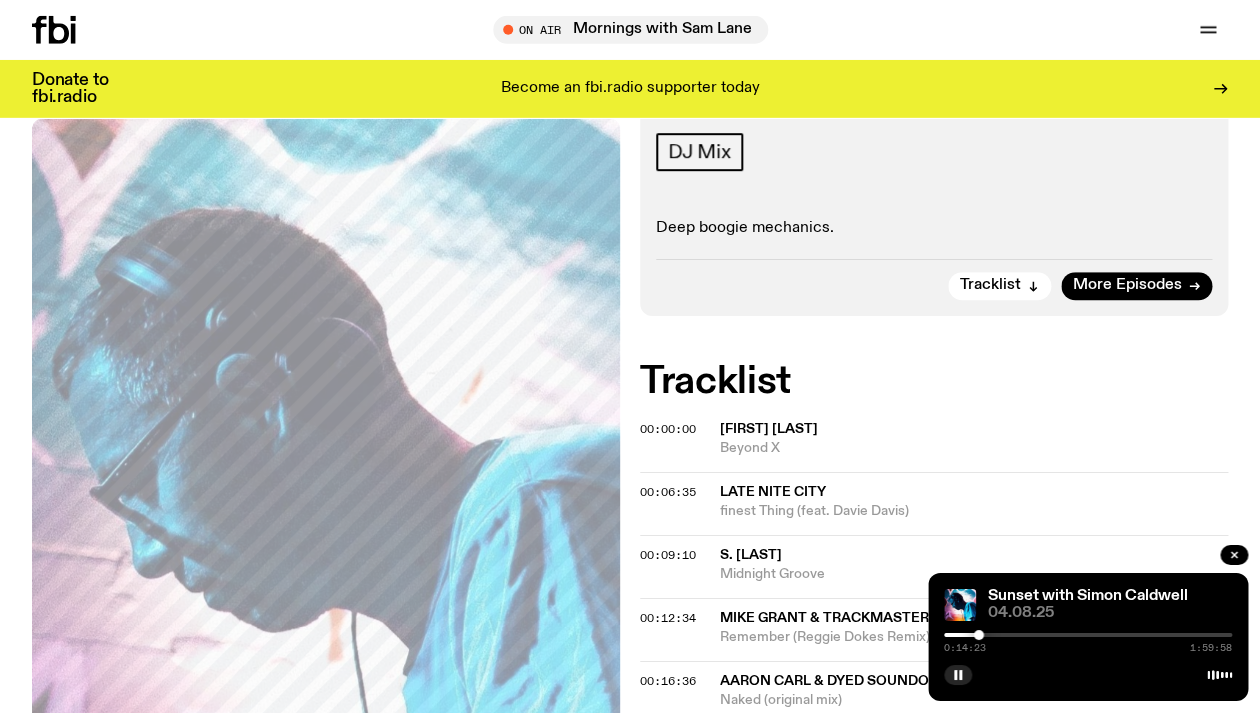click at bounding box center (979, 635) 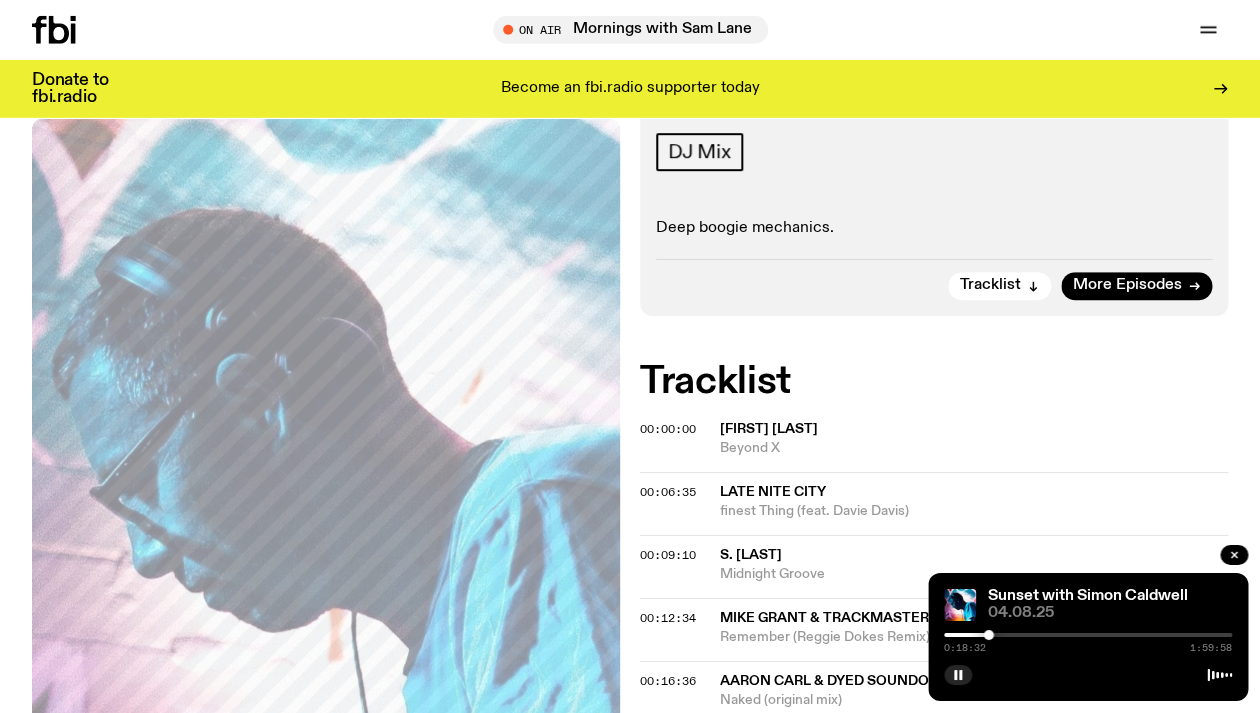 click at bounding box center [989, 635] 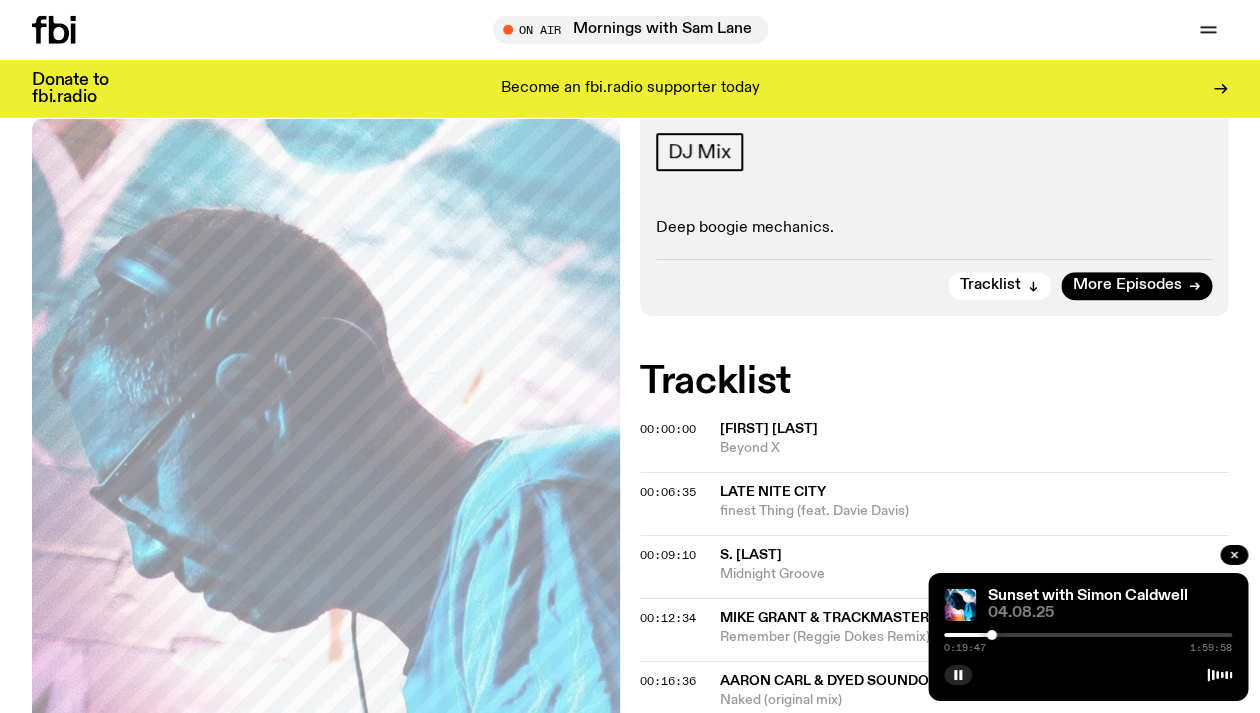 click at bounding box center [992, 635] 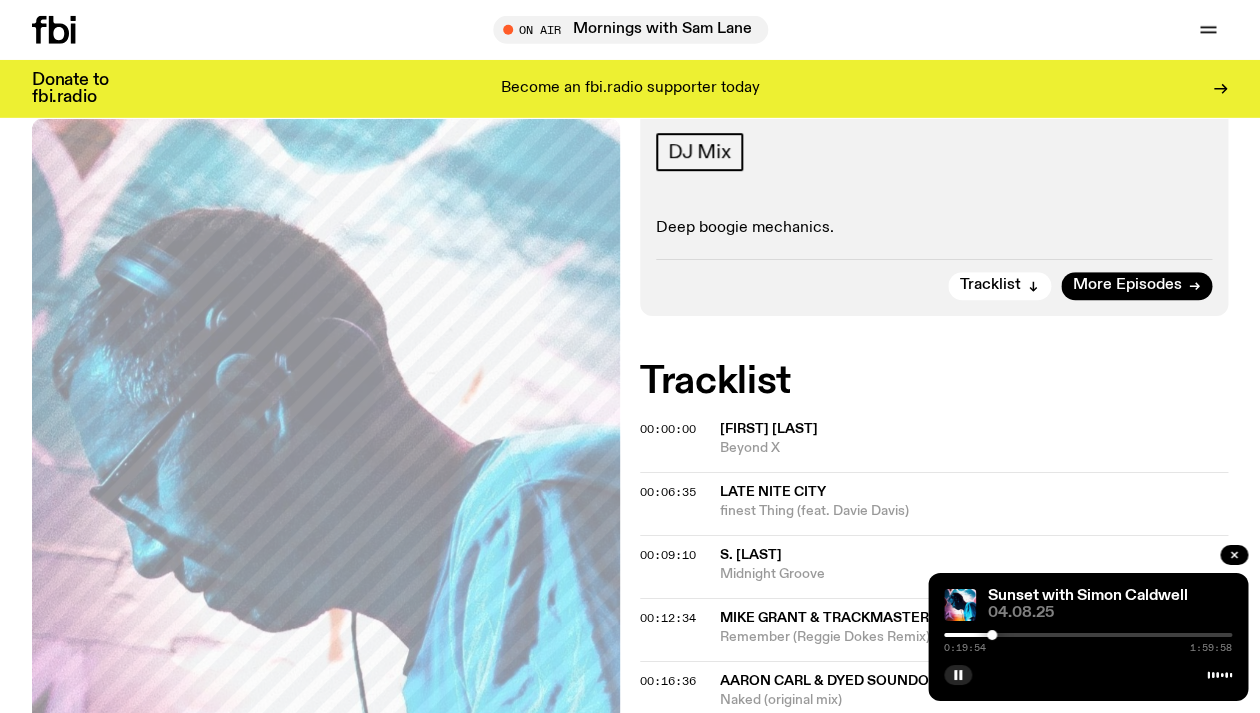 click at bounding box center (992, 635) 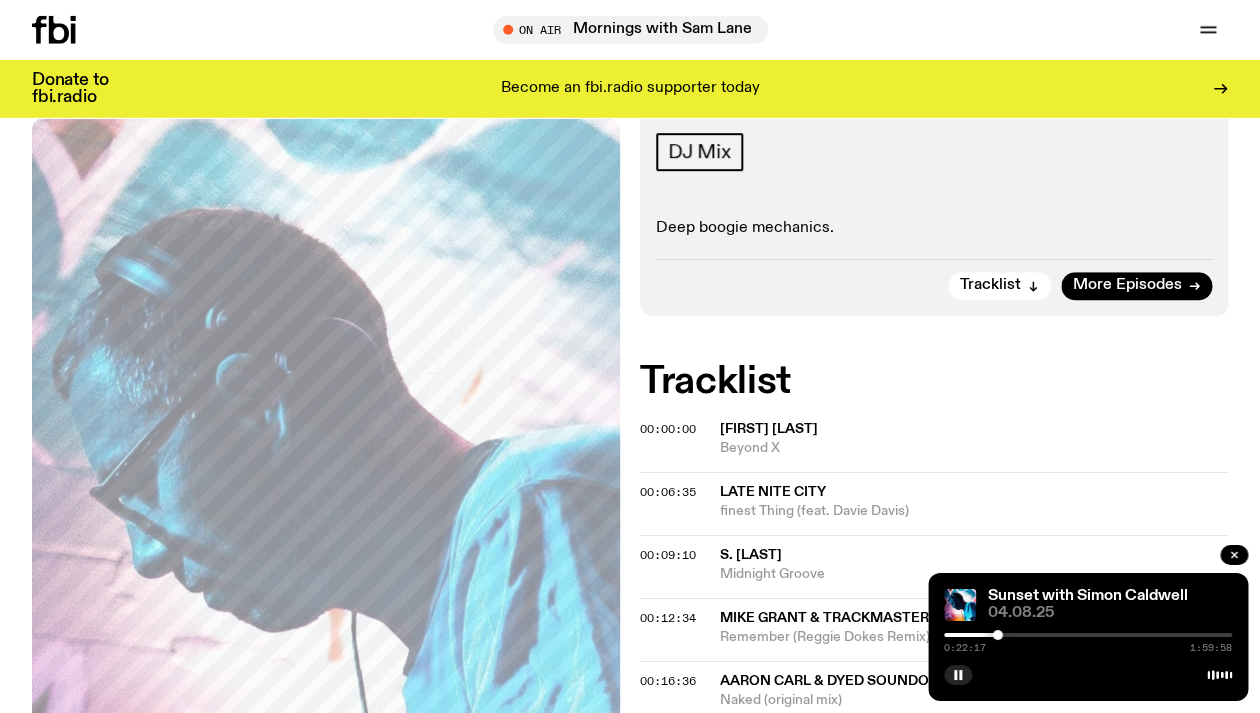 click at bounding box center (998, 635) 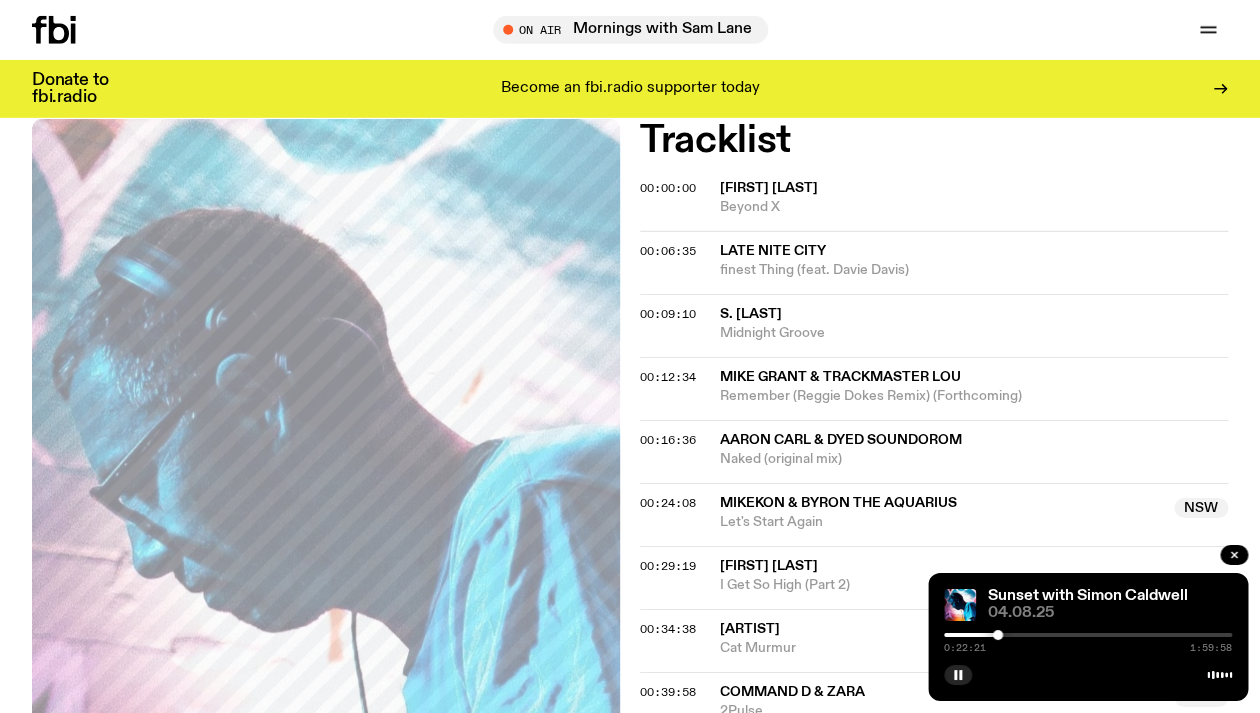 scroll, scrollTop: 521, scrollLeft: 0, axis: vertical 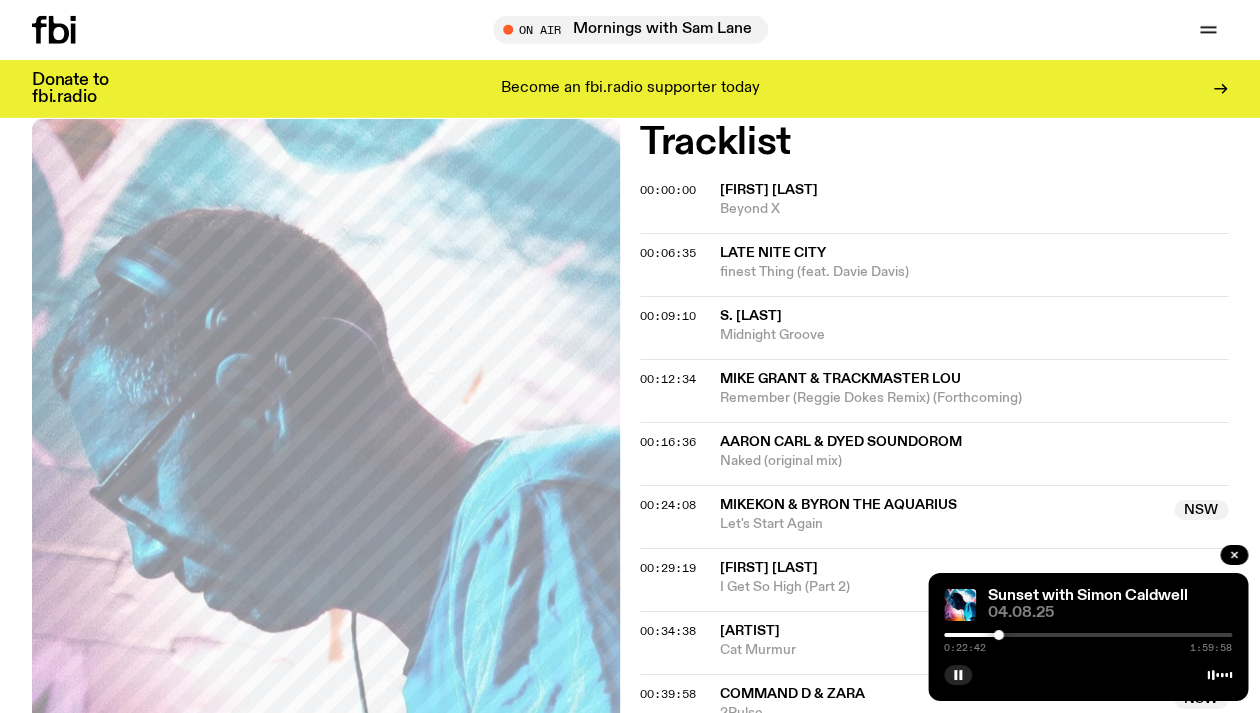 click at bounding box center [999, 635] 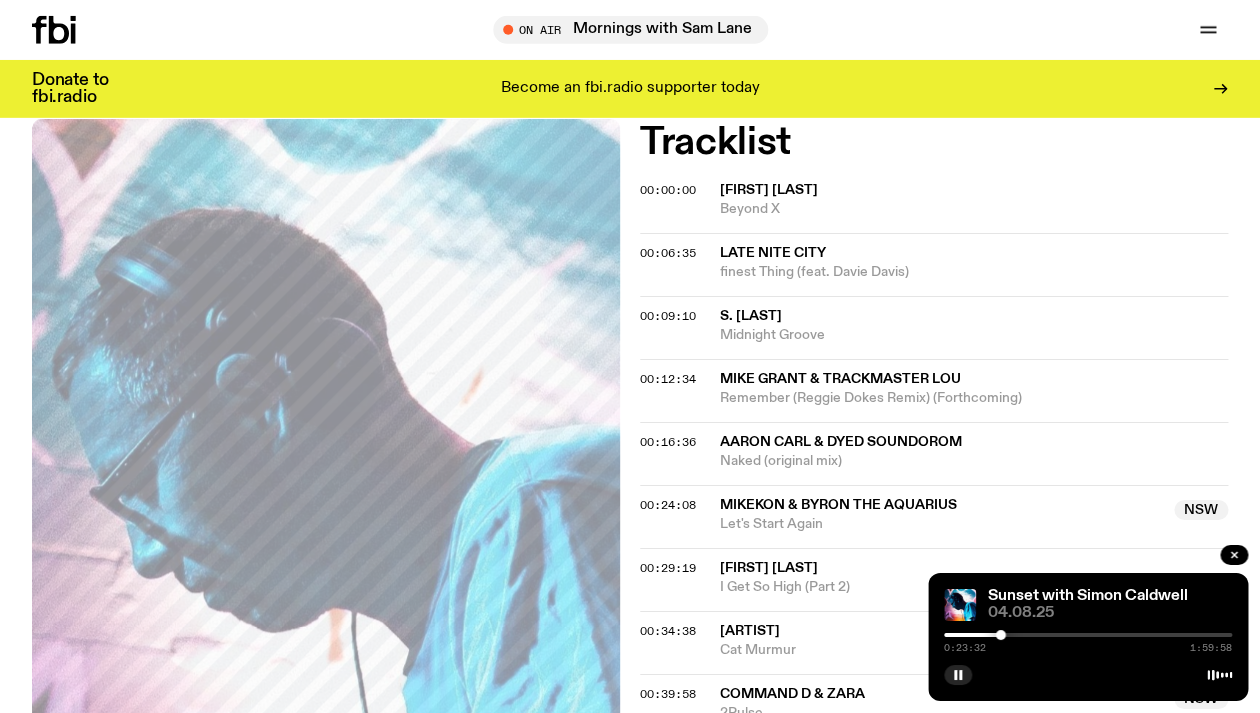 click at bounding box center [1001, 635] 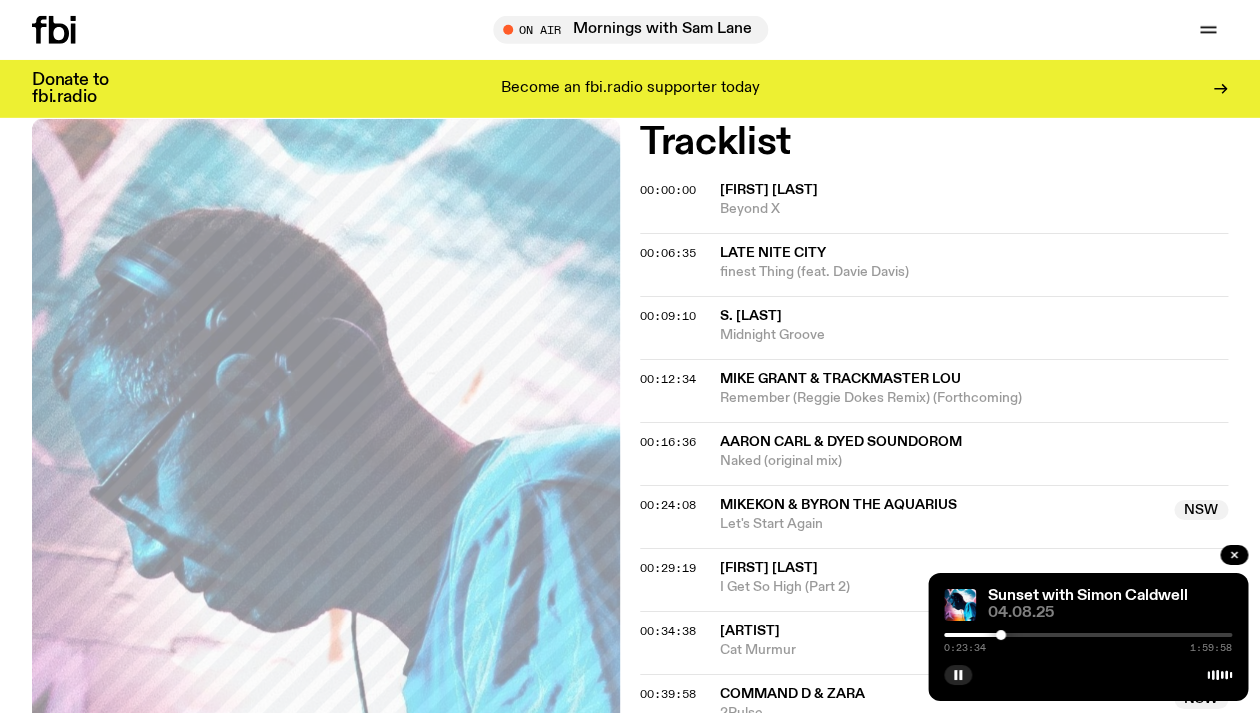 click at bounding box center (1088, 635) 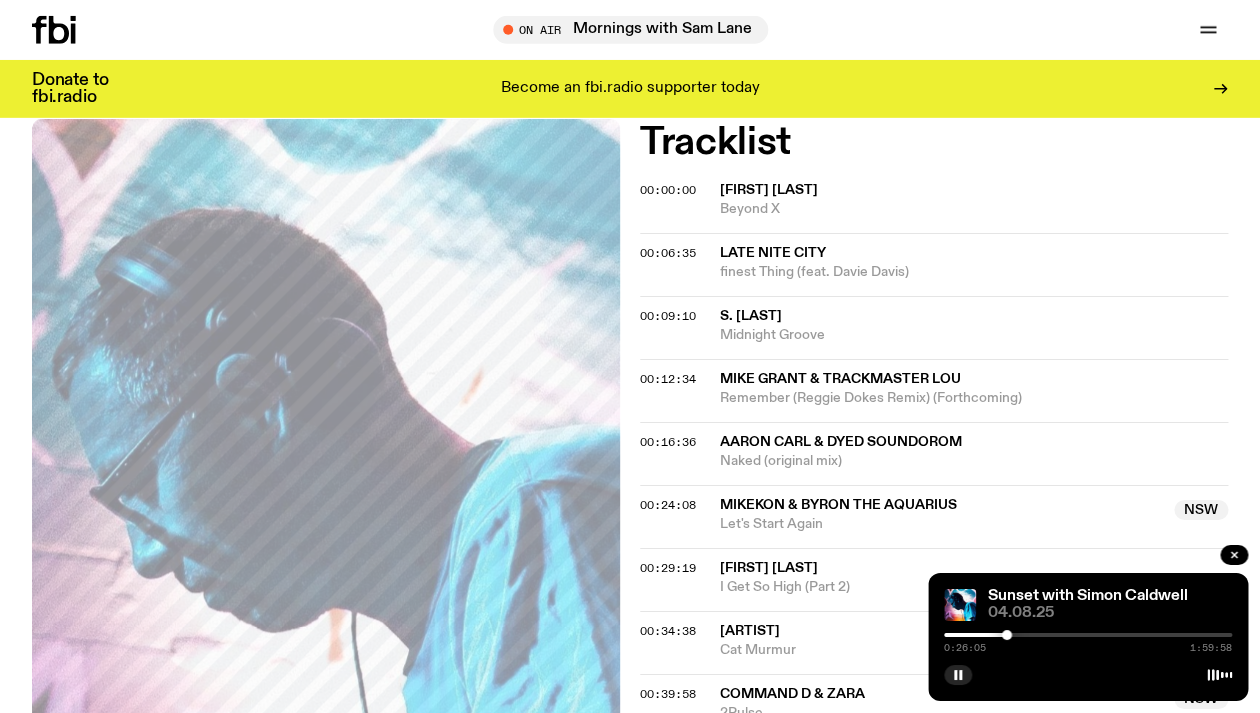 click at bounding box center [1088, 635] 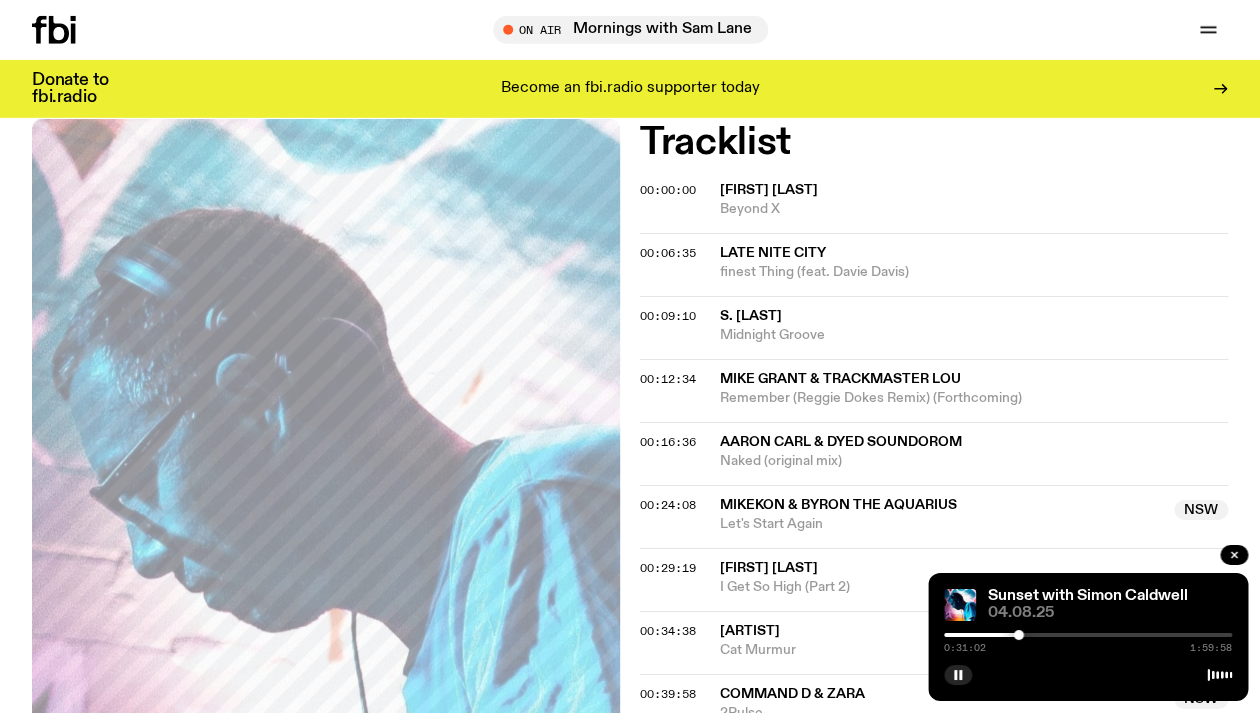 click at bounding box center (1019, 635) 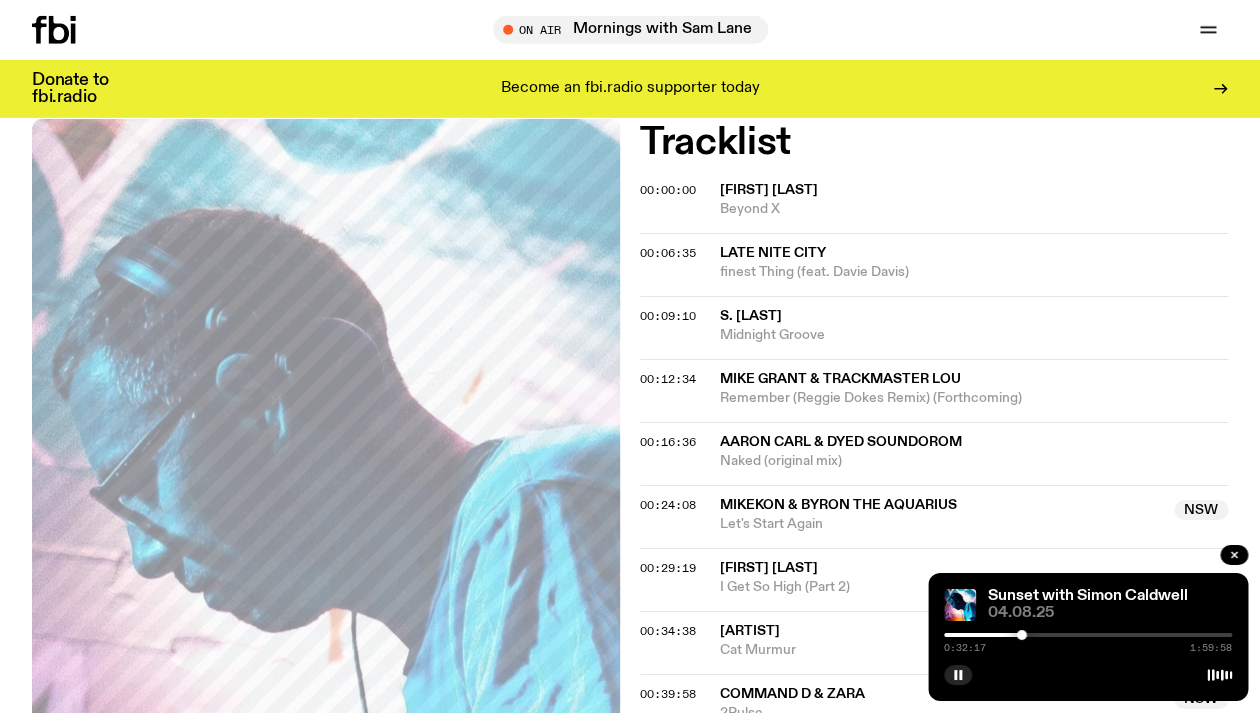 click at bounding box center [1022, 635] 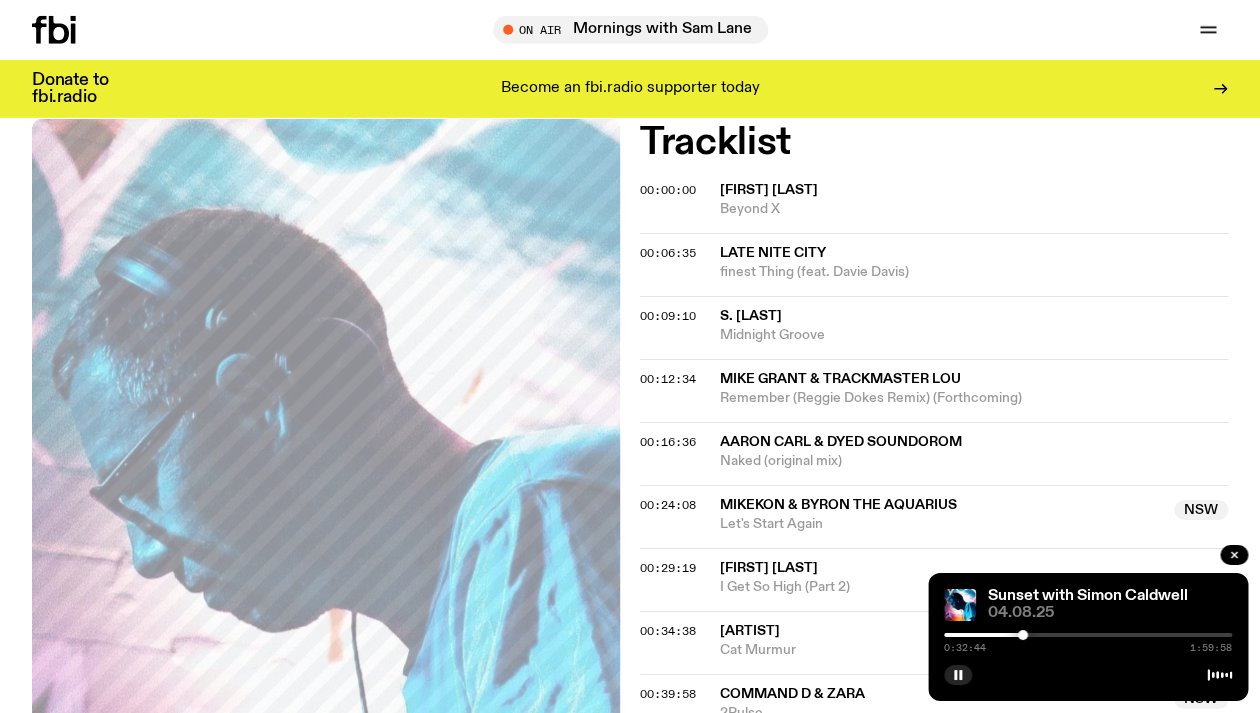 click on "0:32:44 1:59:58" at bounding box center [1088, 641] 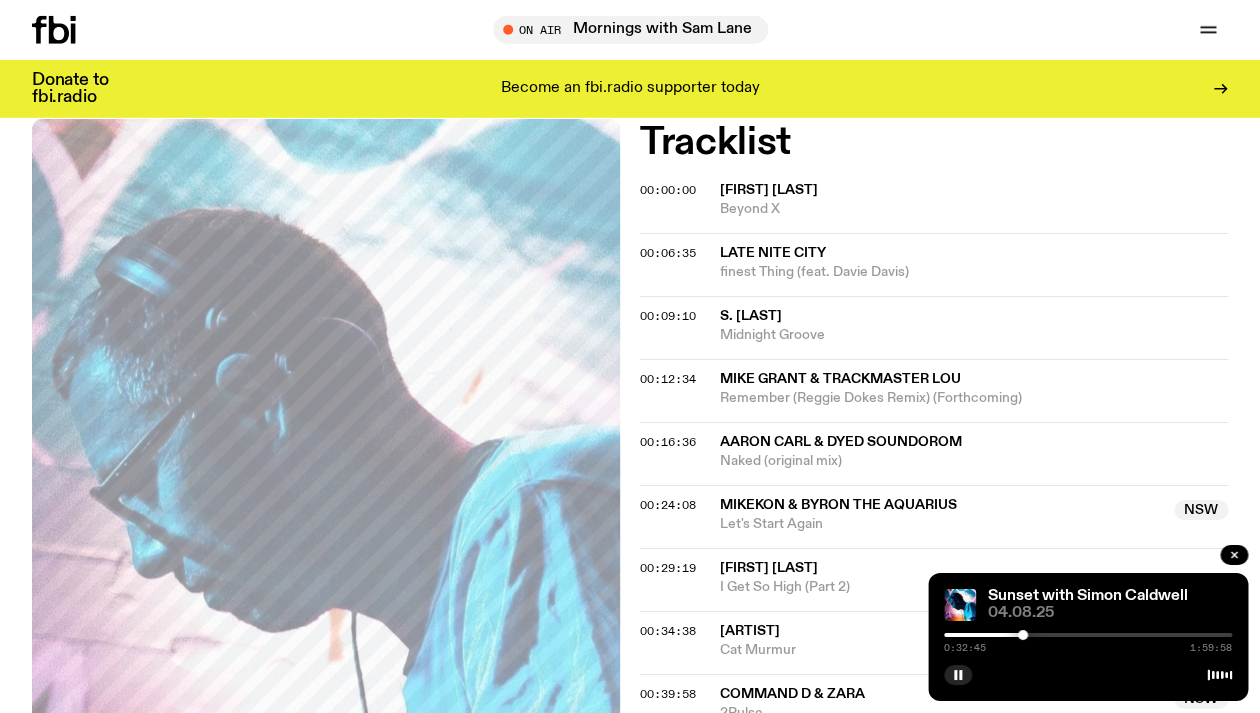 click at bounding box center [1088, 635] 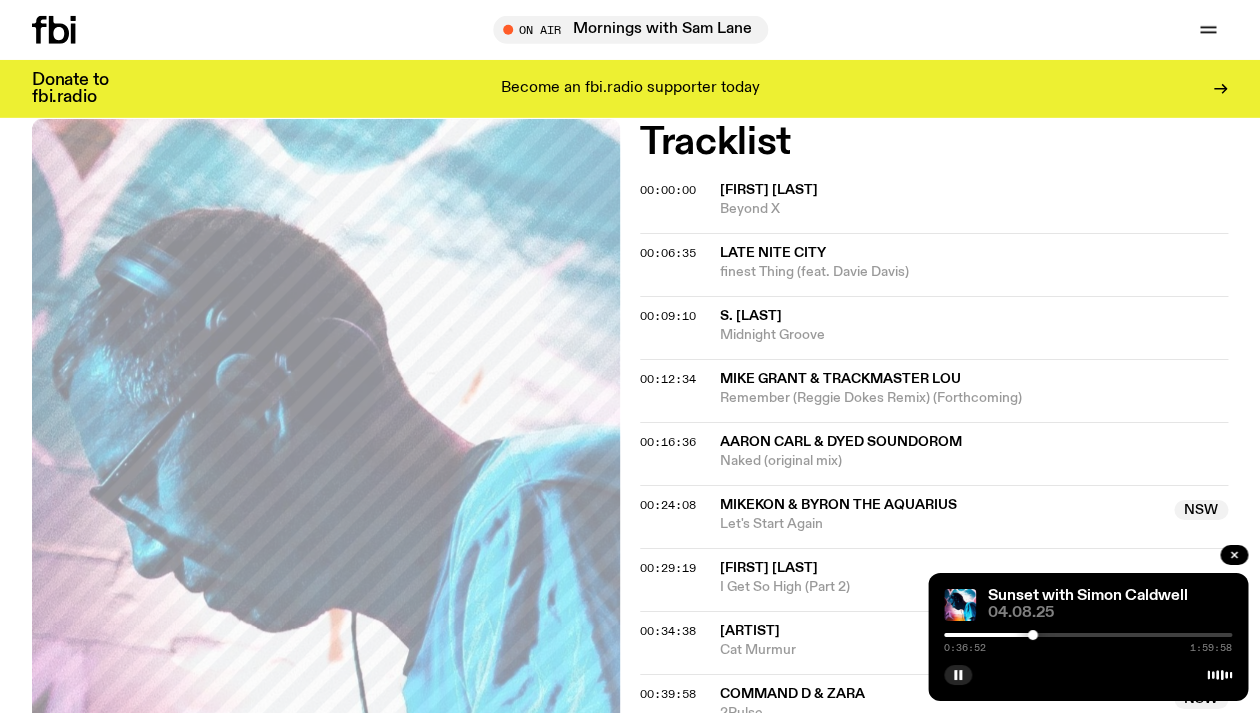 click at bounding box center [1033, 635] 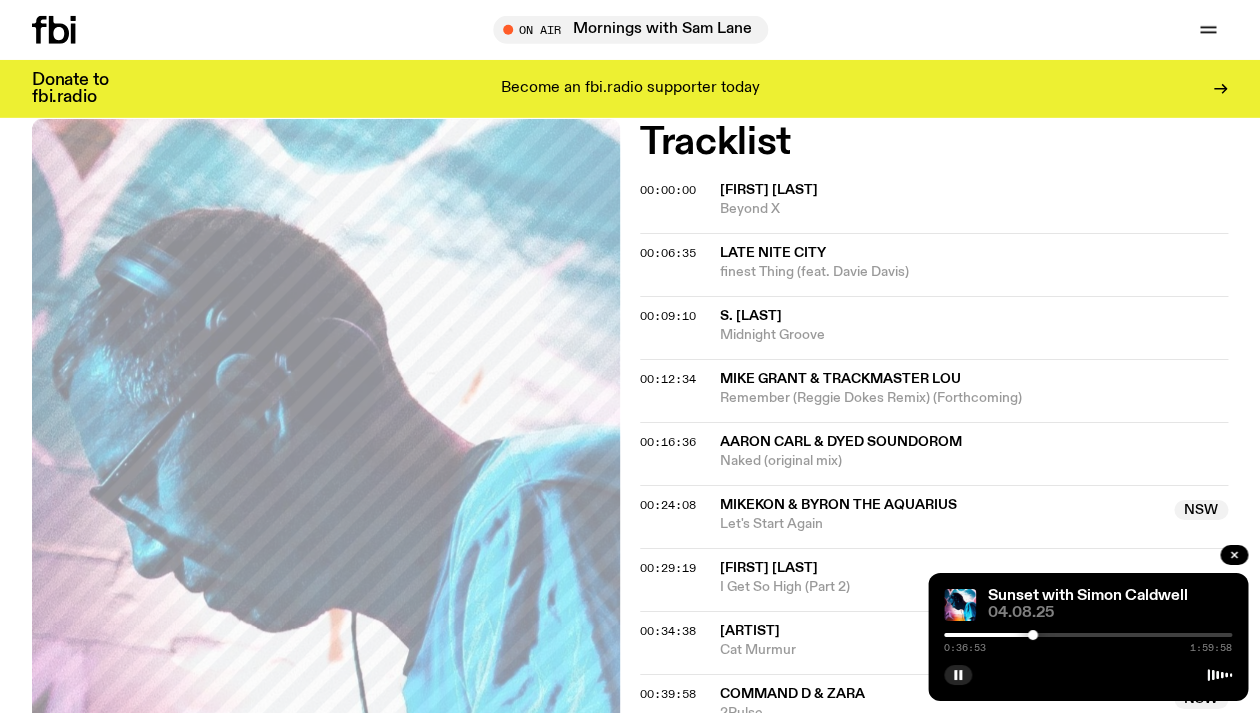 click at bounding box center (1033, 635) 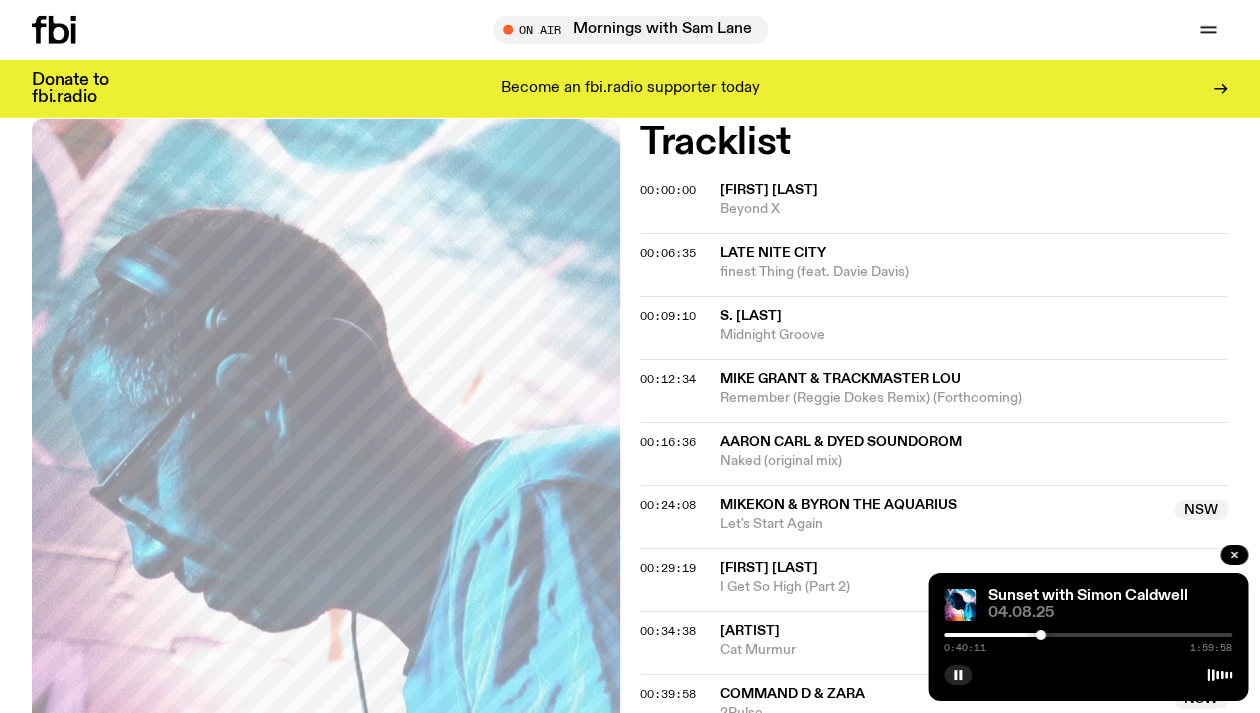 click at bounding box center [1041, 635] 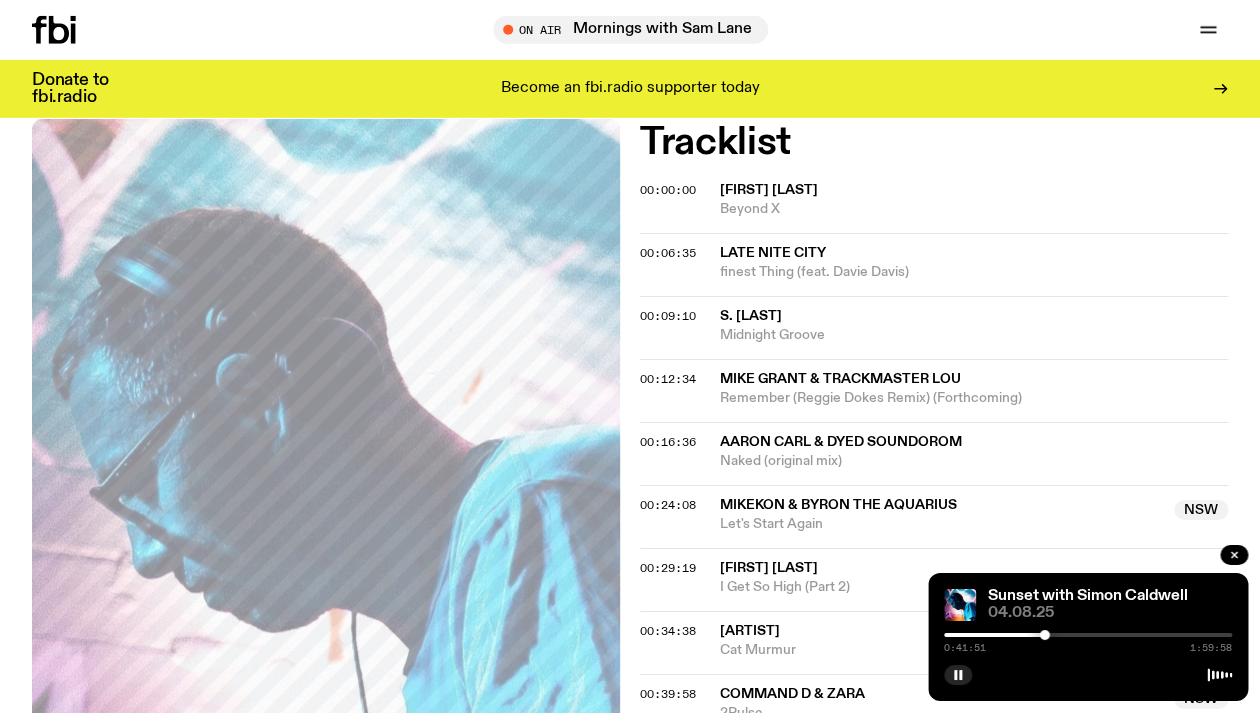 click at bounding box center [1045, 635] 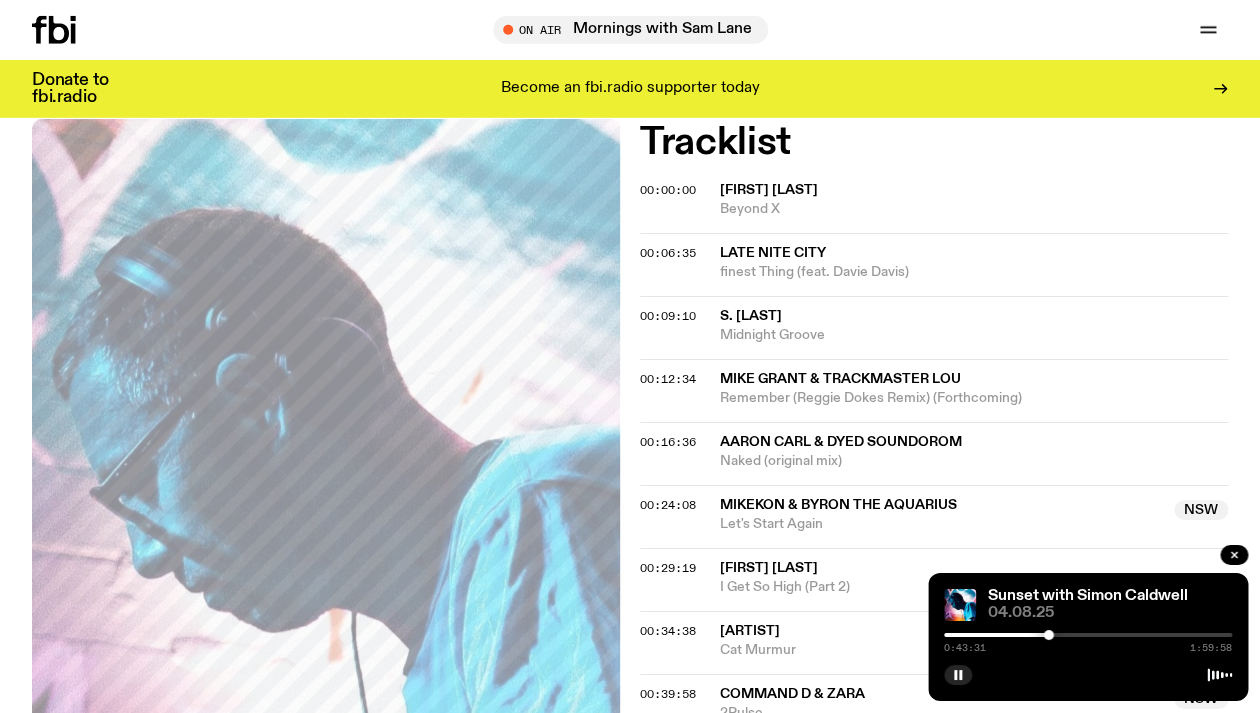 click at bounding box center (1049, 635) 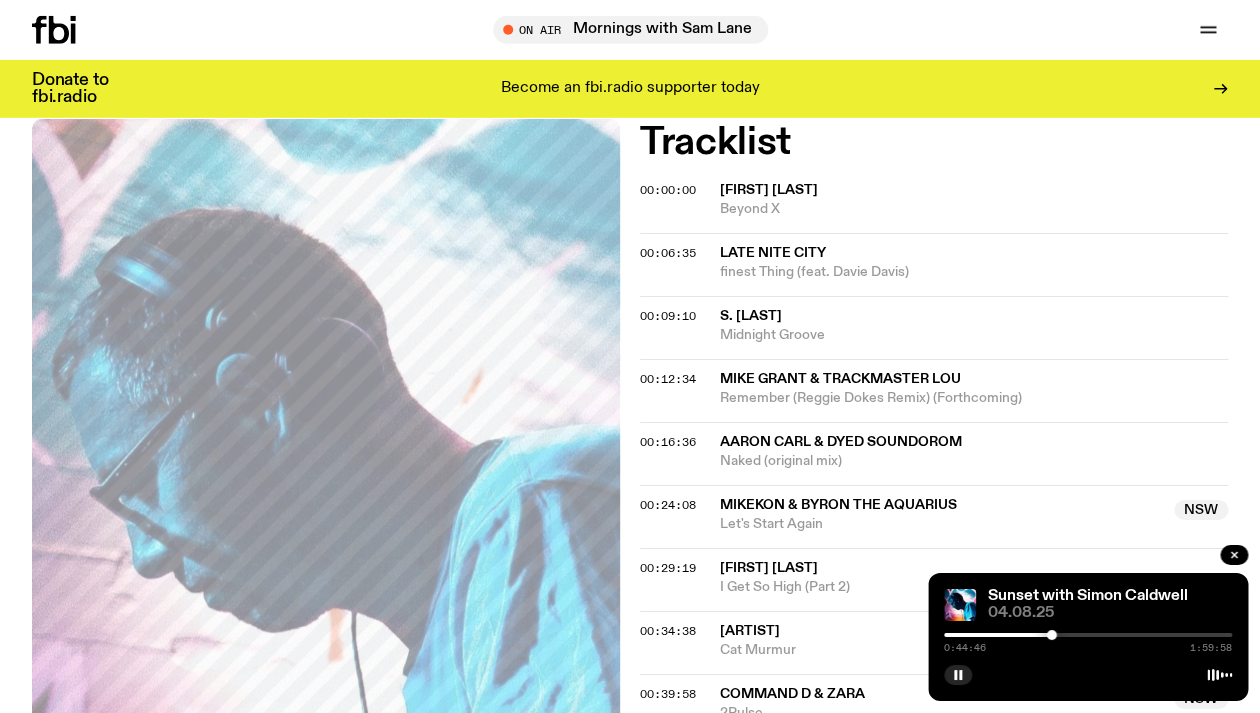 click at bounding box center (1052, 635) 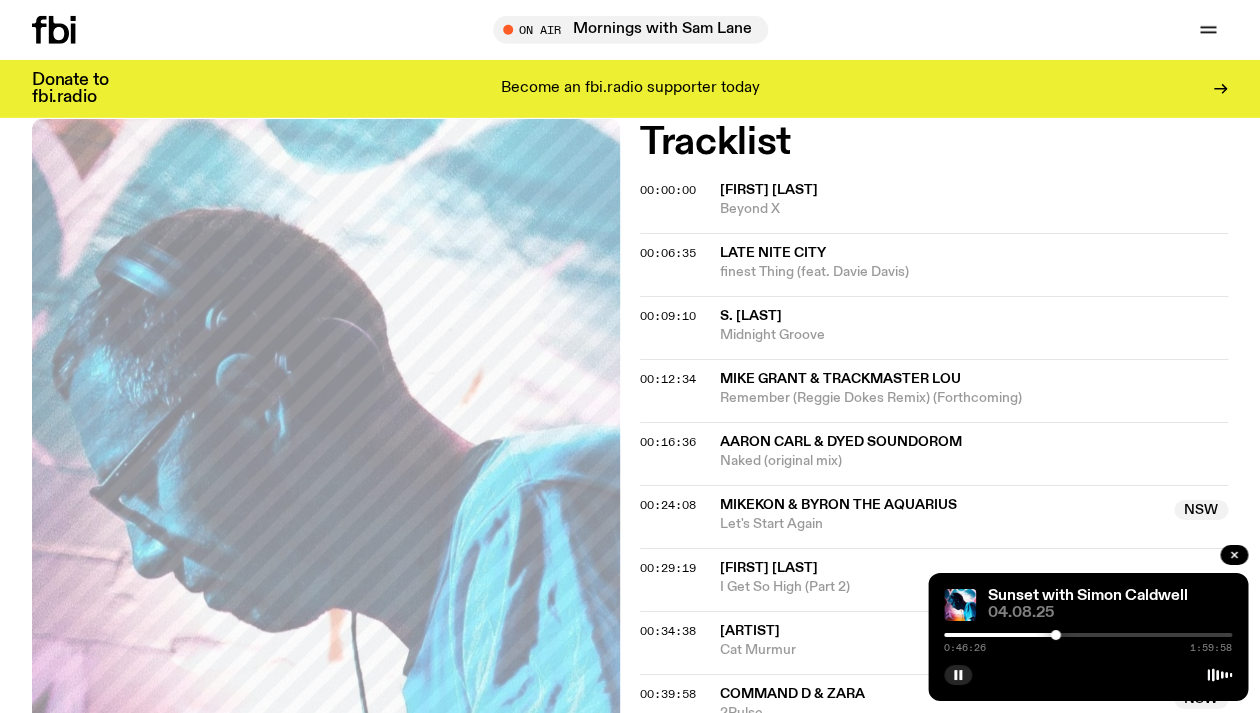 click at bounding box center [1056, 635] 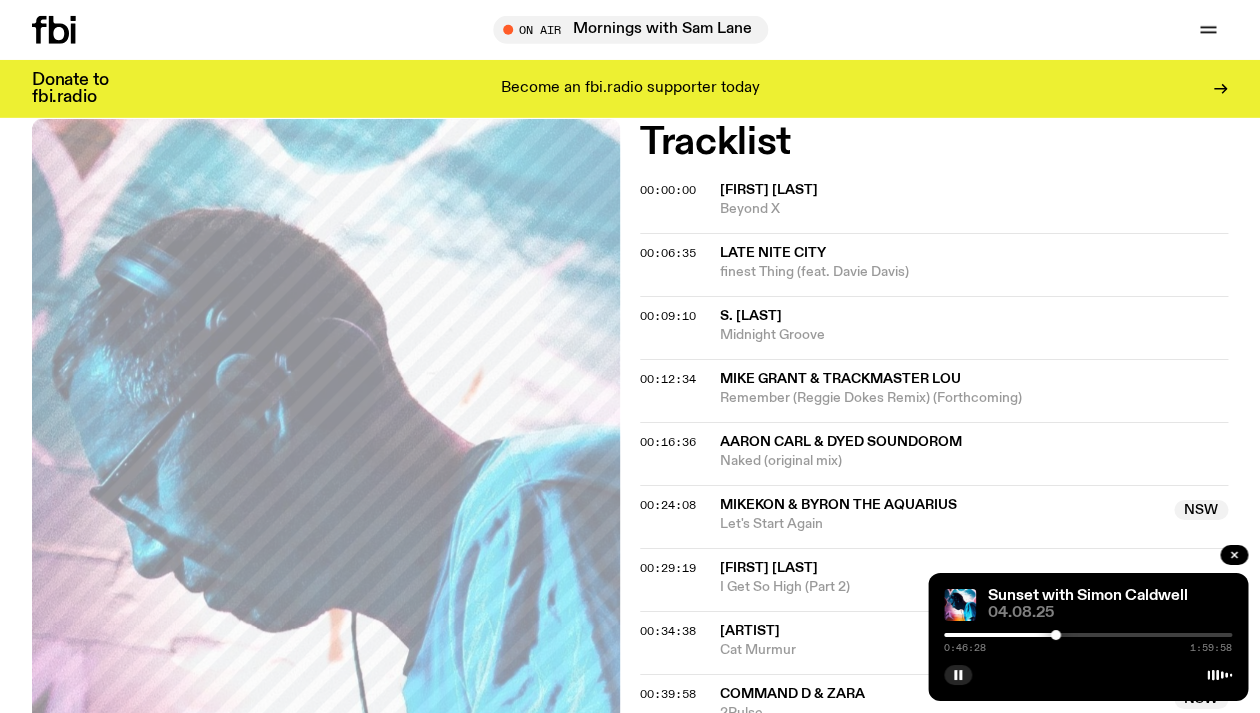 click on "0:46:28 1:59:58" at bounding box center (1088, 641) 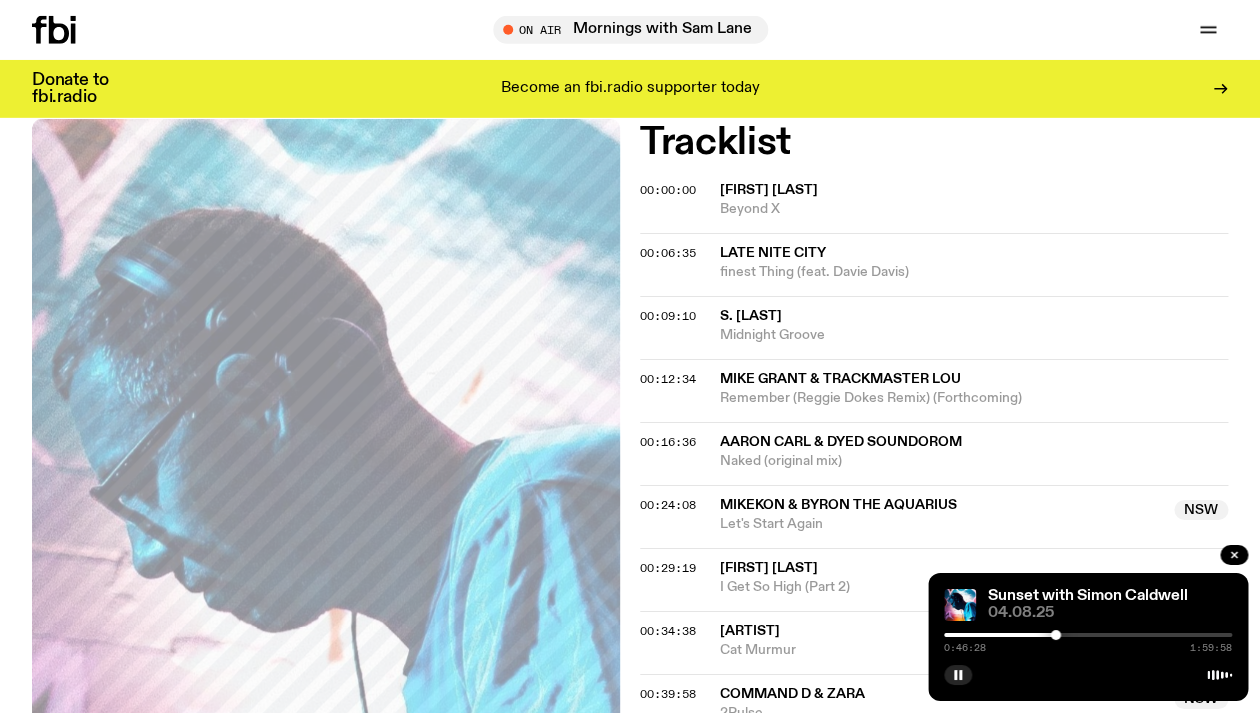click at bounding box center [1088, 635] 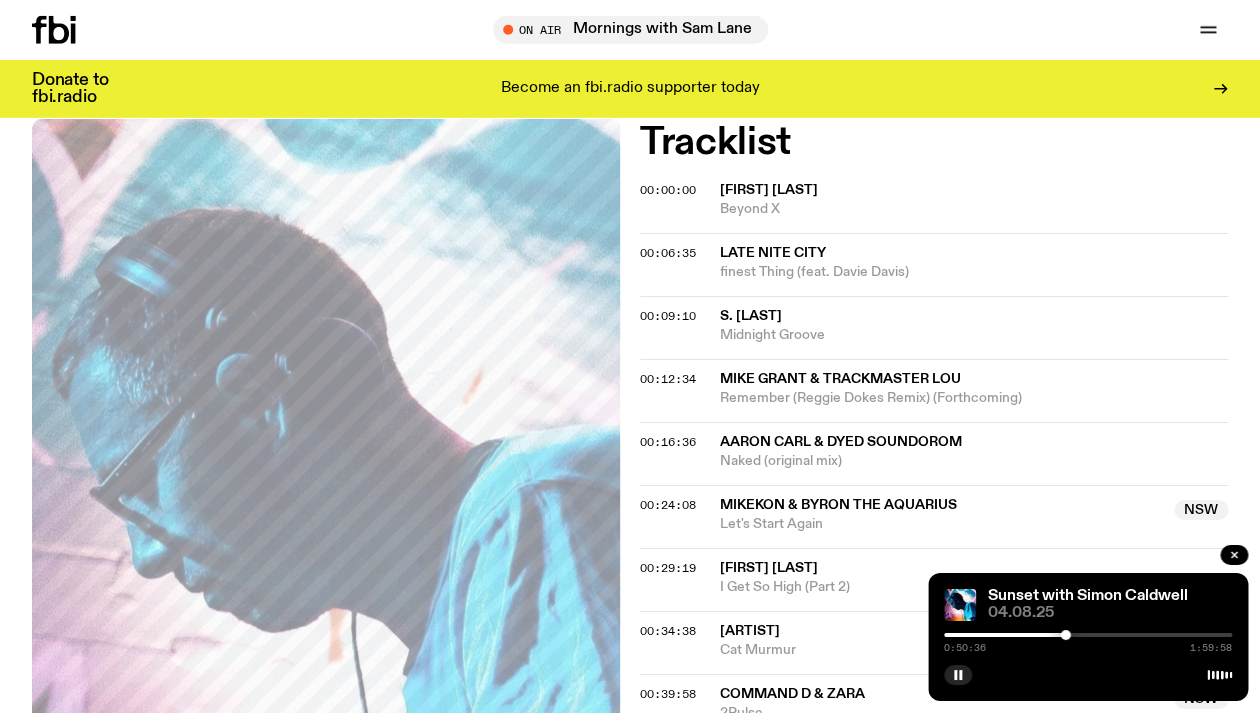 click at bounding box center (1066, 635) 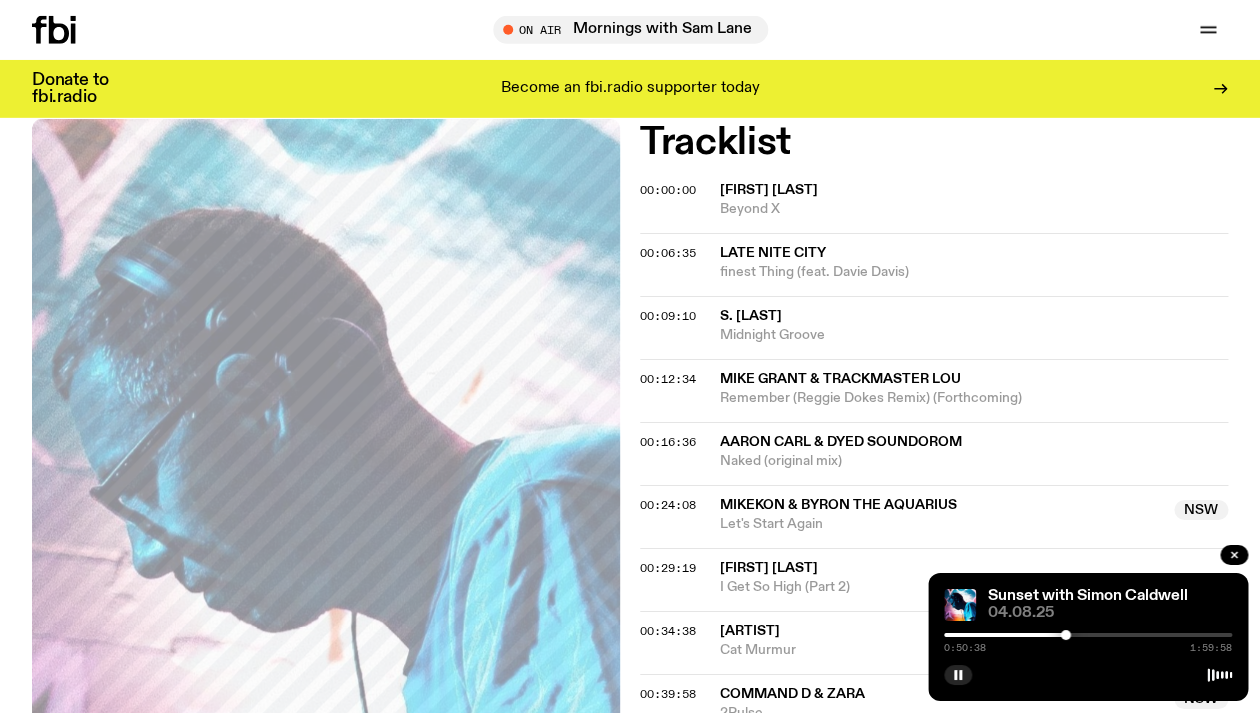 click on "0:50:38 1:59:58" at bounding box center (1088, 641) 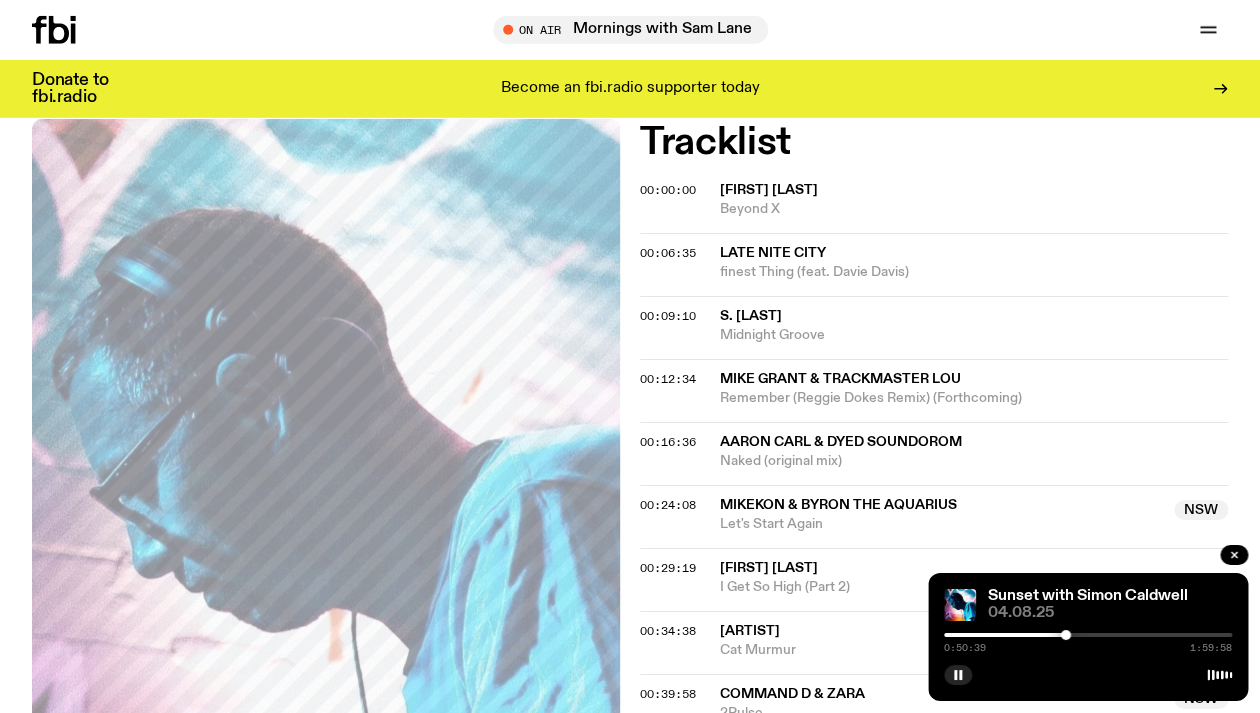 click at bounding box center (1088, 635) 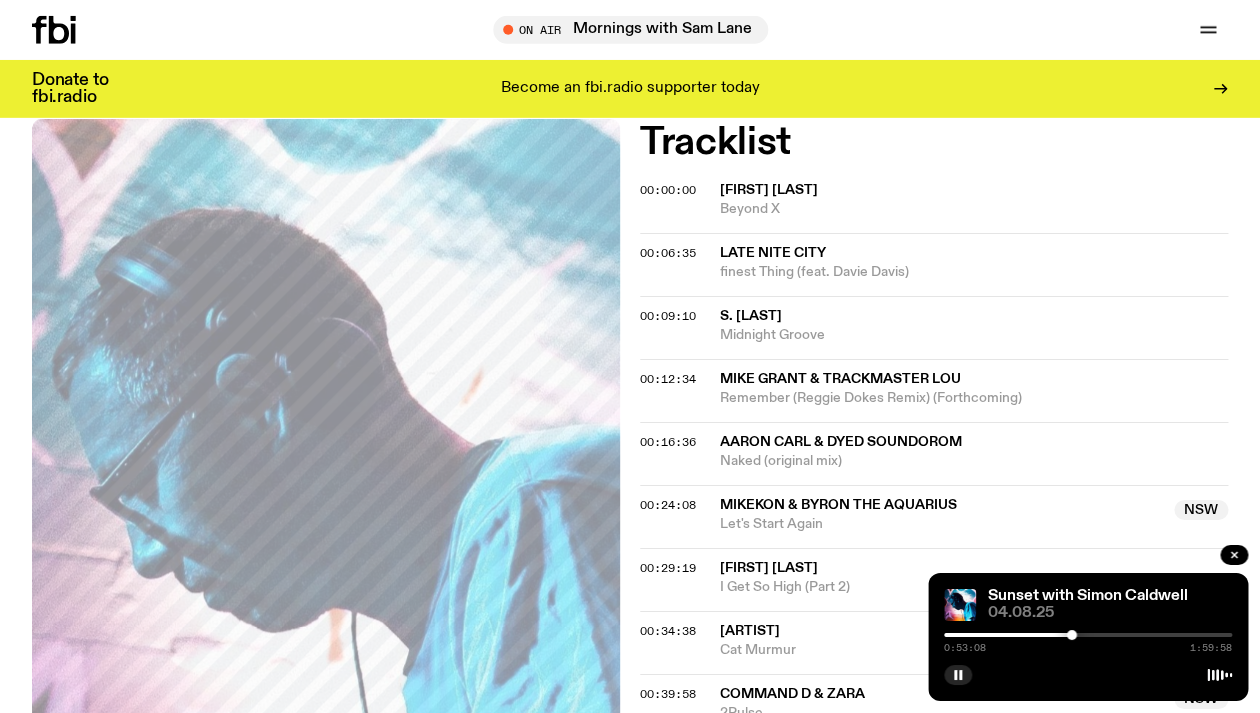 click at bounding box center [1072, 635] 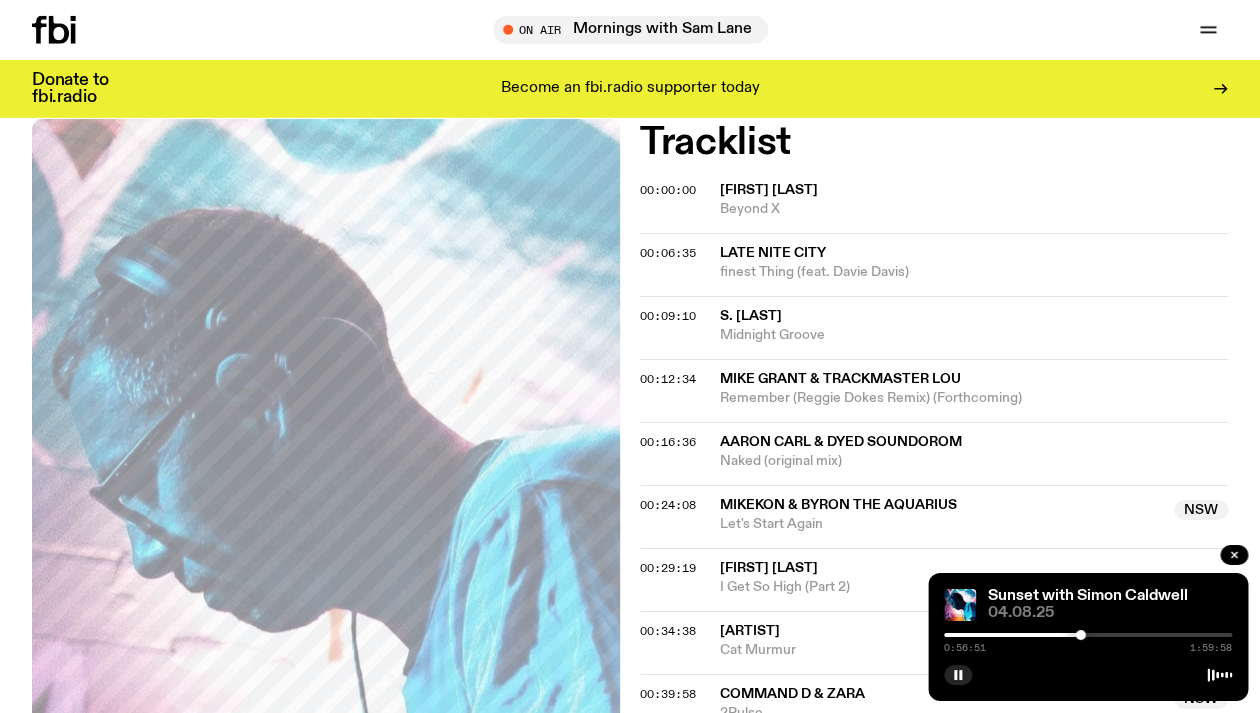 click at bounding box center (1081, 635) 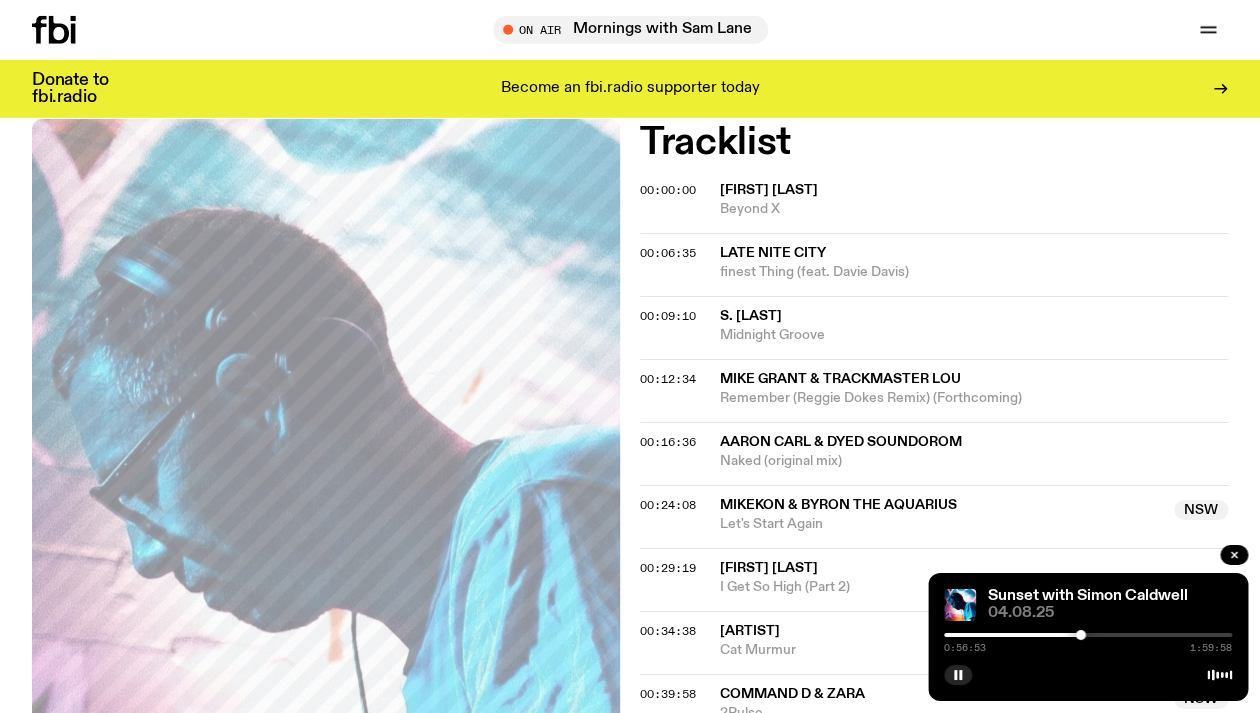 click at bounding box center [1081, 635] 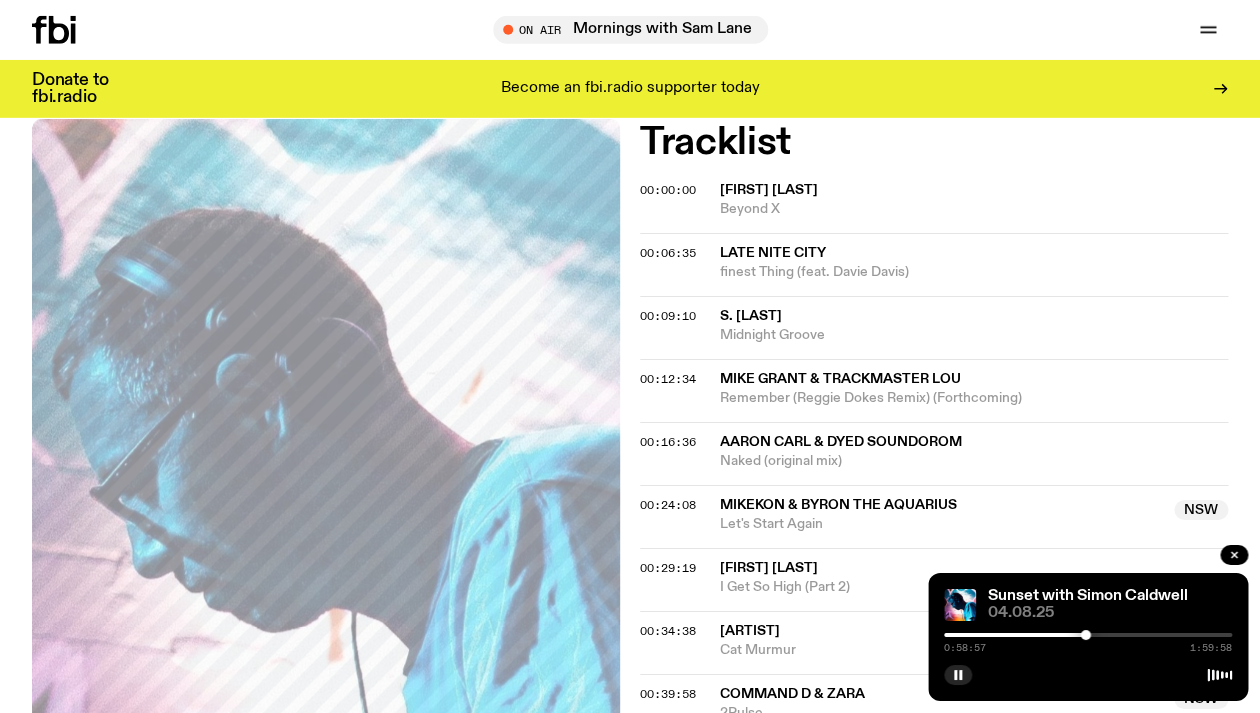 click on "0:58:57 1:59:58" at bounding box center [1088, 641] 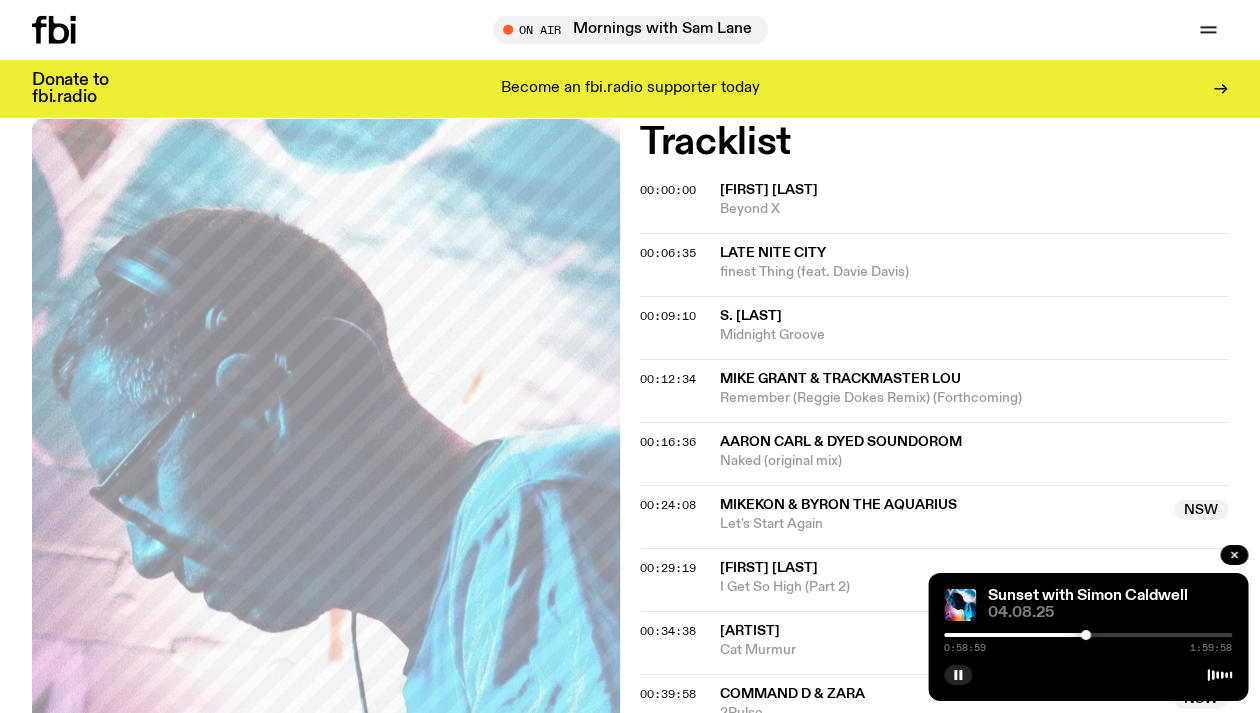 click at bounding box center [1088, 635] 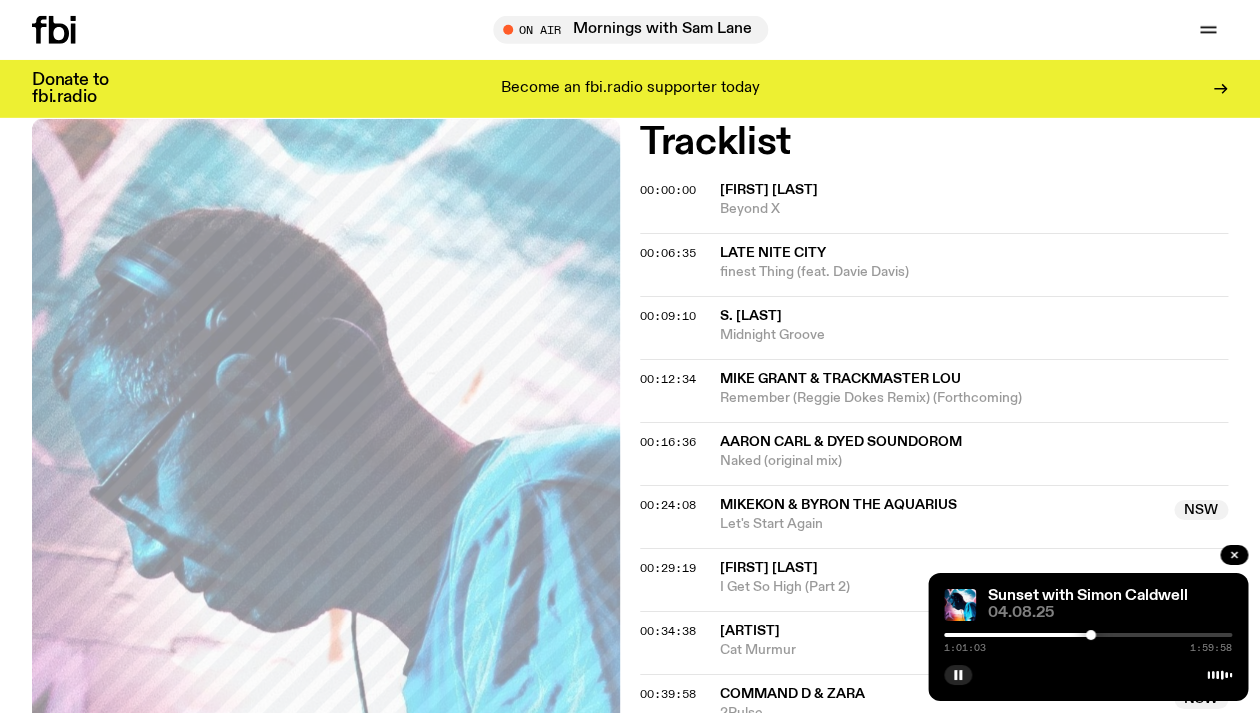 click at bounding box center (1088, 635) 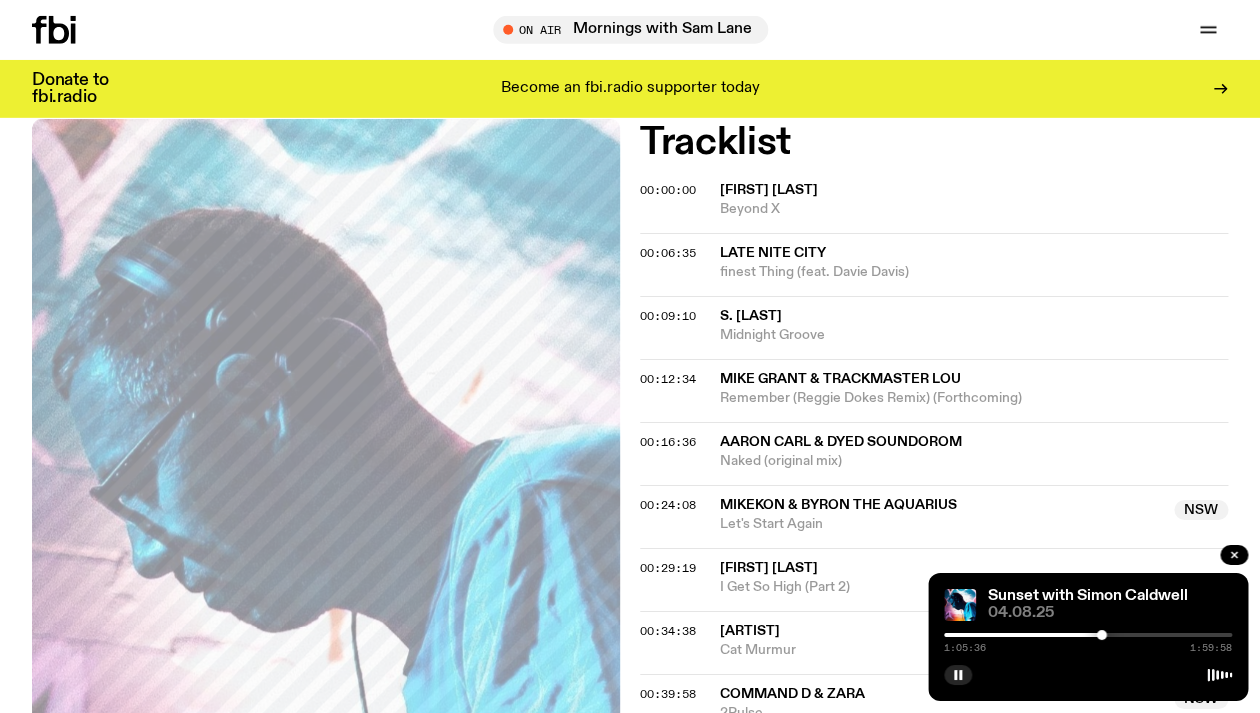 click at bounding box center (1102, 635) 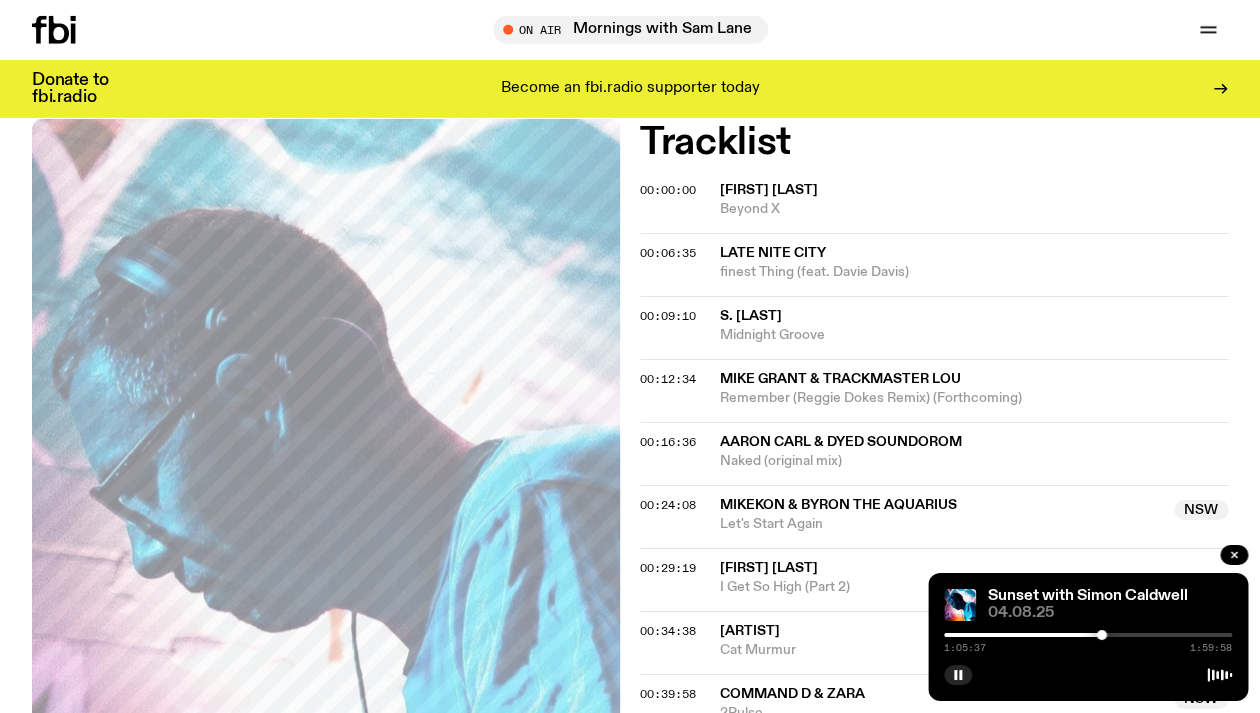 click at bounding box center [1102, 635] 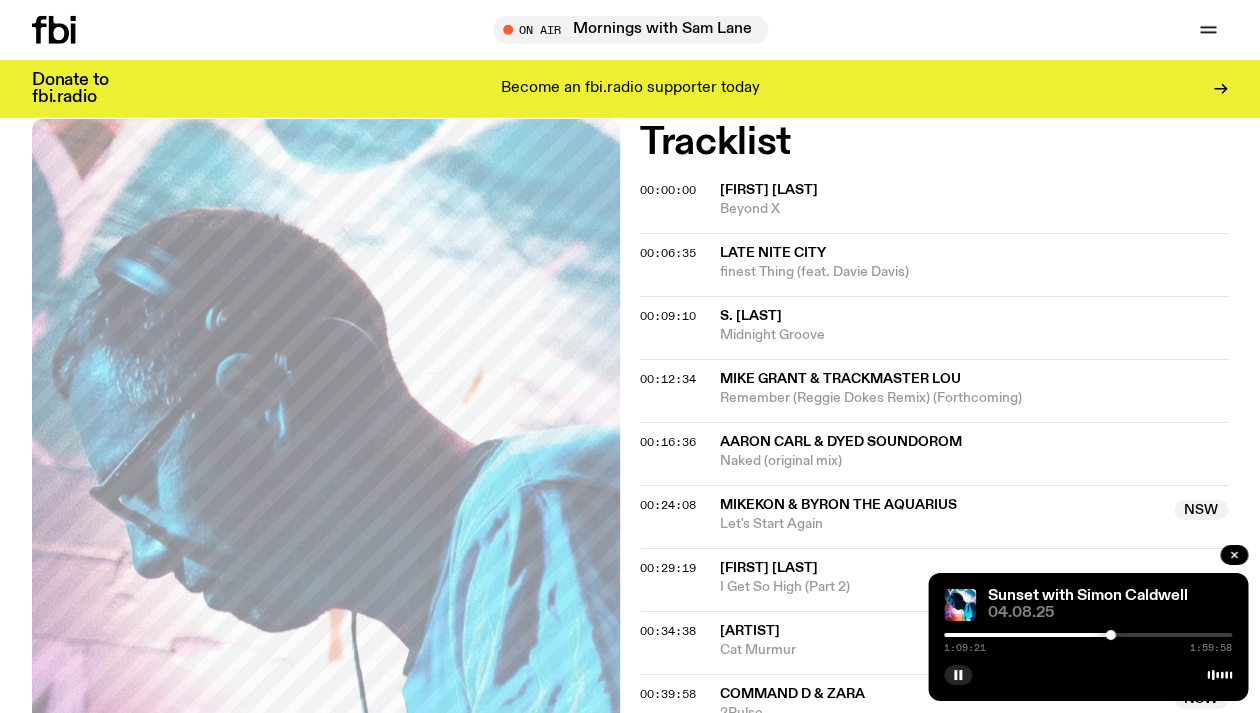 click at bounding box center [1111, 635] 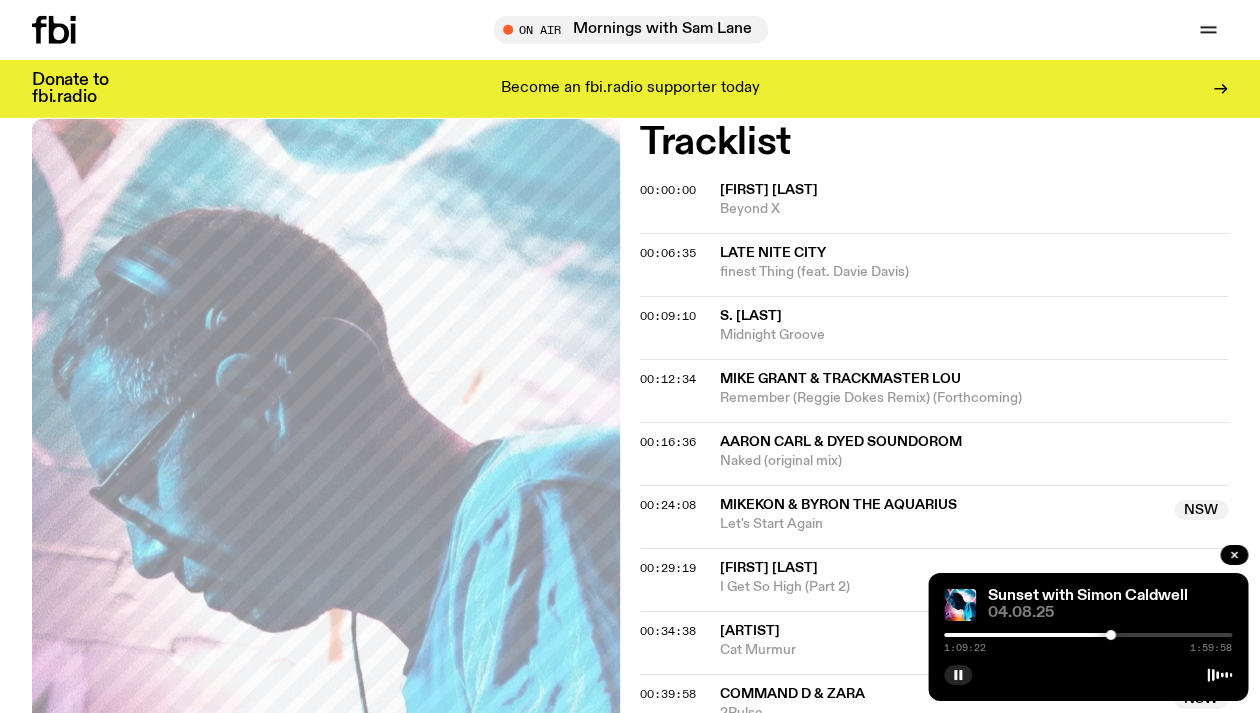 click at bounding box center [1111, 635] 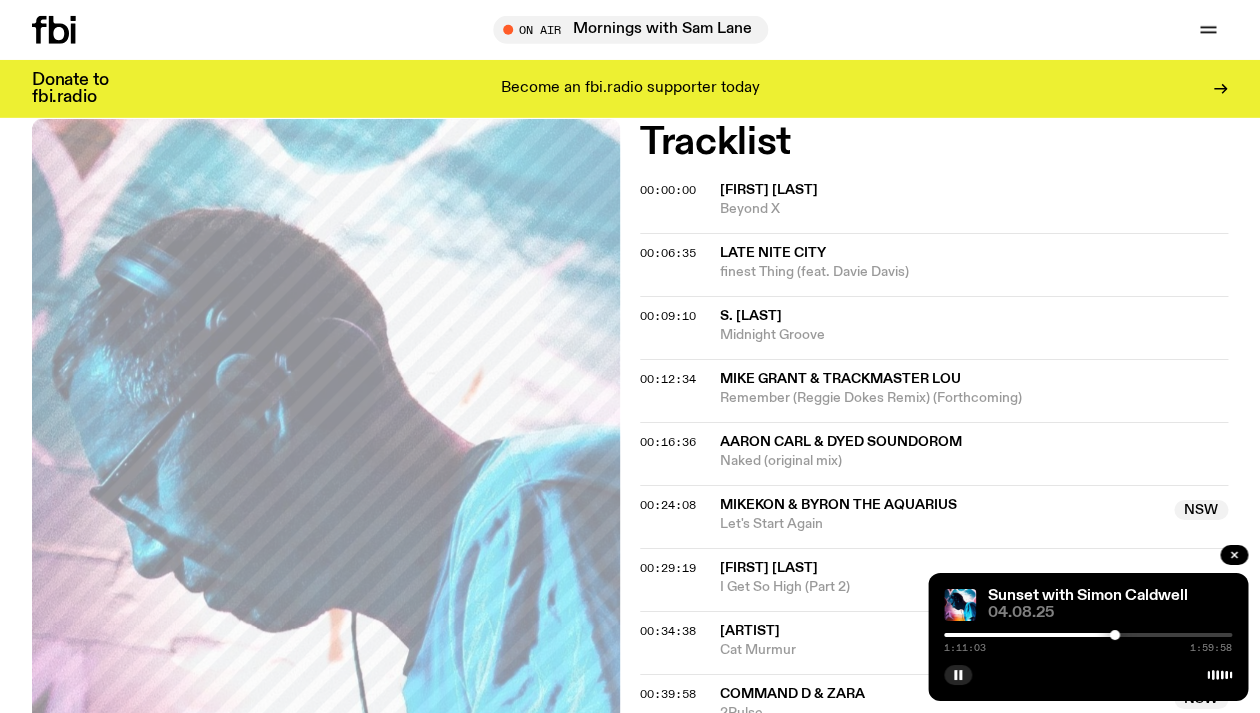 click at bounding box center (1115, 635) 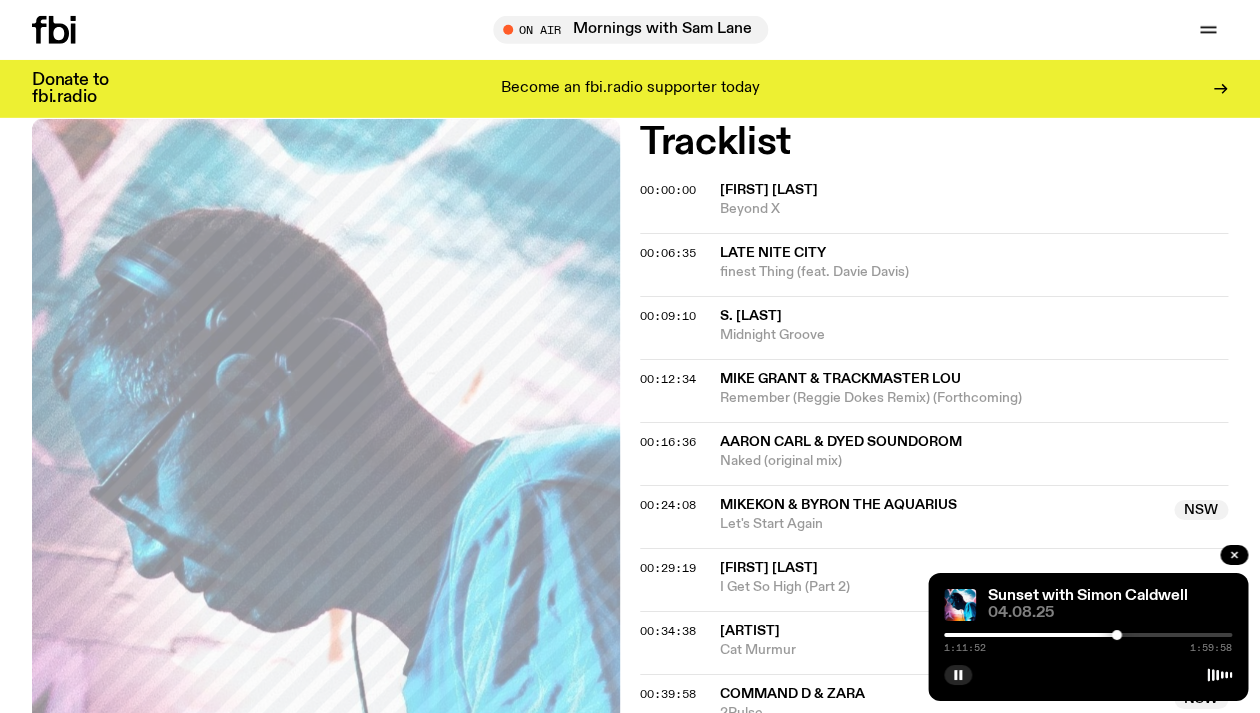 click at bounding box center [1088, 635] 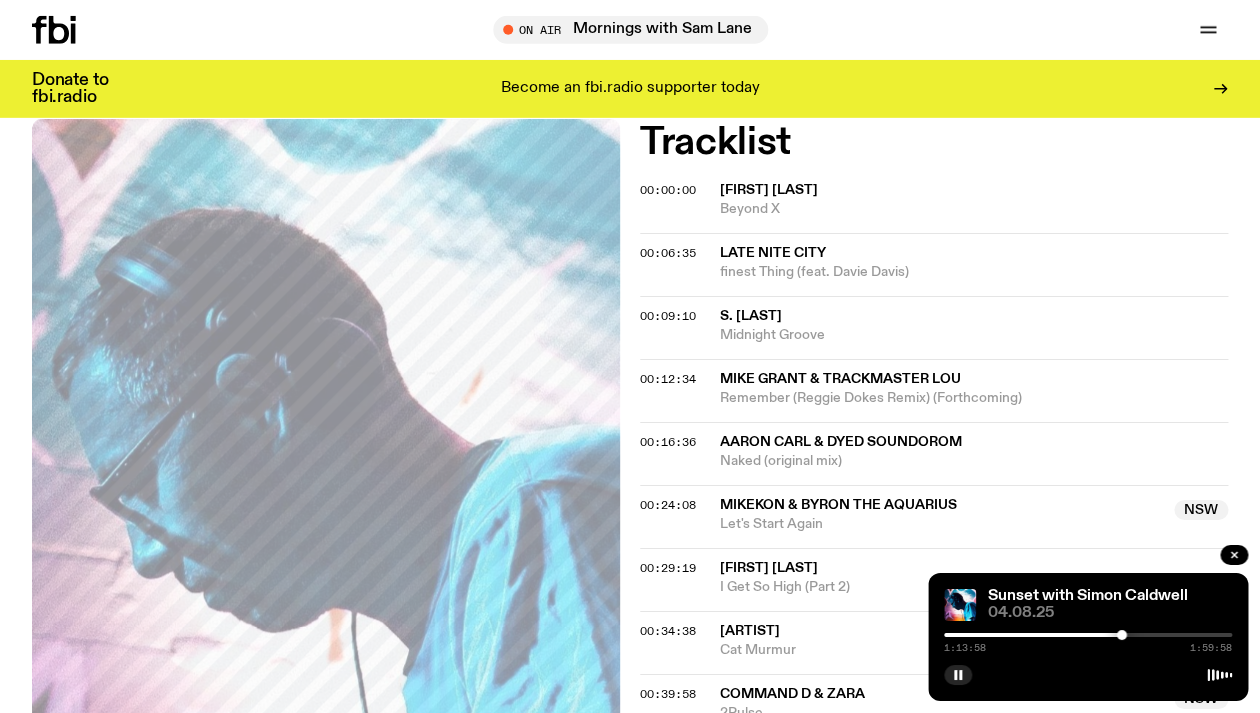 click at bounding box center [1122, 635] 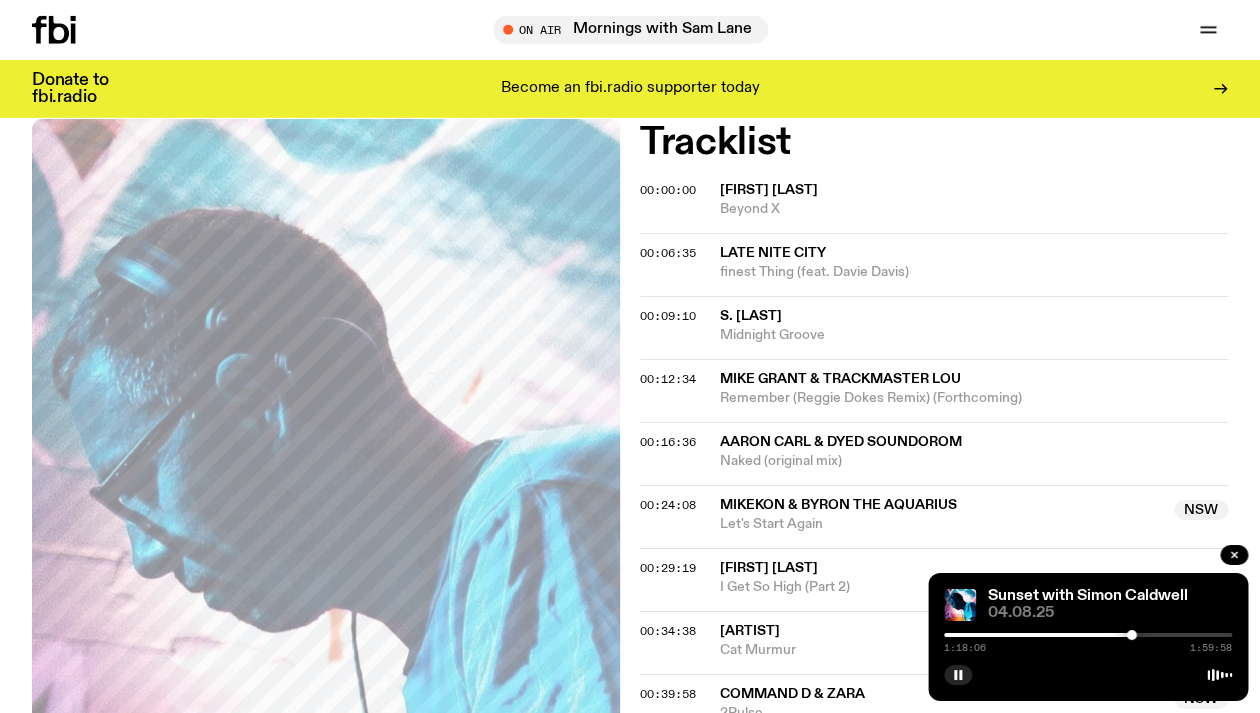 click at bounding box center [1132, 635] 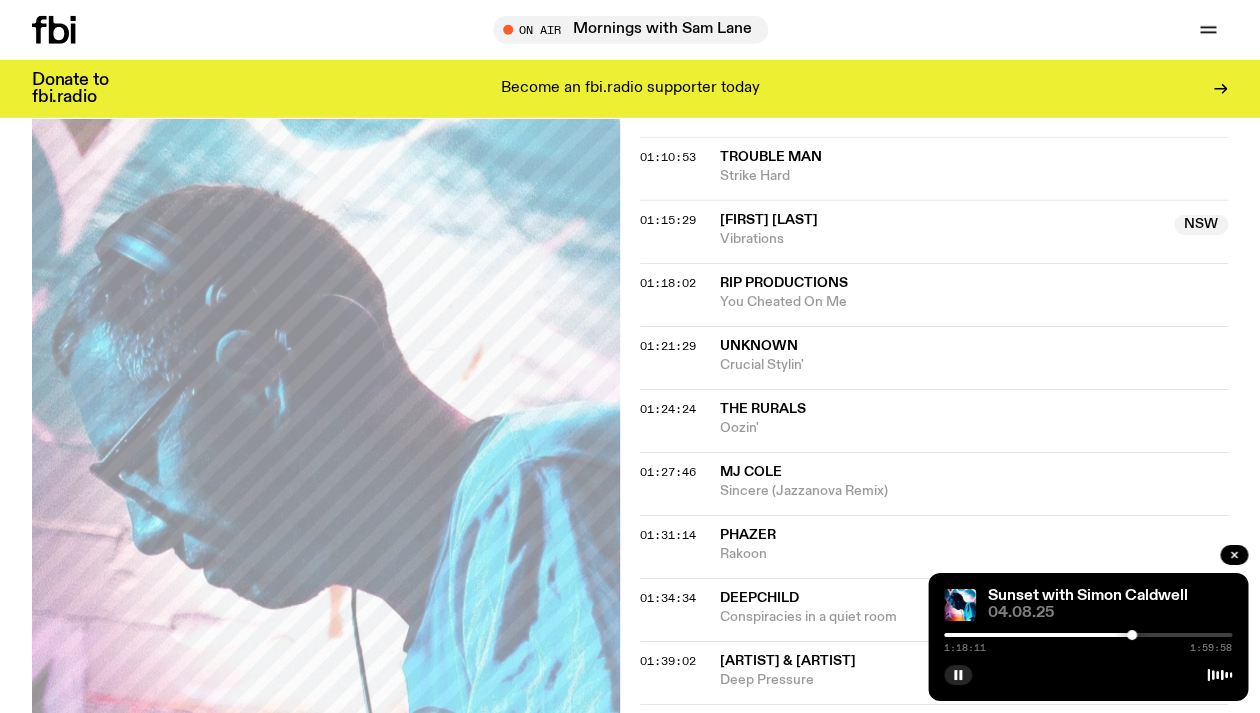 scroll, scrollTop: 1566, scrollLeft: 0, axis: vertical 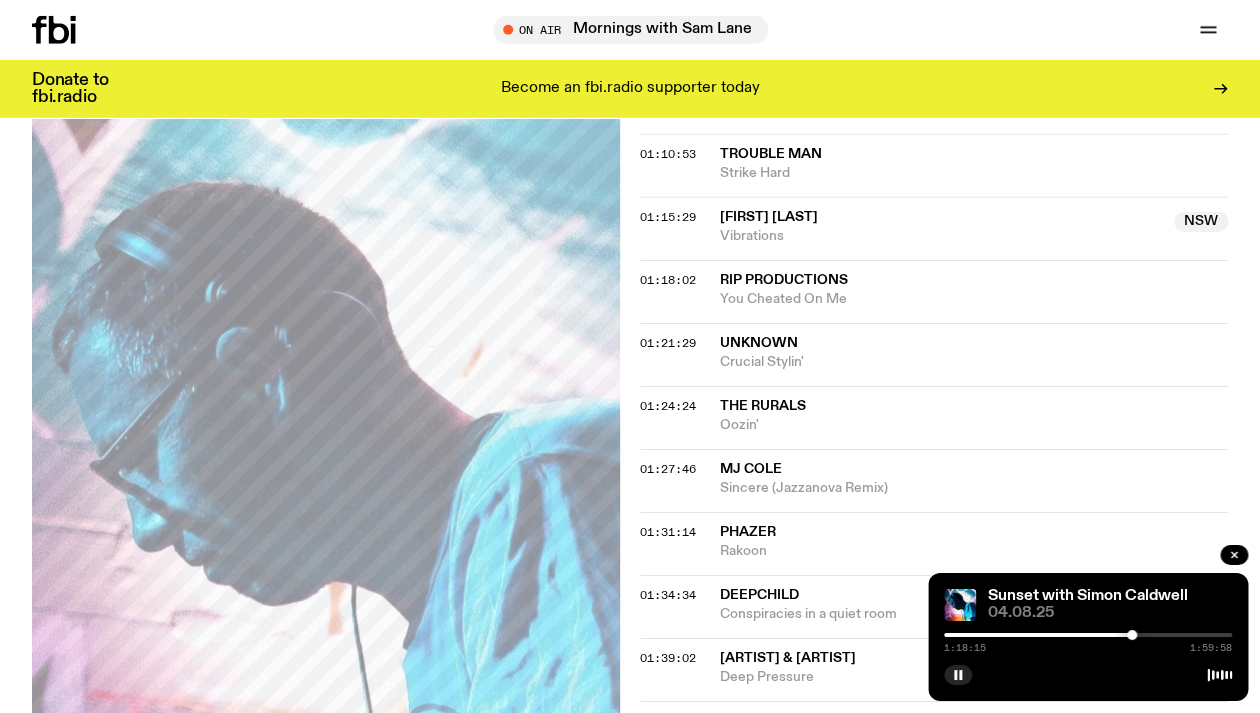 click at bounding box center (1132, 635) 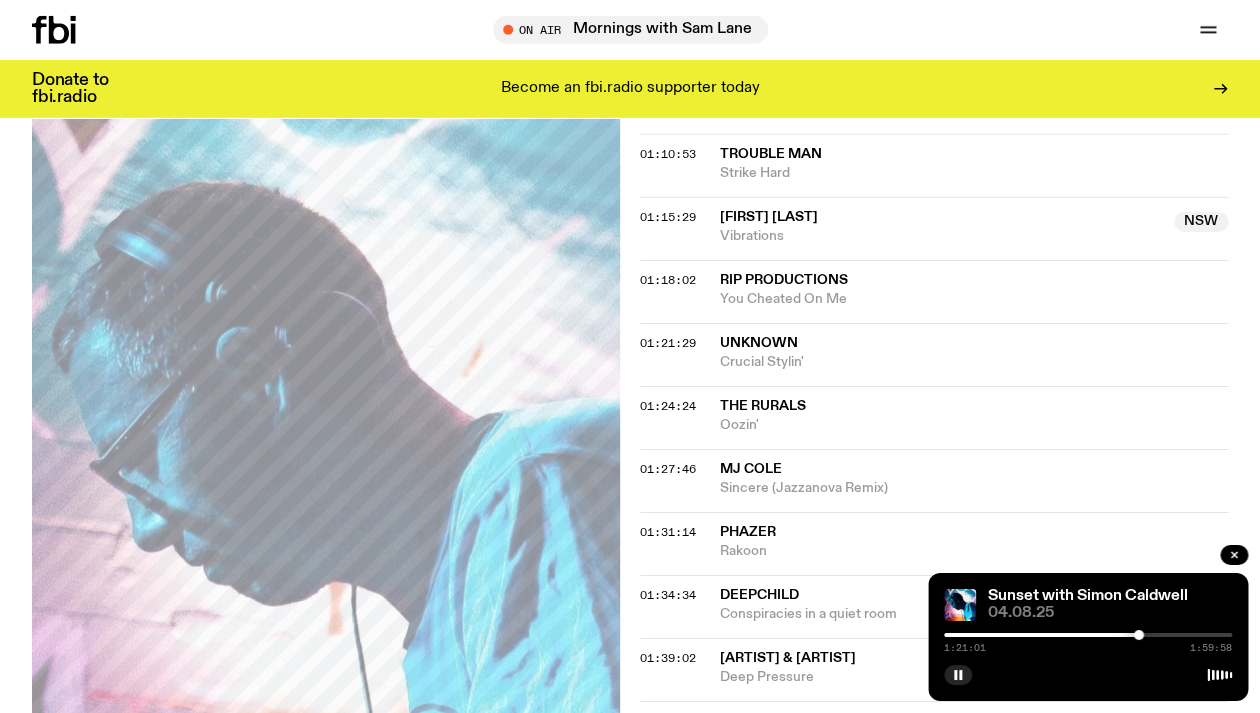 click at bounding box center [1139, 635] 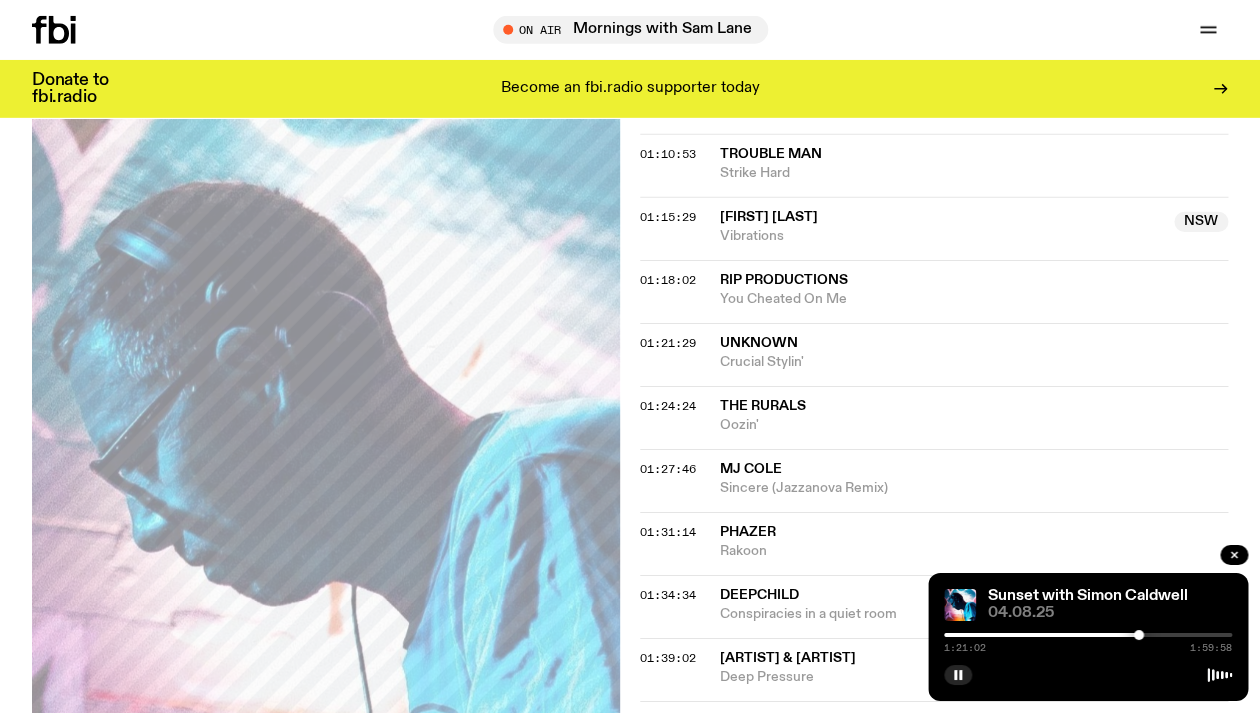 click on "1:21:02 1:59:58" at bounding box center [1088, 641] 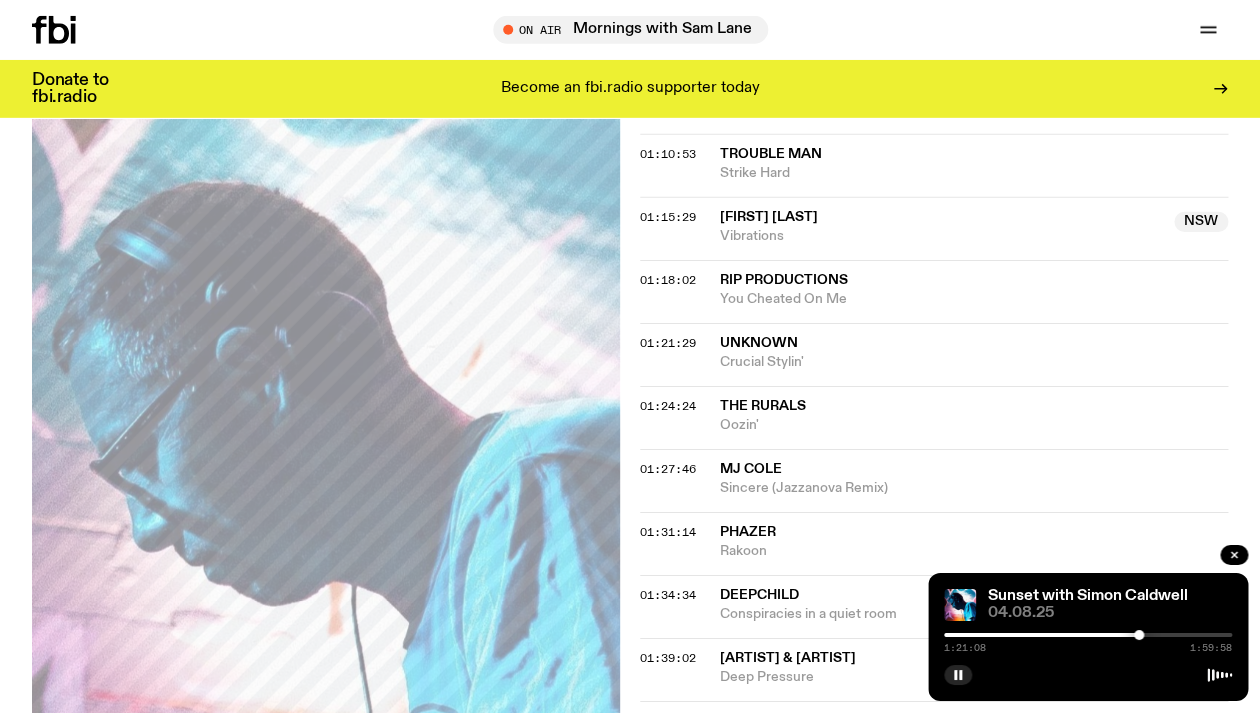 click at bounding box center (1088, 635) 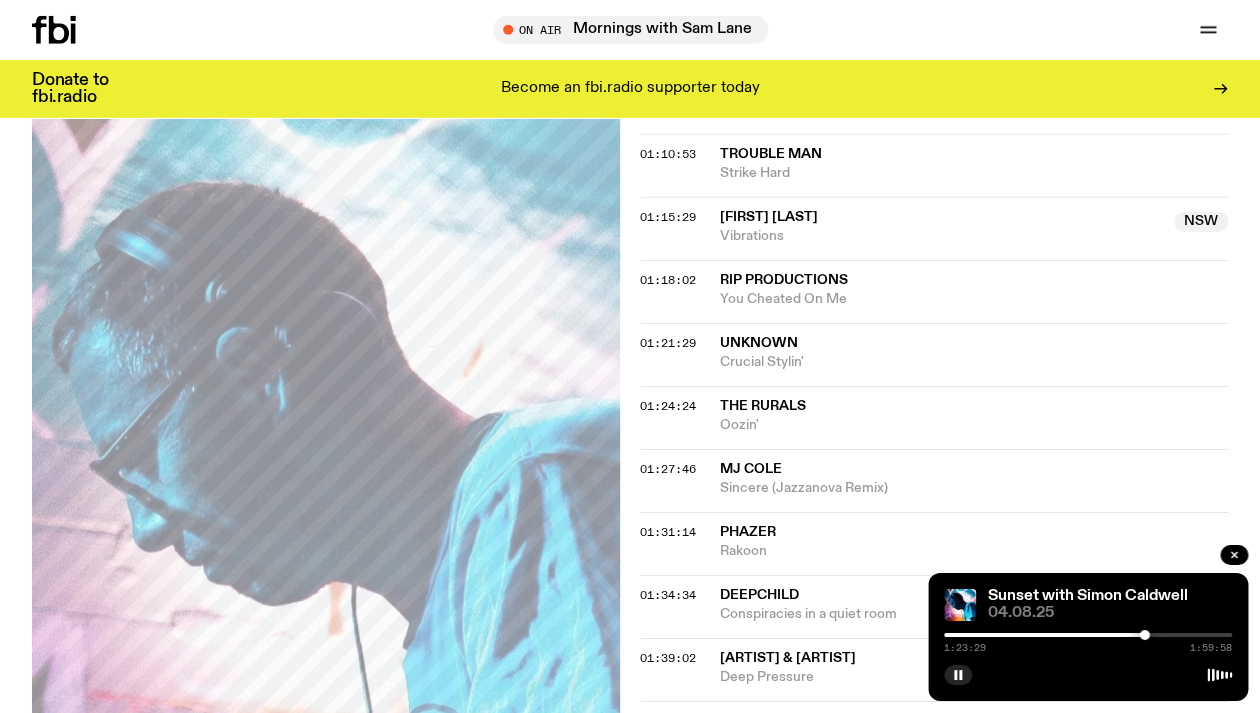 click on "1:23:29 1:59:58" at bounding box center (1088, 641) 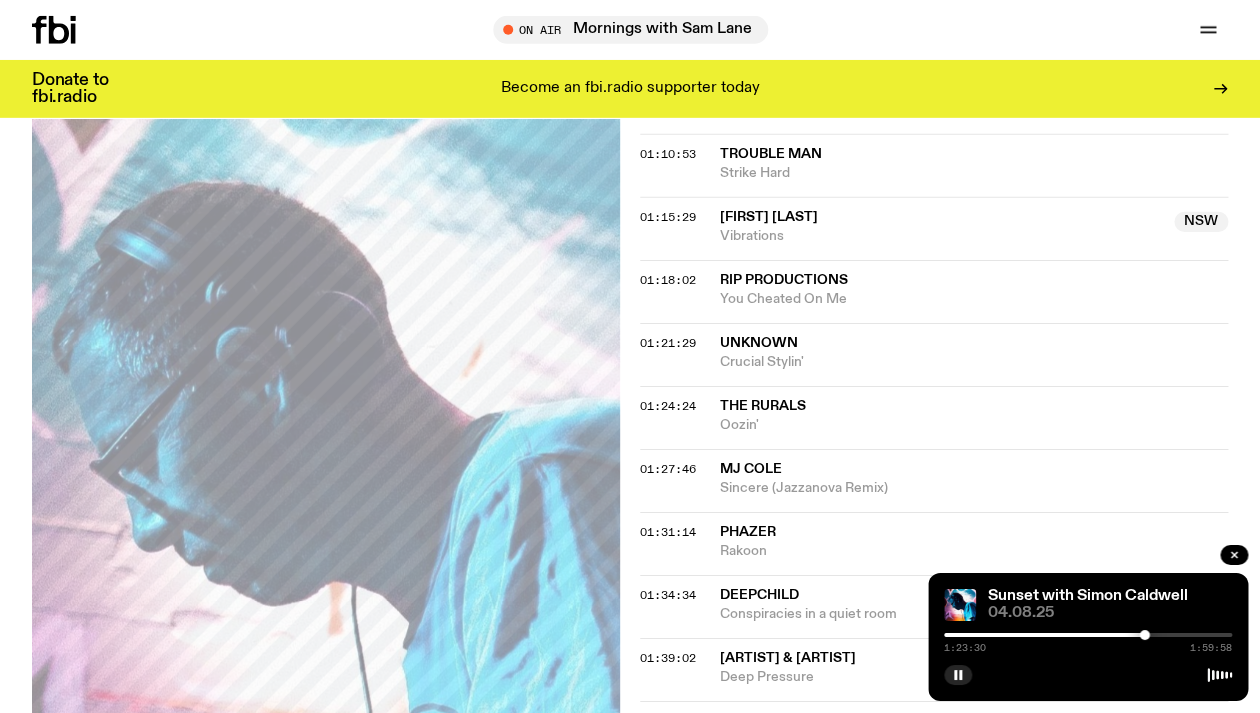 click at bounding box center (1144, 635) 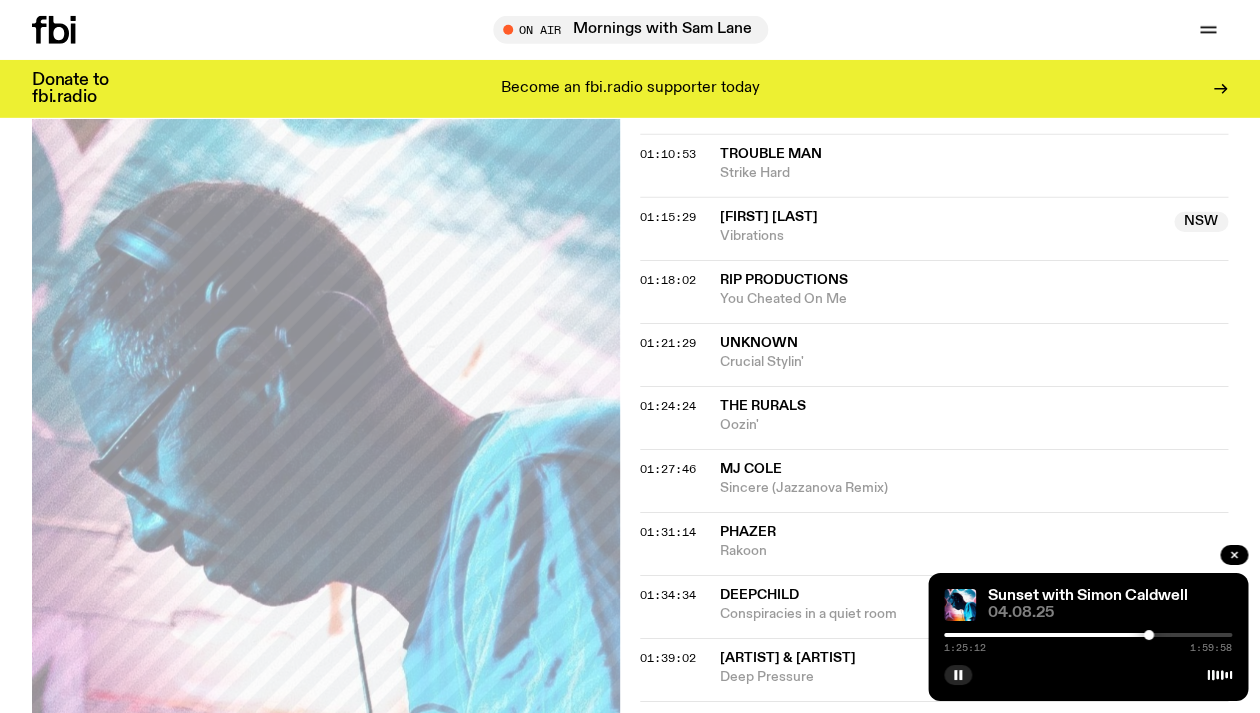 click at bounding box center [1088, 635] 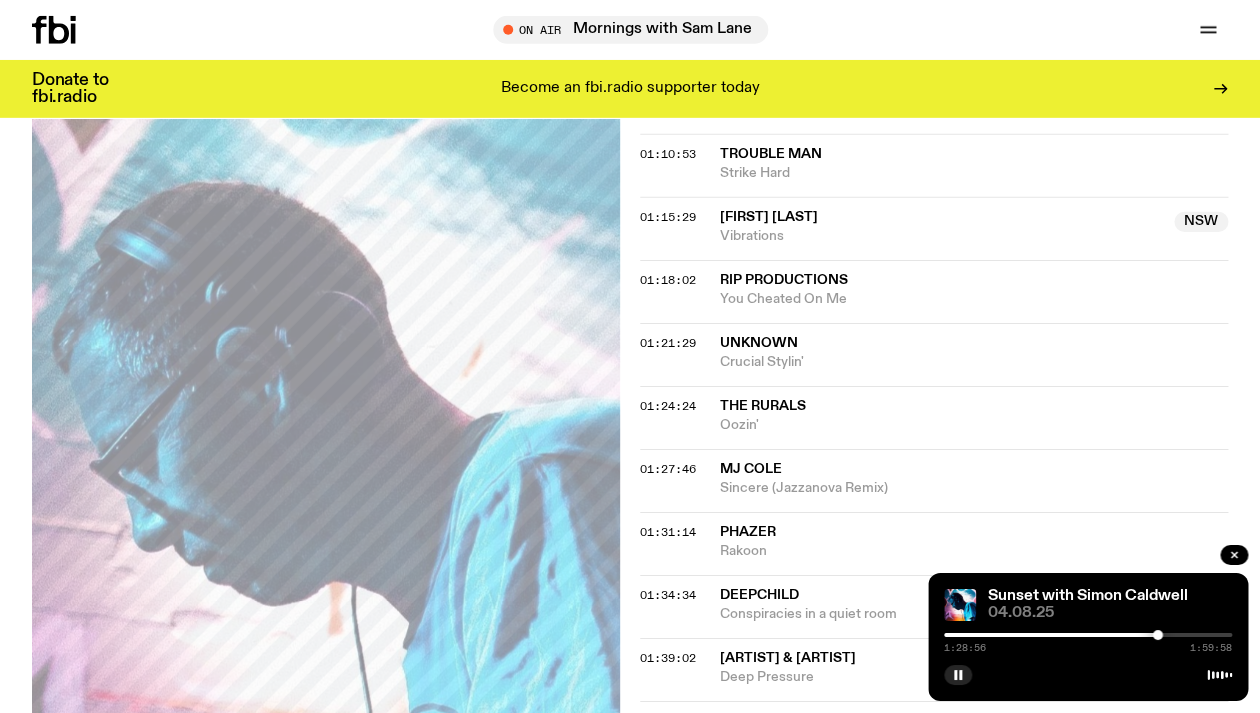 click at bounding box center (1158, 635) 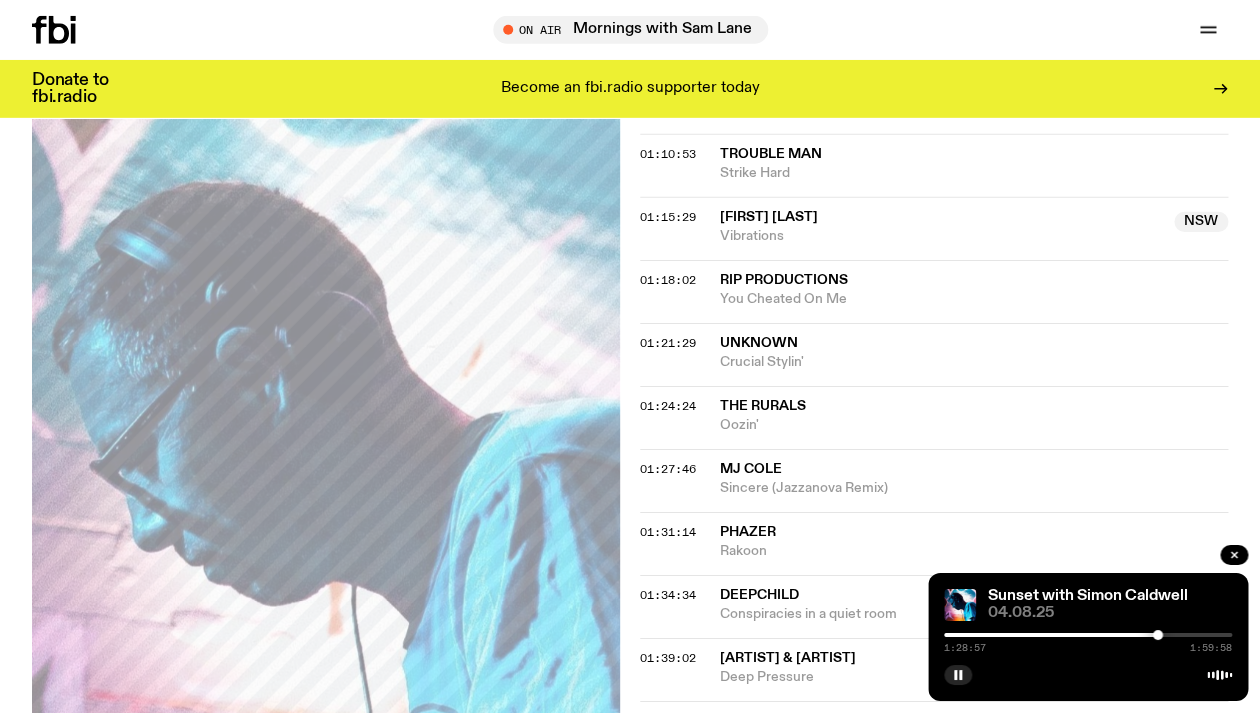 click on "1:28:57 1:59:58" at bounding box center [1088, 641] 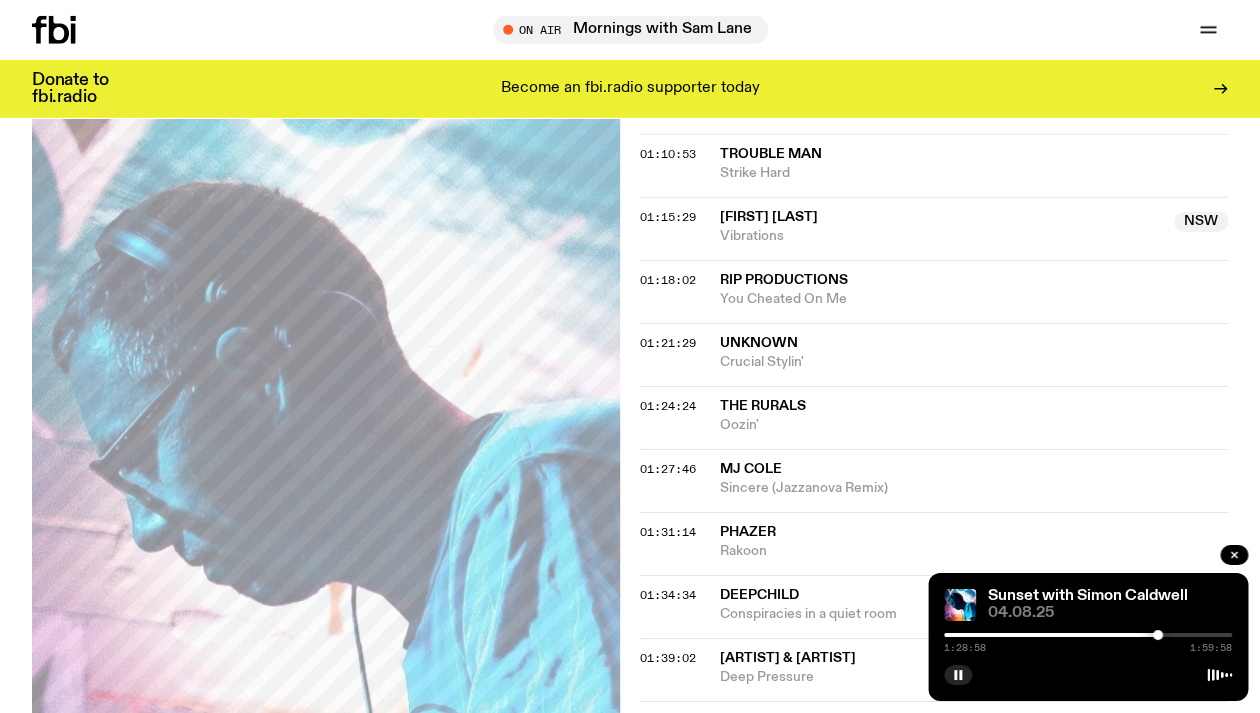 click at bounding box center (1088, 635) 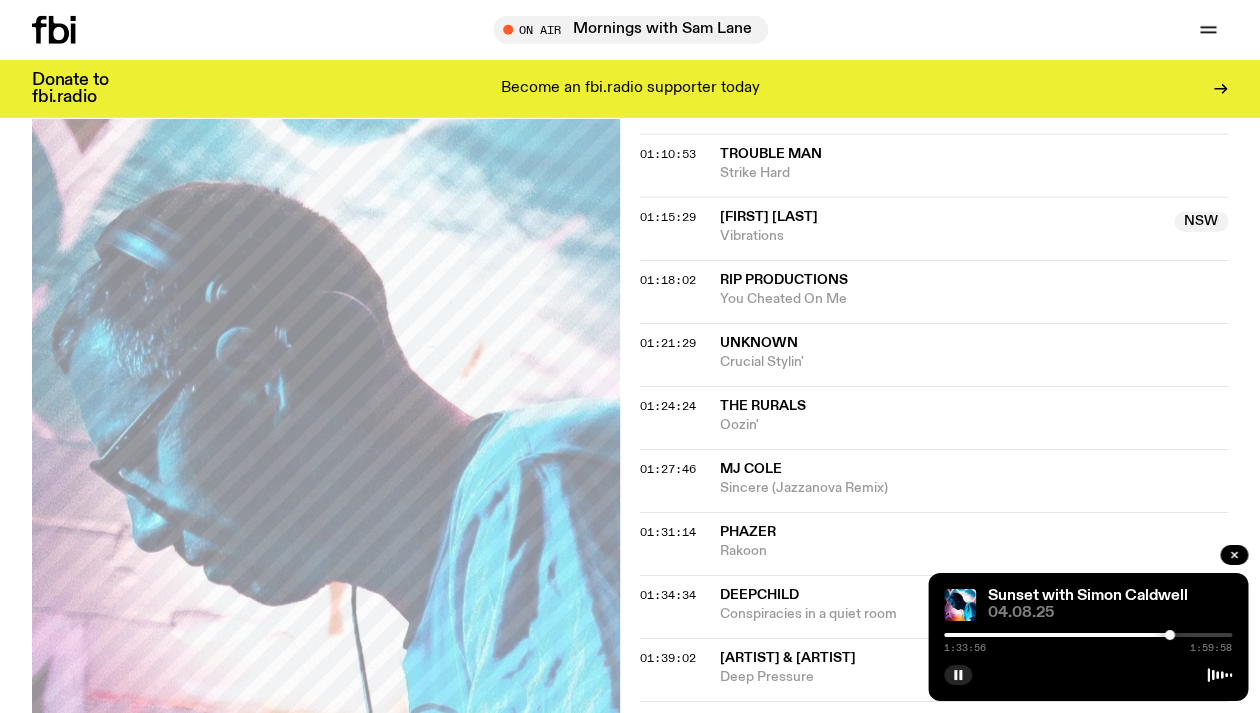 click at bounding box center [1170, 635] 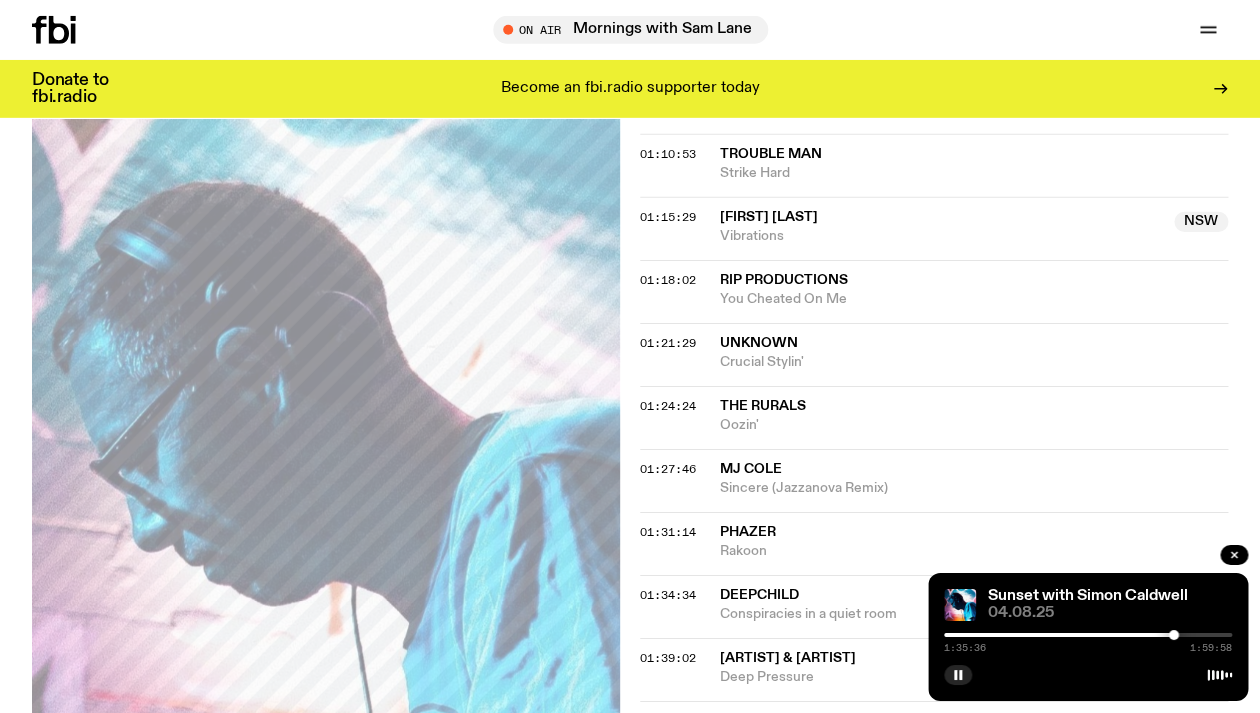 click at bounding box center (1174, 635) 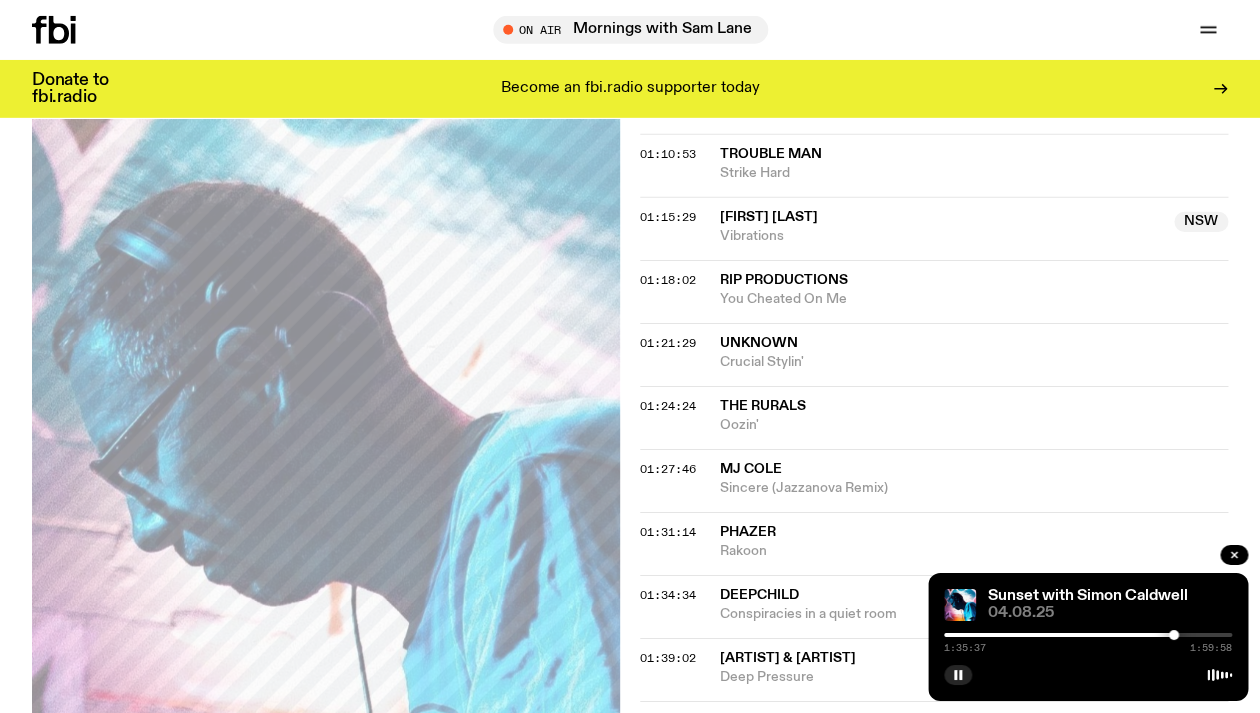 click on "1:35:37 1:59:58" at bounding box center [1088, 641] 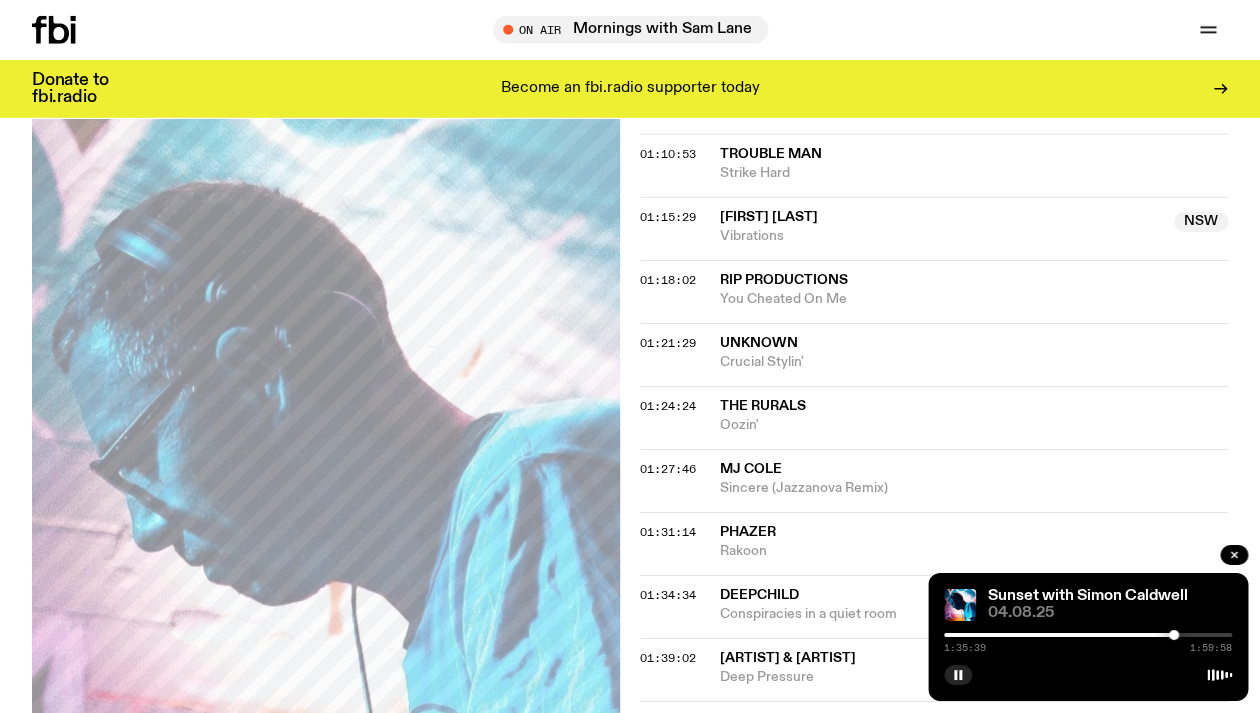 click at bounding box center (1088, 635) 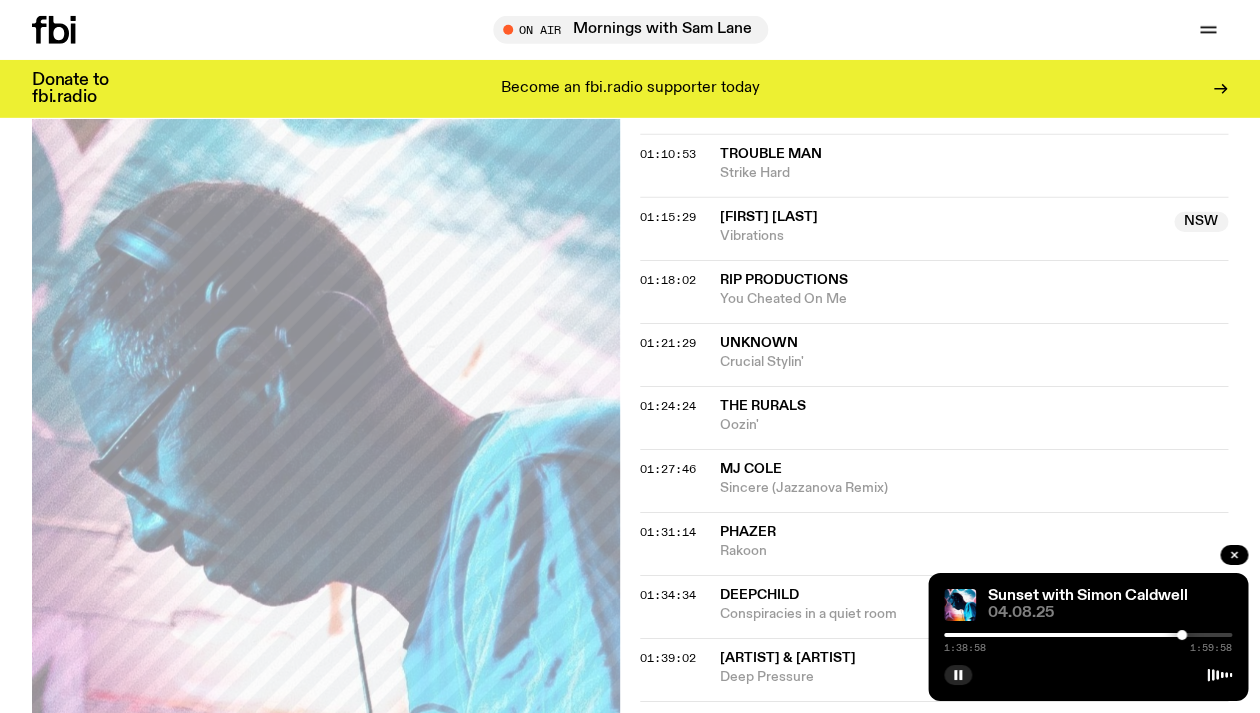 click at bounding box center (1088, 635) 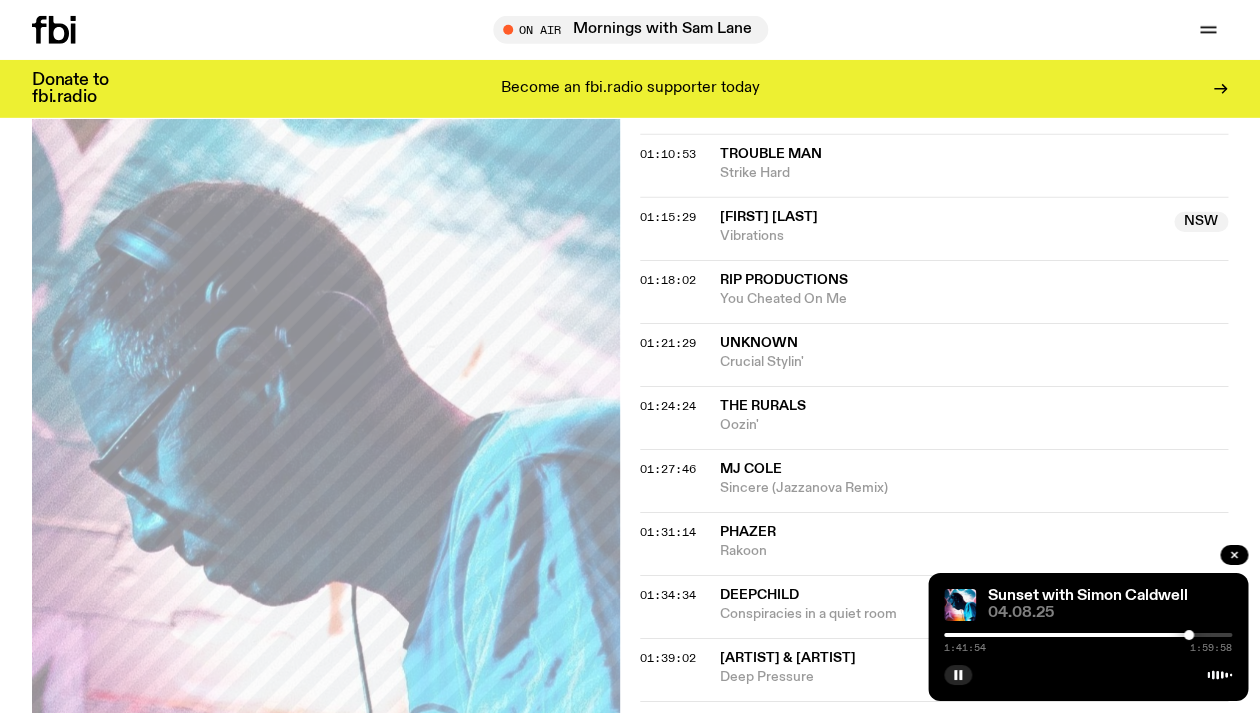 click at bounding box center [1088, 635] 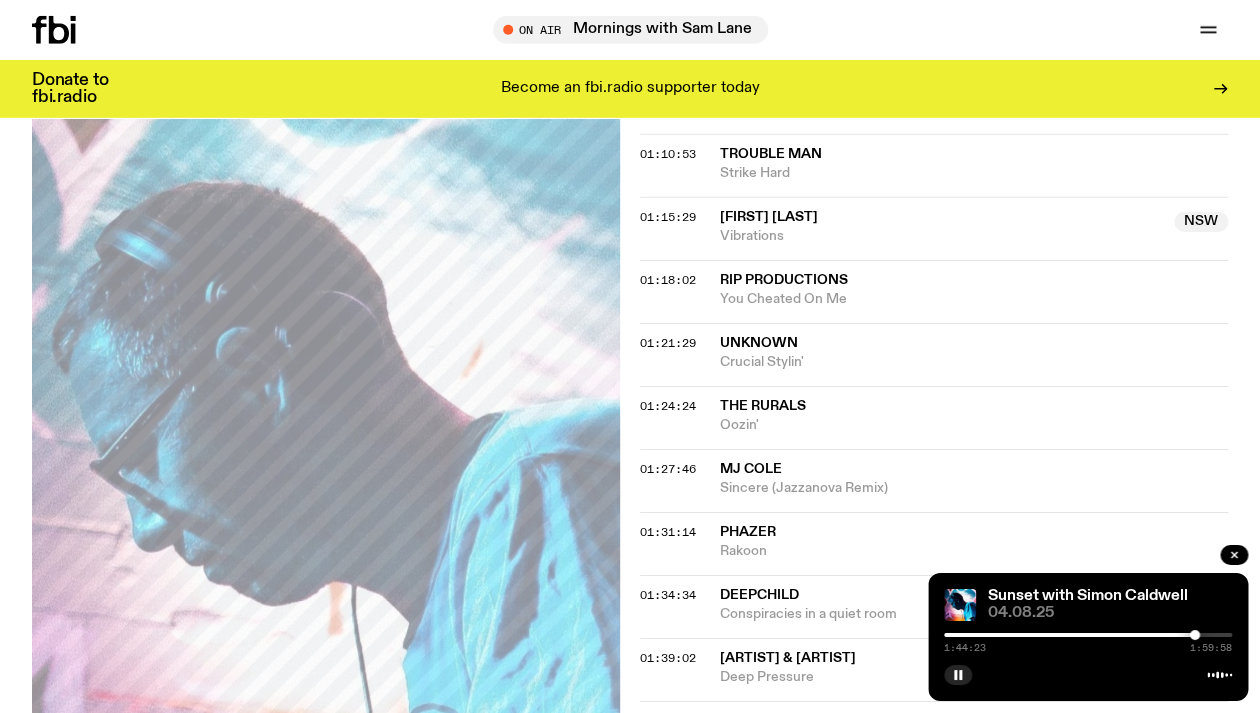 click at bounding box center [1088, 635] 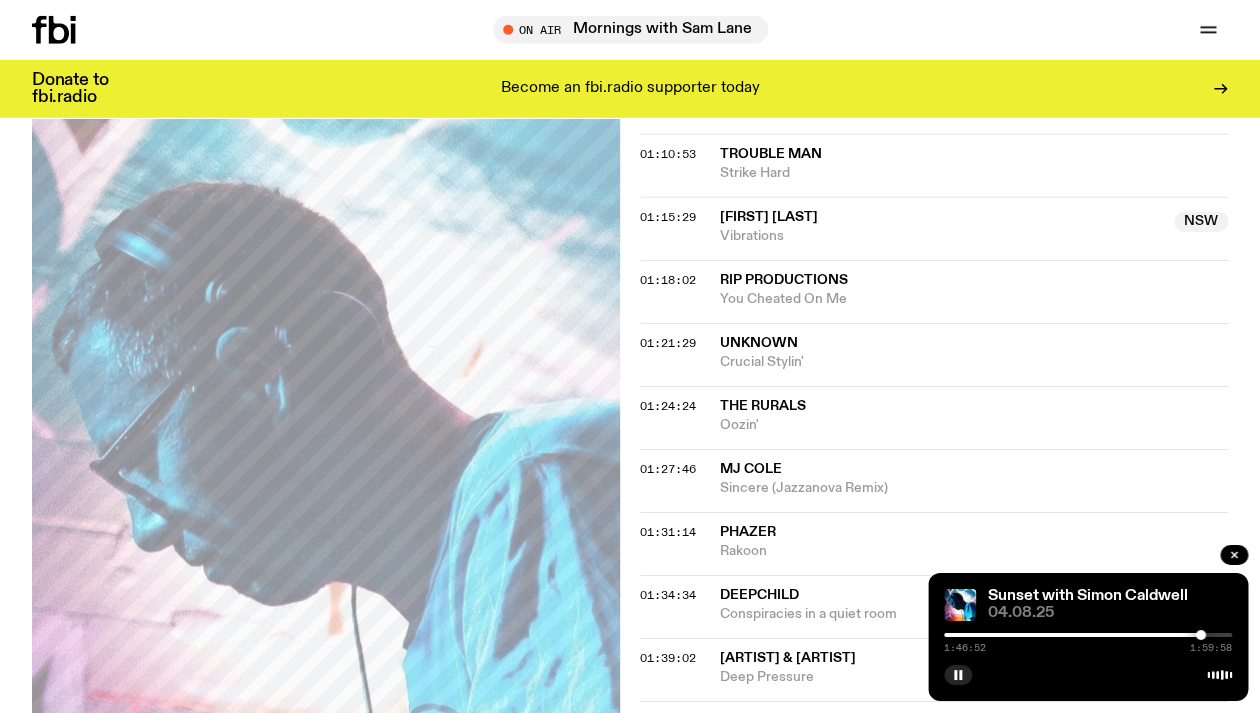 click at bounding box center [1088, 635] 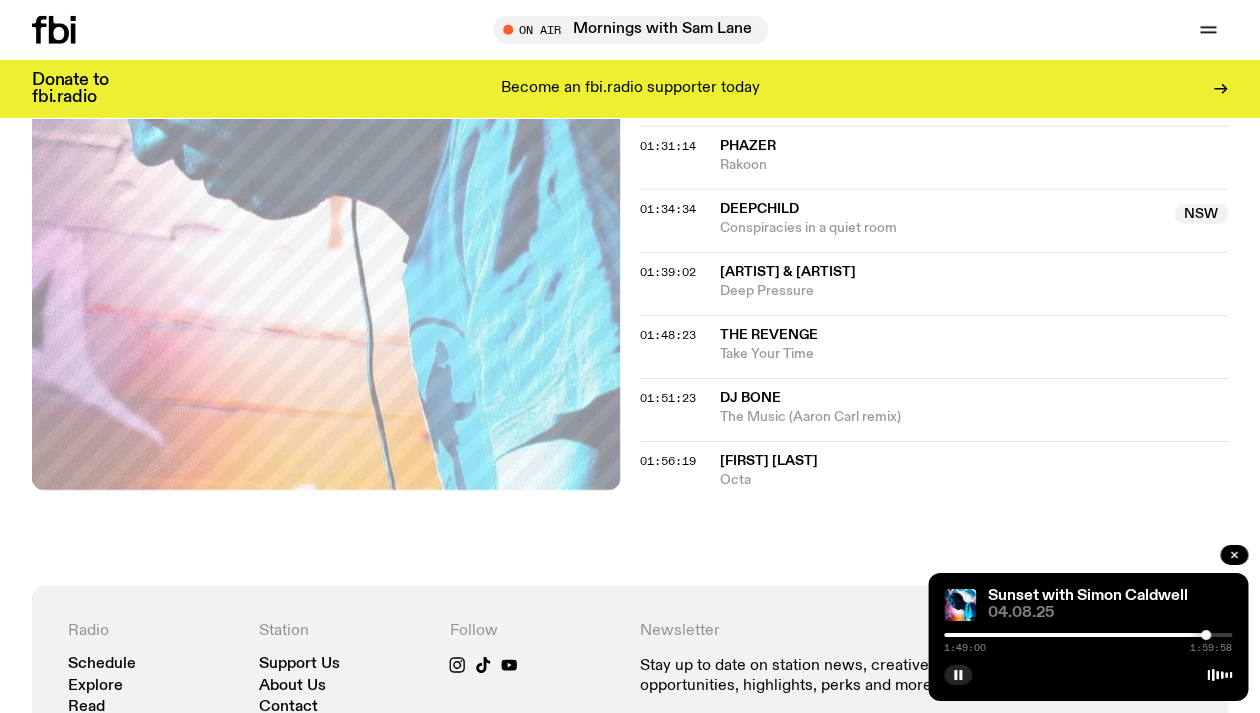 scroll, scrollTop: 1951, scrollLeft: 0, axis: vertical 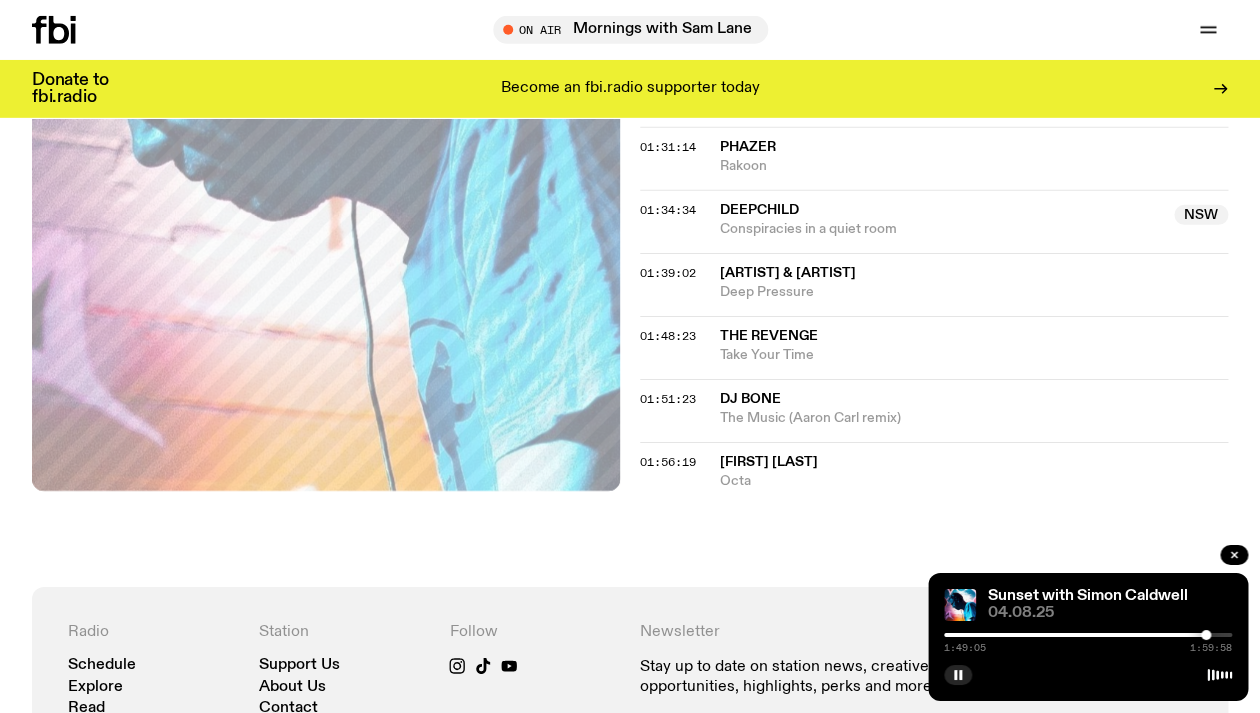 click at bounding box center [1088, 635] 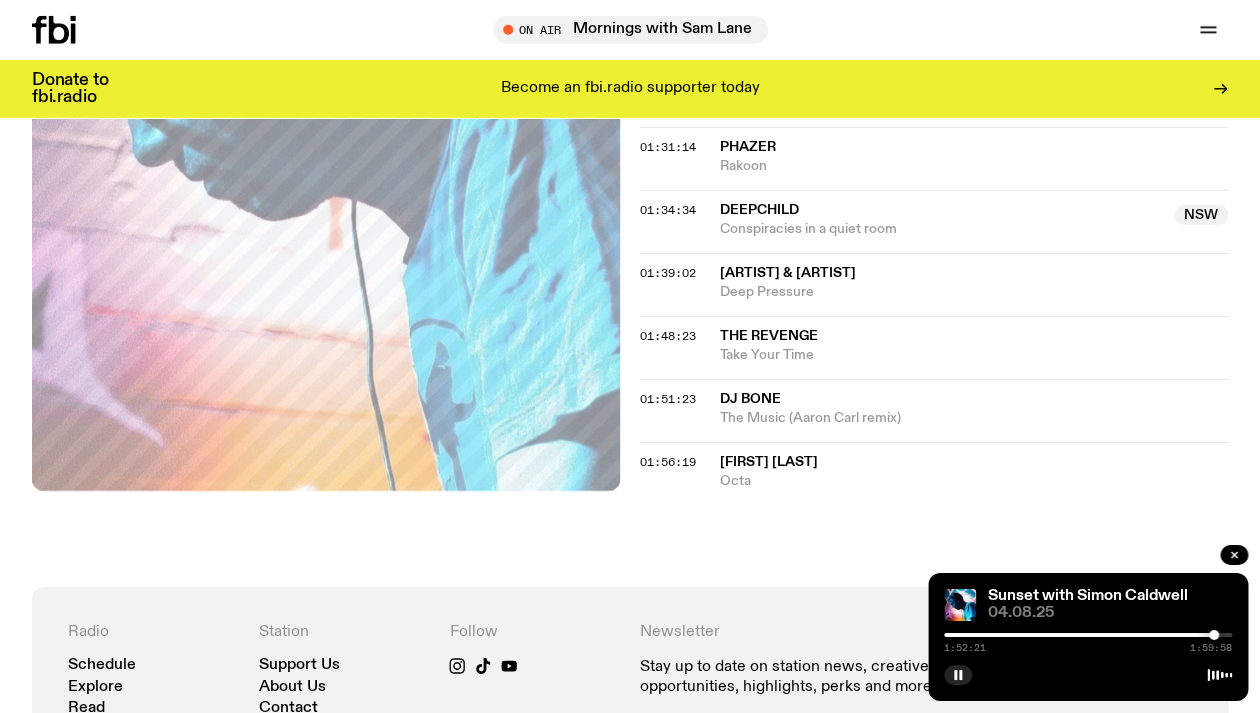 click at bounding box center [1214, 635] 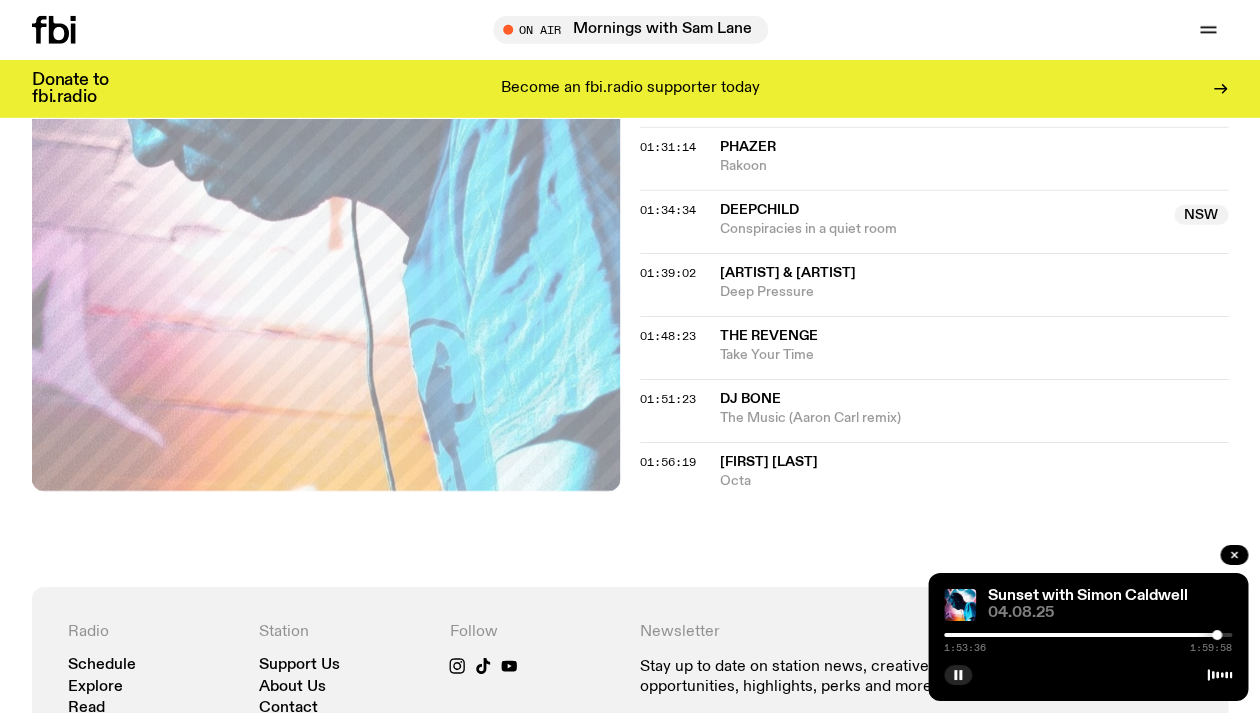 click at bounding box center (1088, 635) 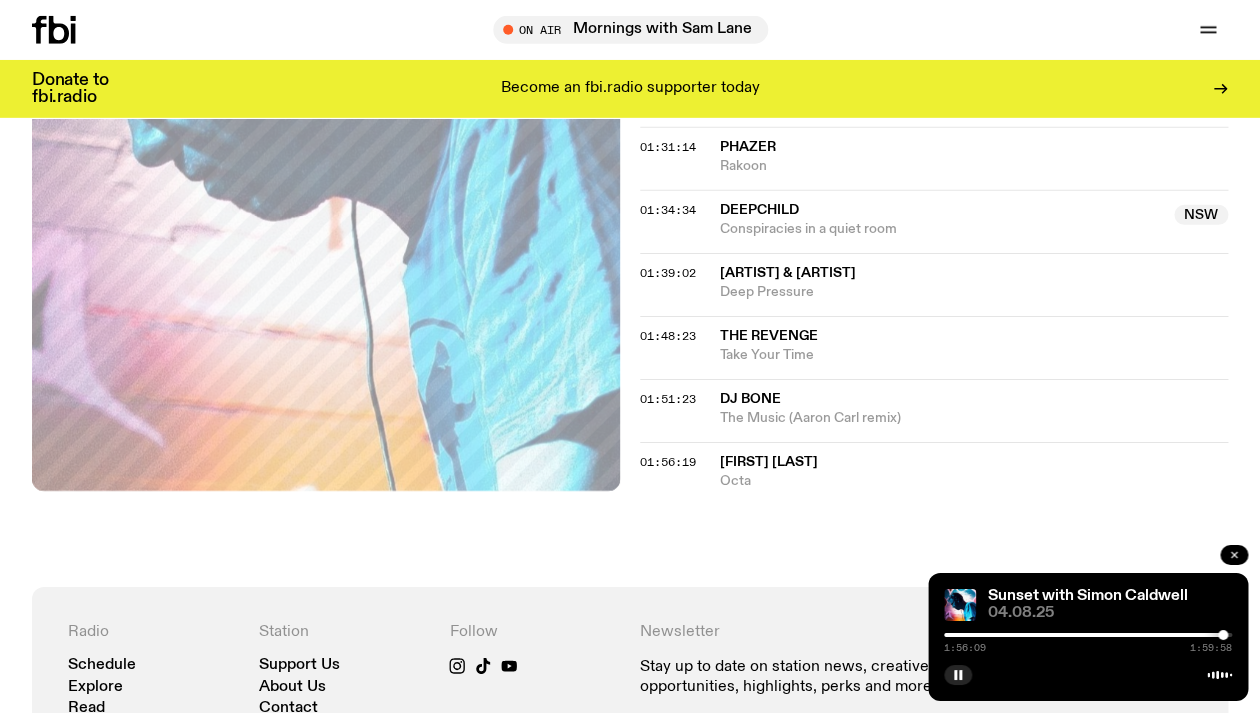 click 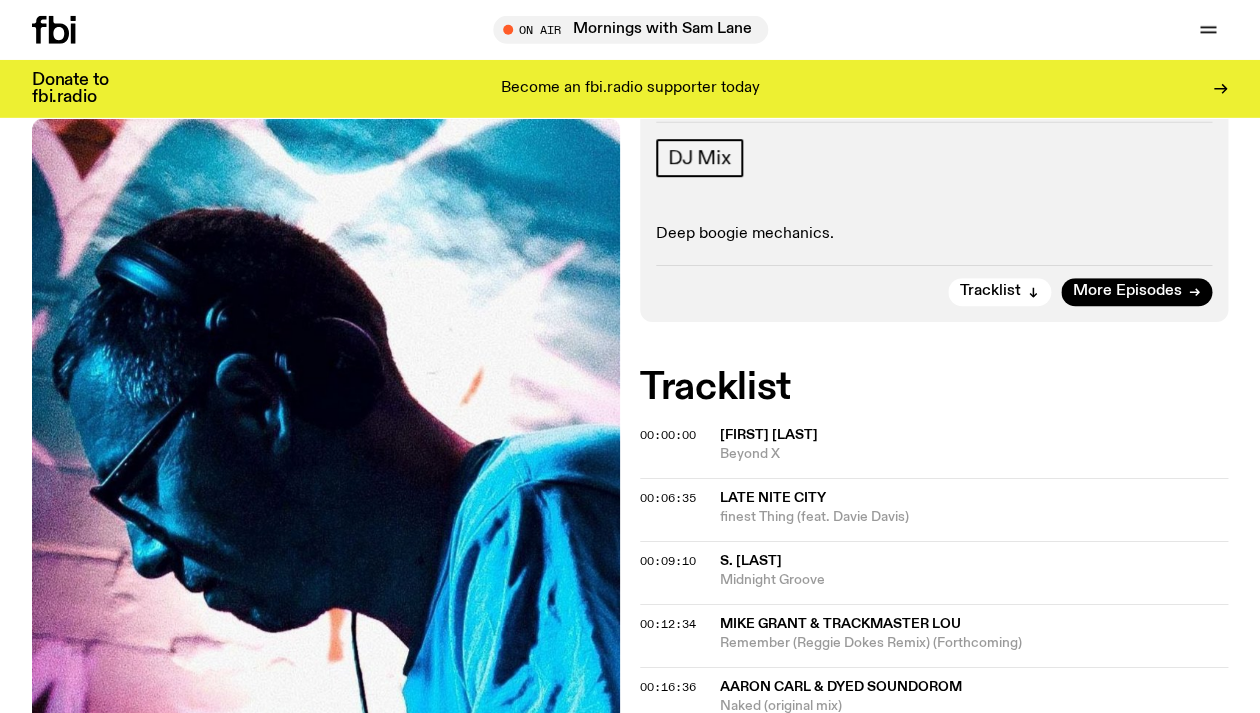 scroll, scrollTop: 398, scrollLeft: 0, axis: vertical 